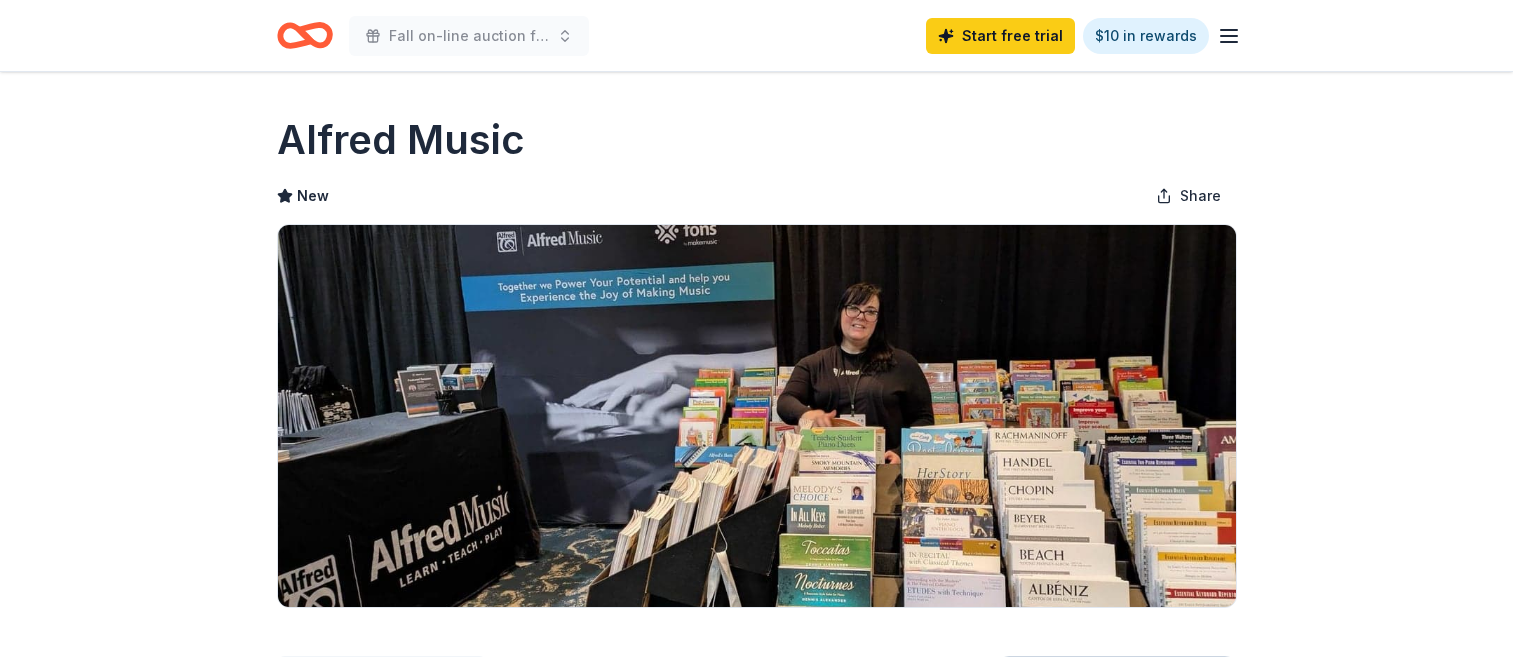 scroll, scrollTop: 253, scrollLeft: 0, axis: vertical 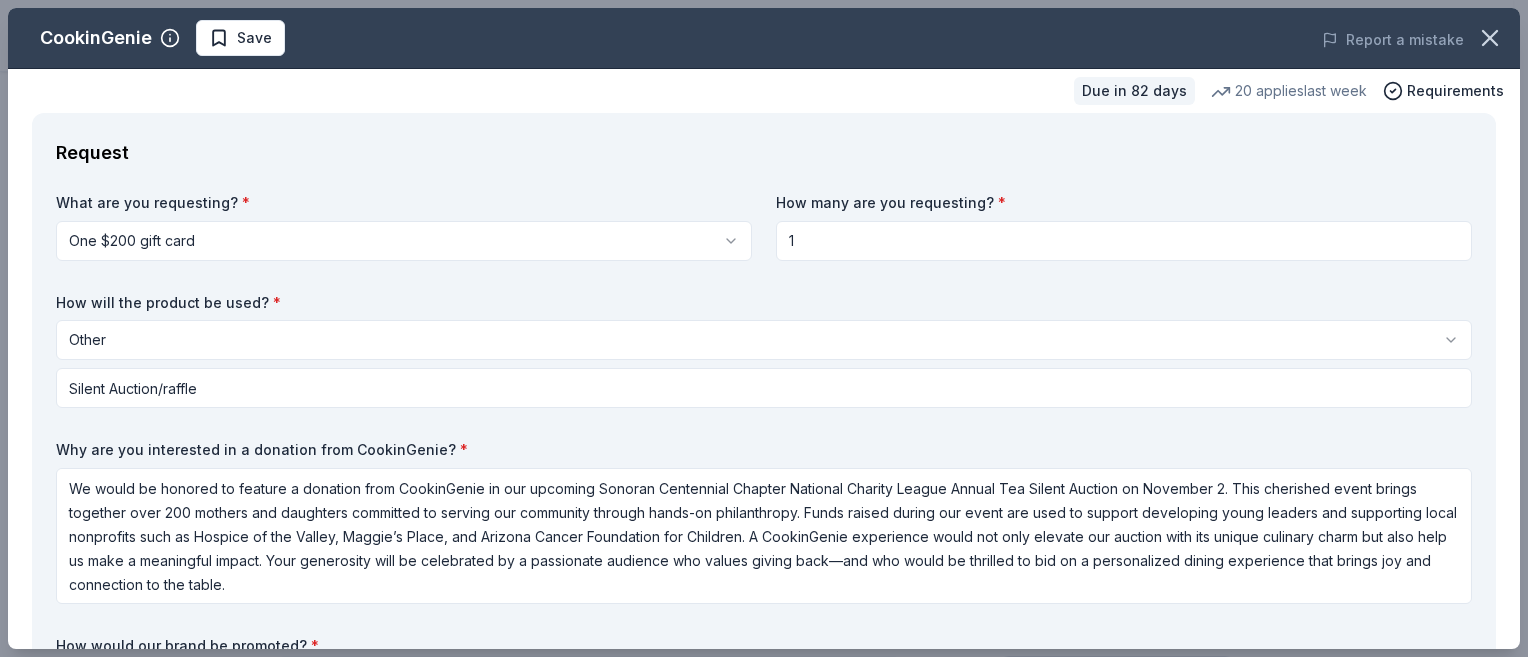 select on "other" 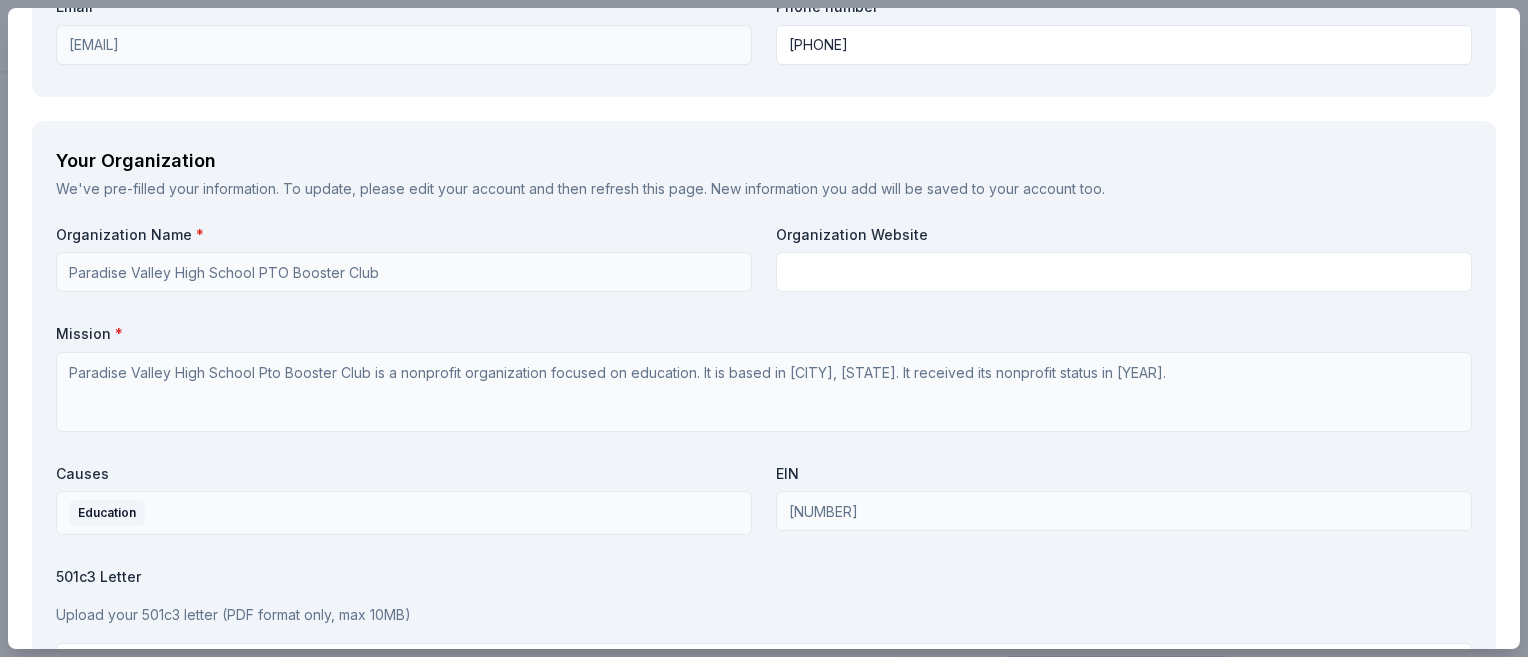 scroll, scrollTop: 1761, scrollLeft: 0, axis: vertical 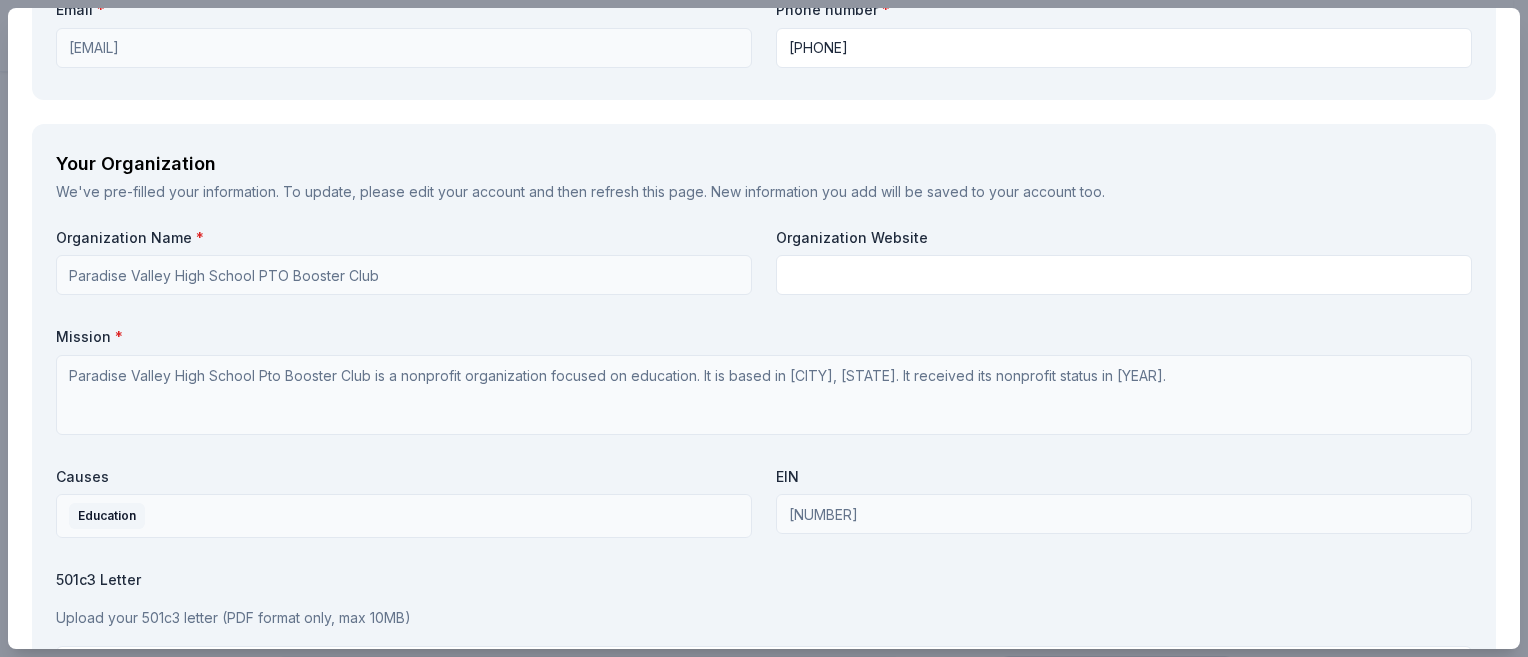 click on "We've pre-filled your information. To update, please   edit your account   and then refresh this page. New information you add will be saved to your account too." at bounding box center (764, 192) 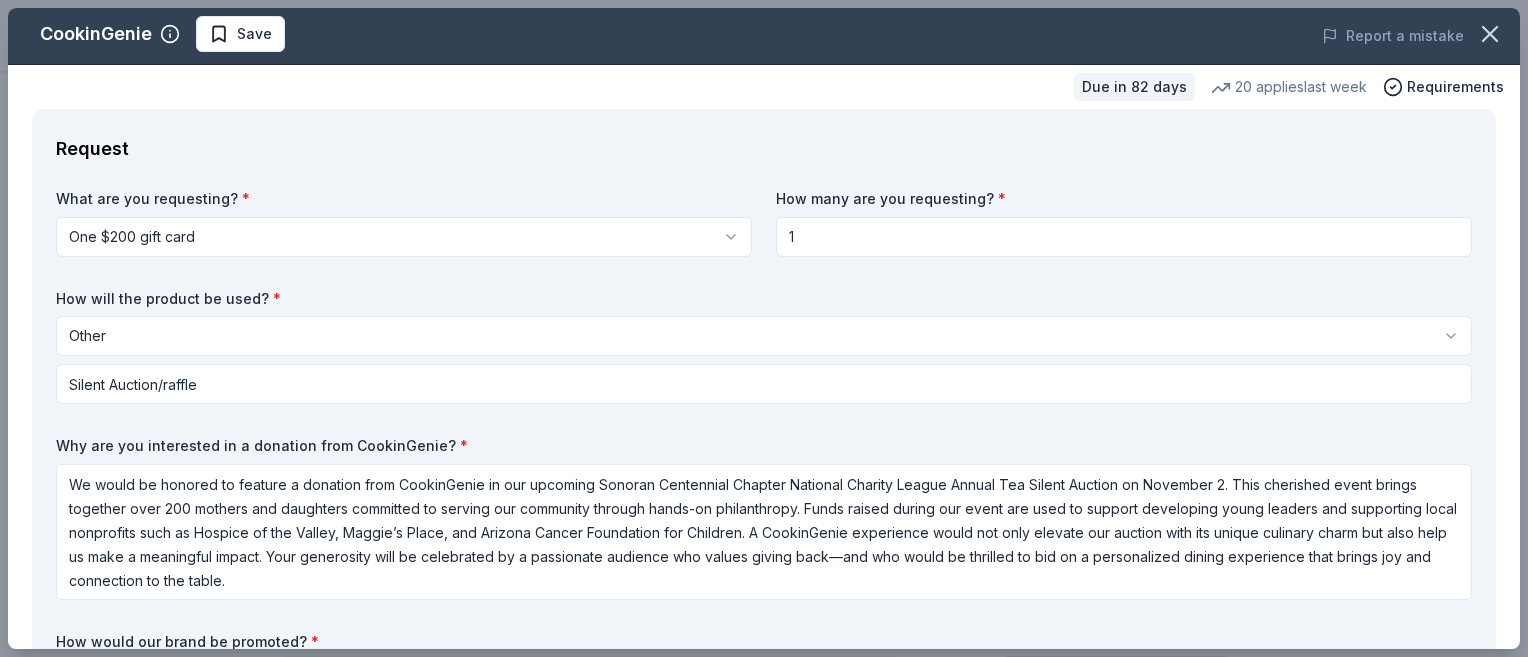 scroll, scrollTop: 0, scrollLeft: 0, axis: both 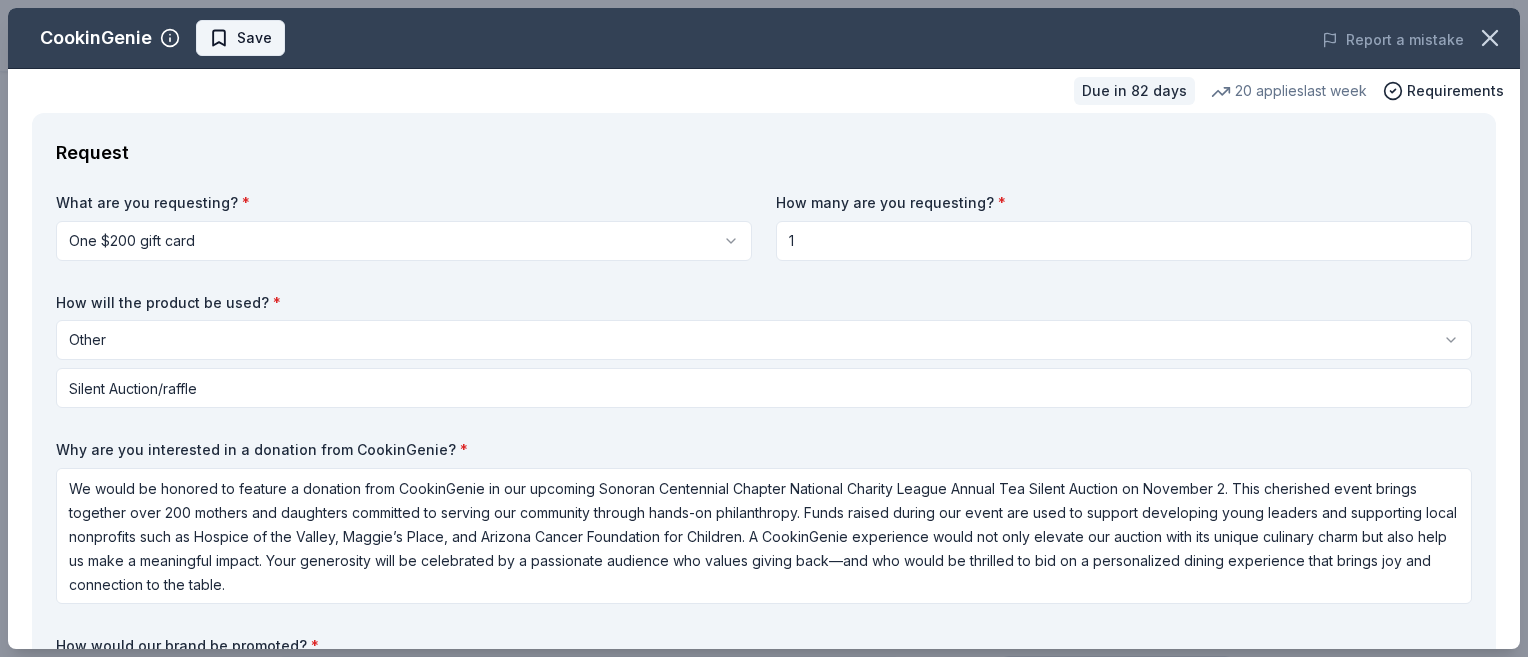 click on "Save" at bounding box center (240, 38) 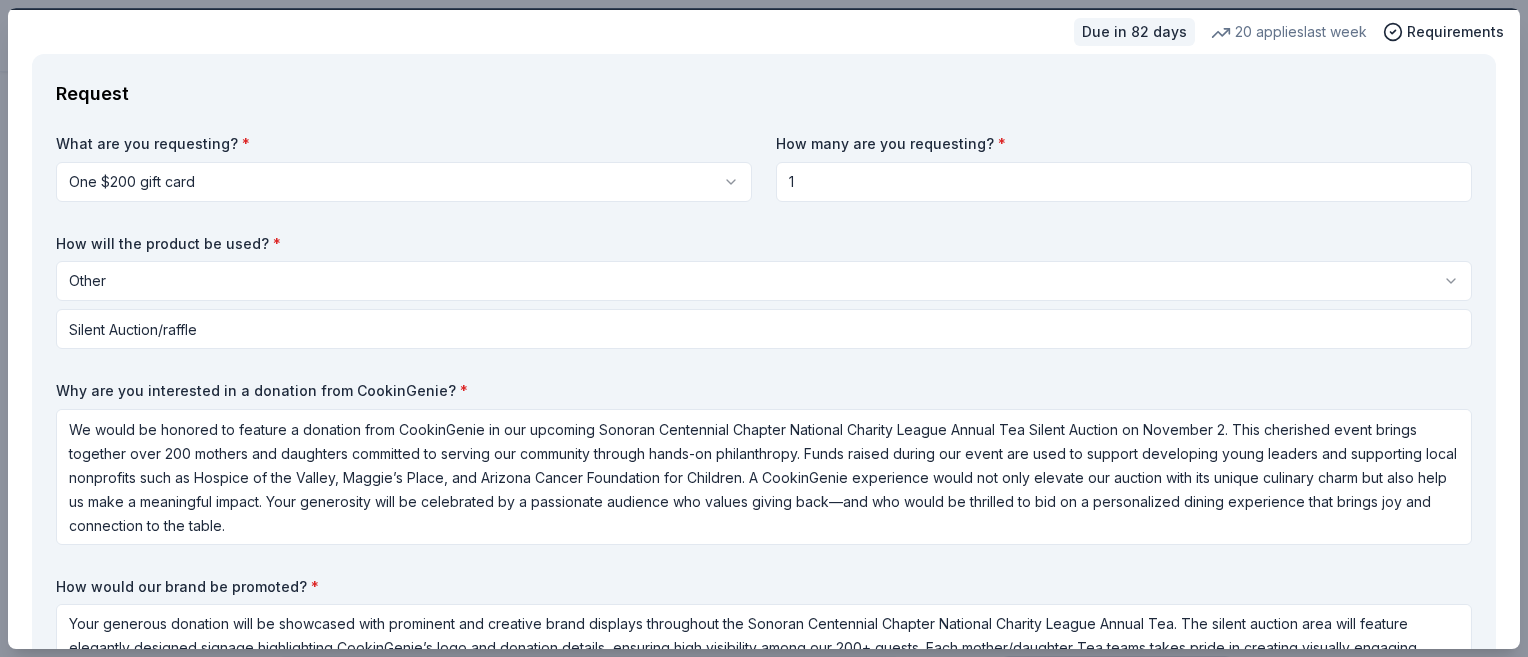 scroll, scrollTop: 0, scrollLeft: 0, axis: both 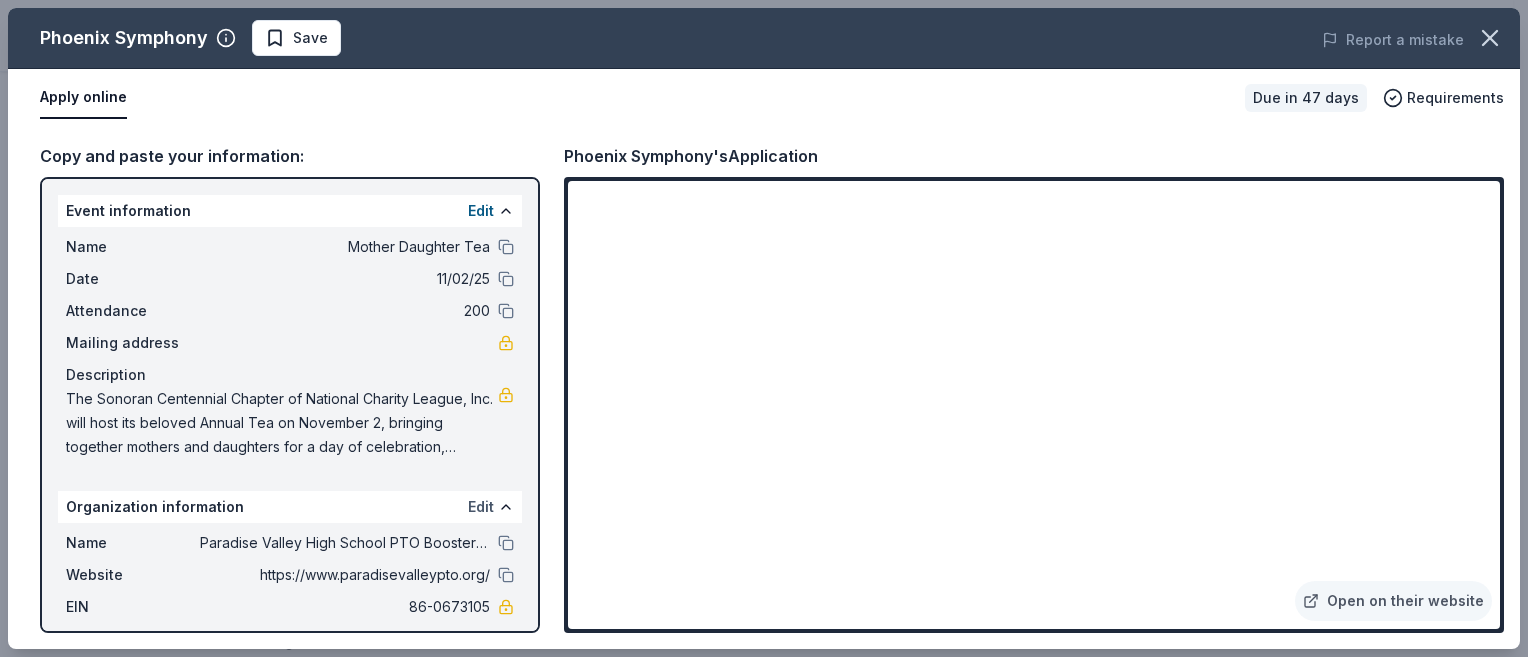 click on "Edit" at bounding box center (481, 507) 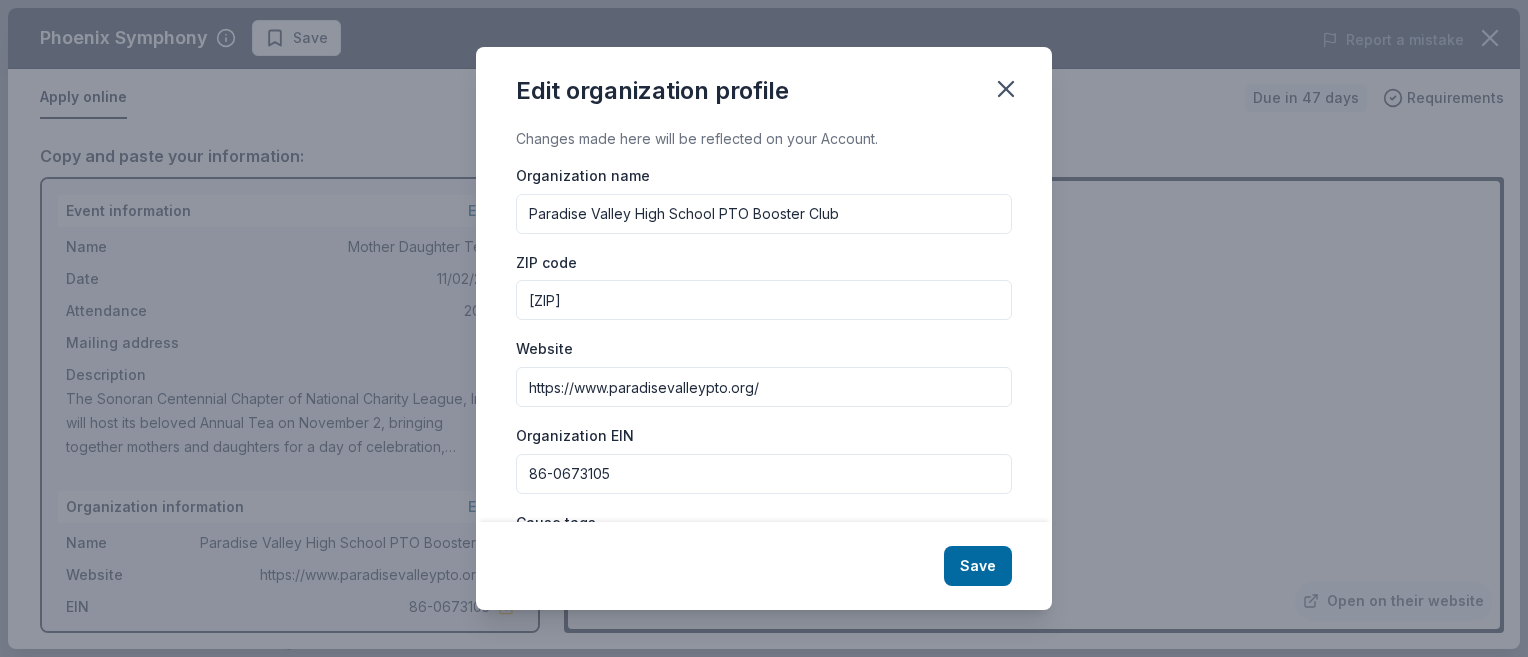 click on "Paradise Valley High School PTO Booster Club" at bounding box center [764, 214] 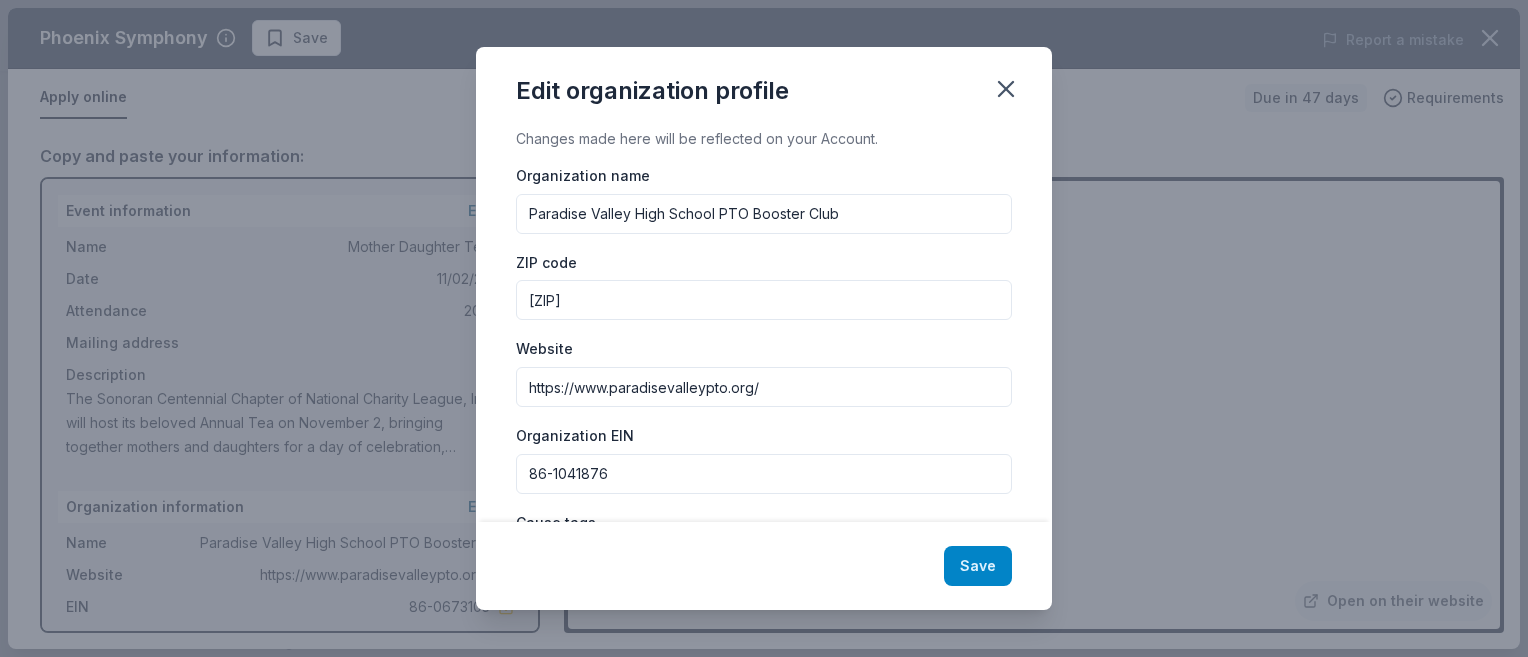 type on "86-1041876" 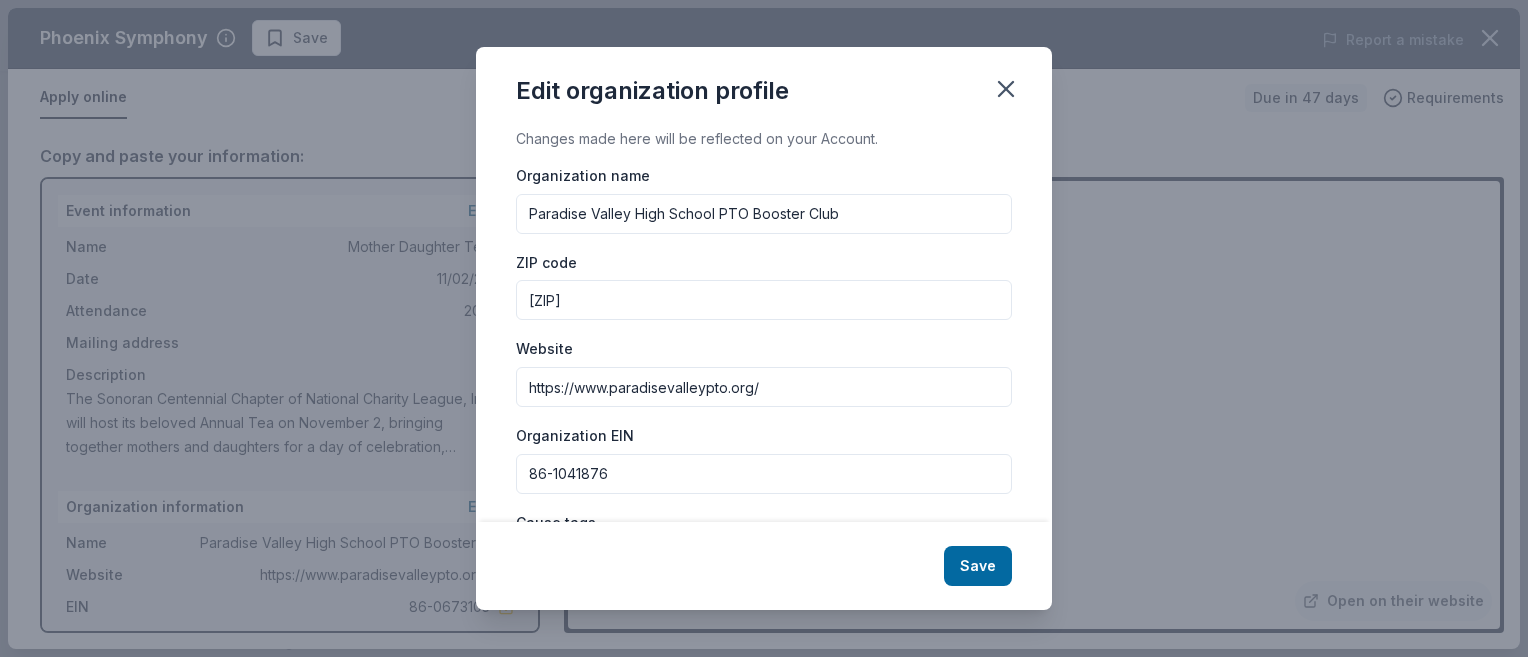 click on "Save" at bounding box center [978, 566] 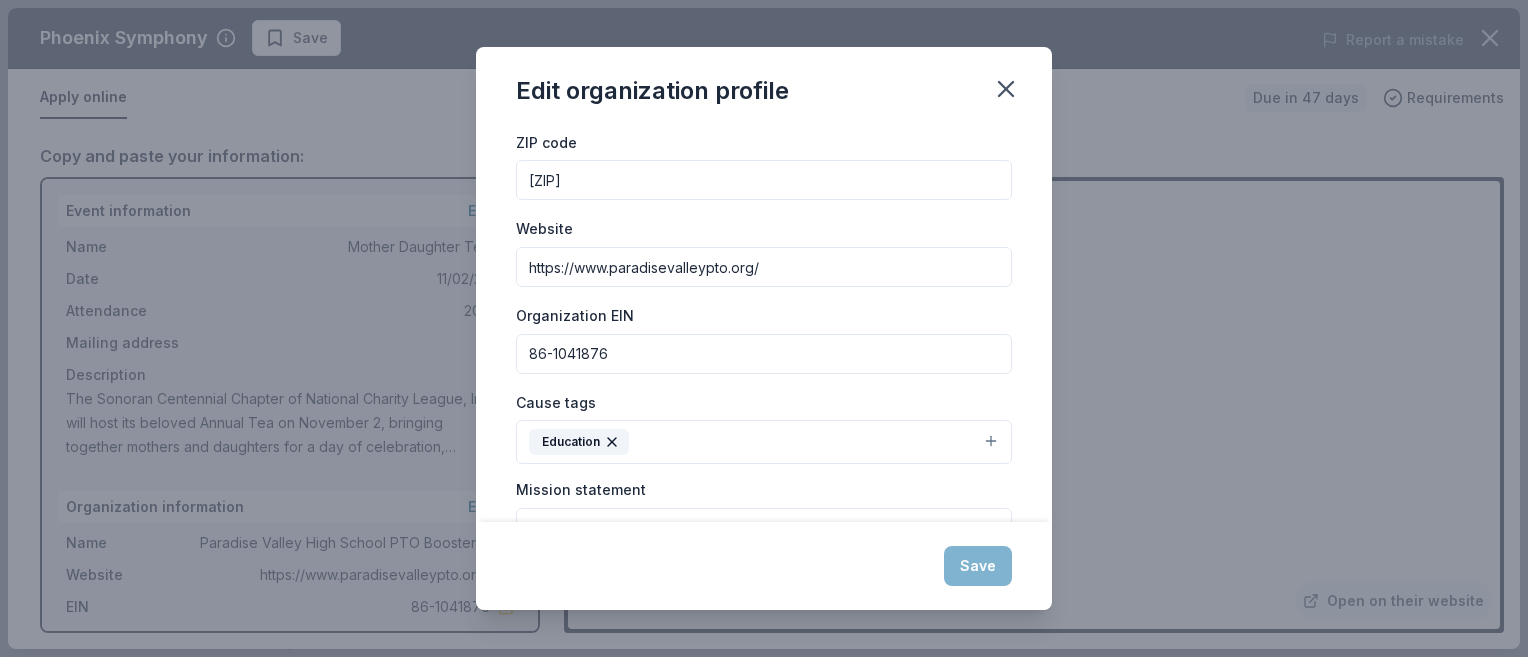 scroll, scrollTop: 182, scrollLeft: 0, axis: vertical 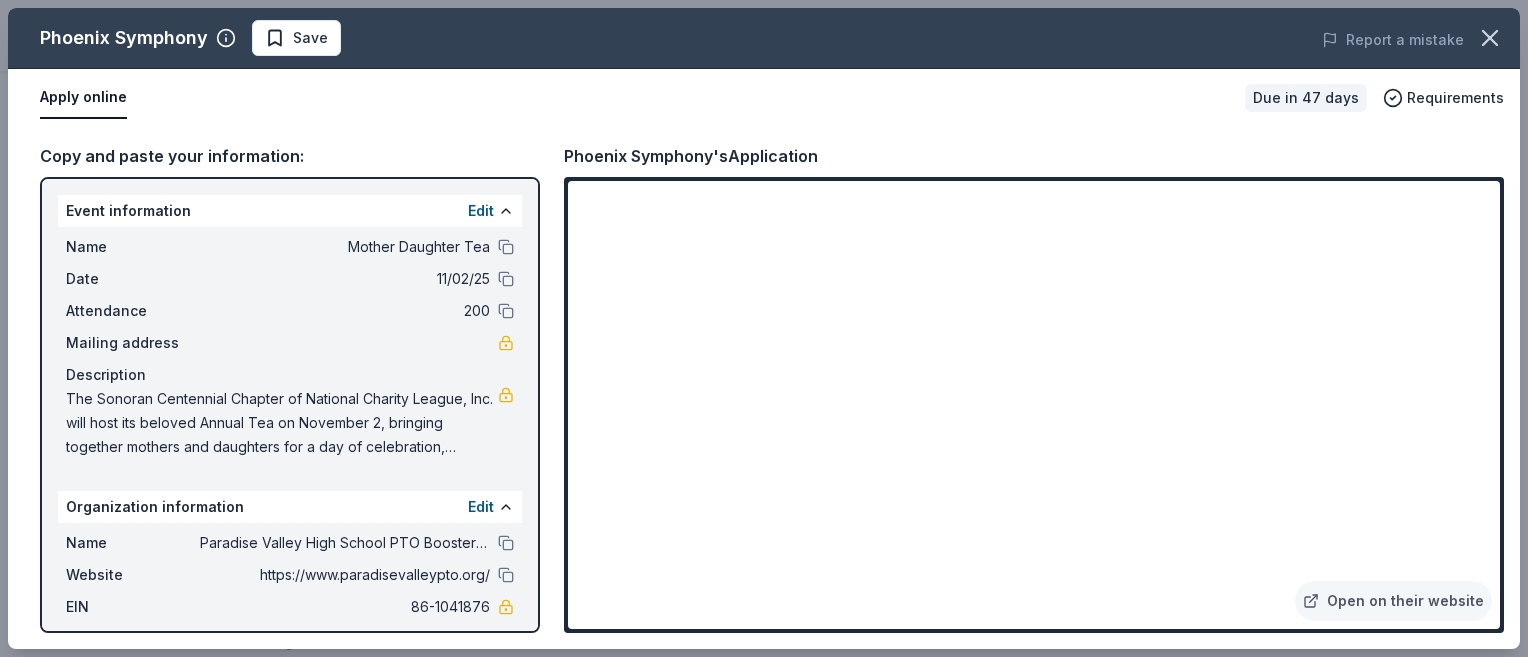 drag, startPoint x: 1041, startPoint y: 298, endPoint x: 1035, endPoint y: 433, distance: 135.13327 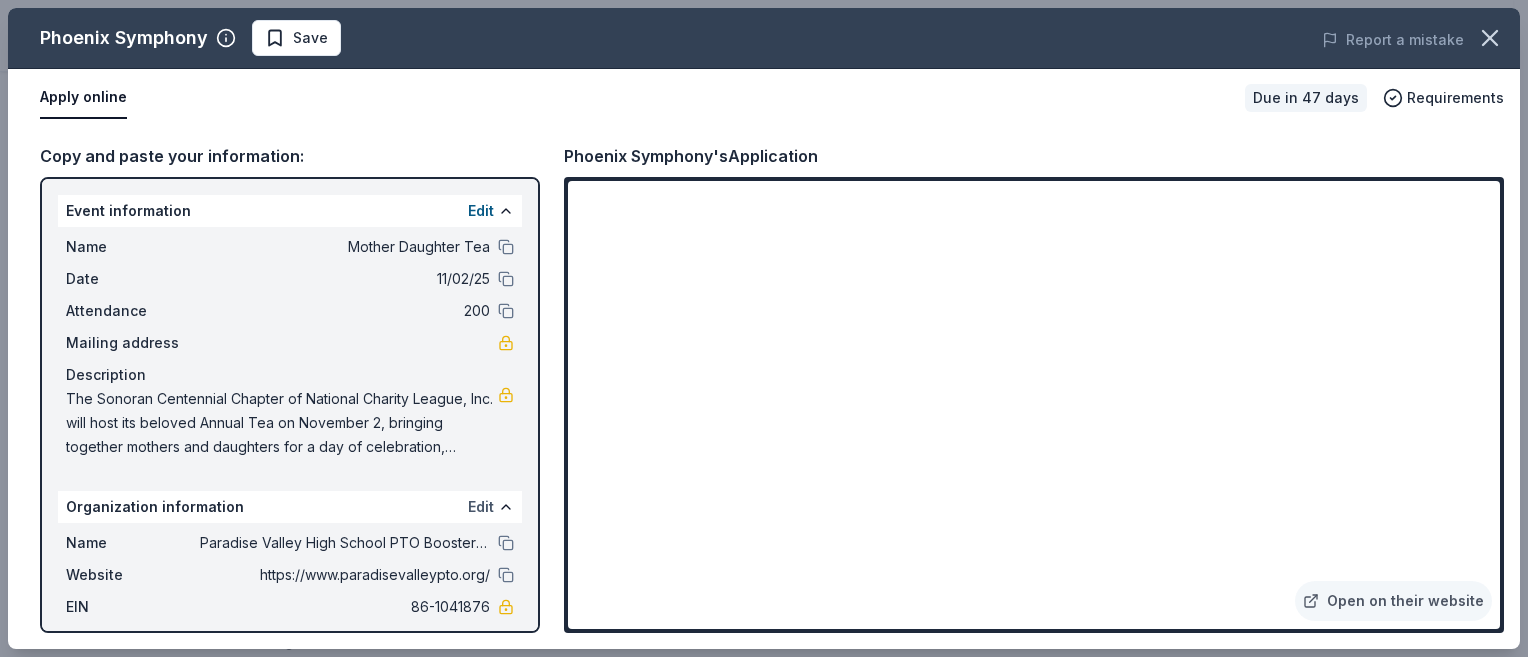 click on "Edit" at bounding box center [481, 507] 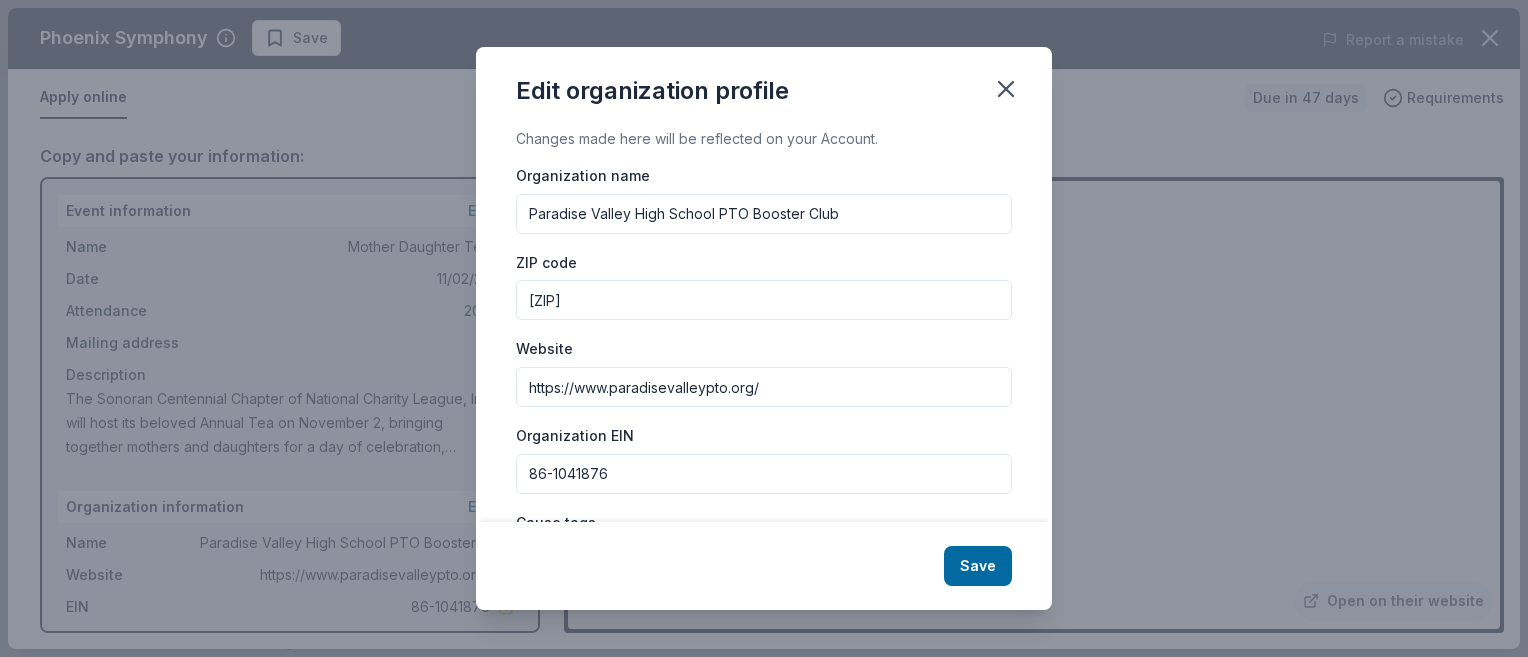 drag, startPoint x: 774, startPoint y: 222, endPoint x: 786, endPoint y: 222, distance: 12 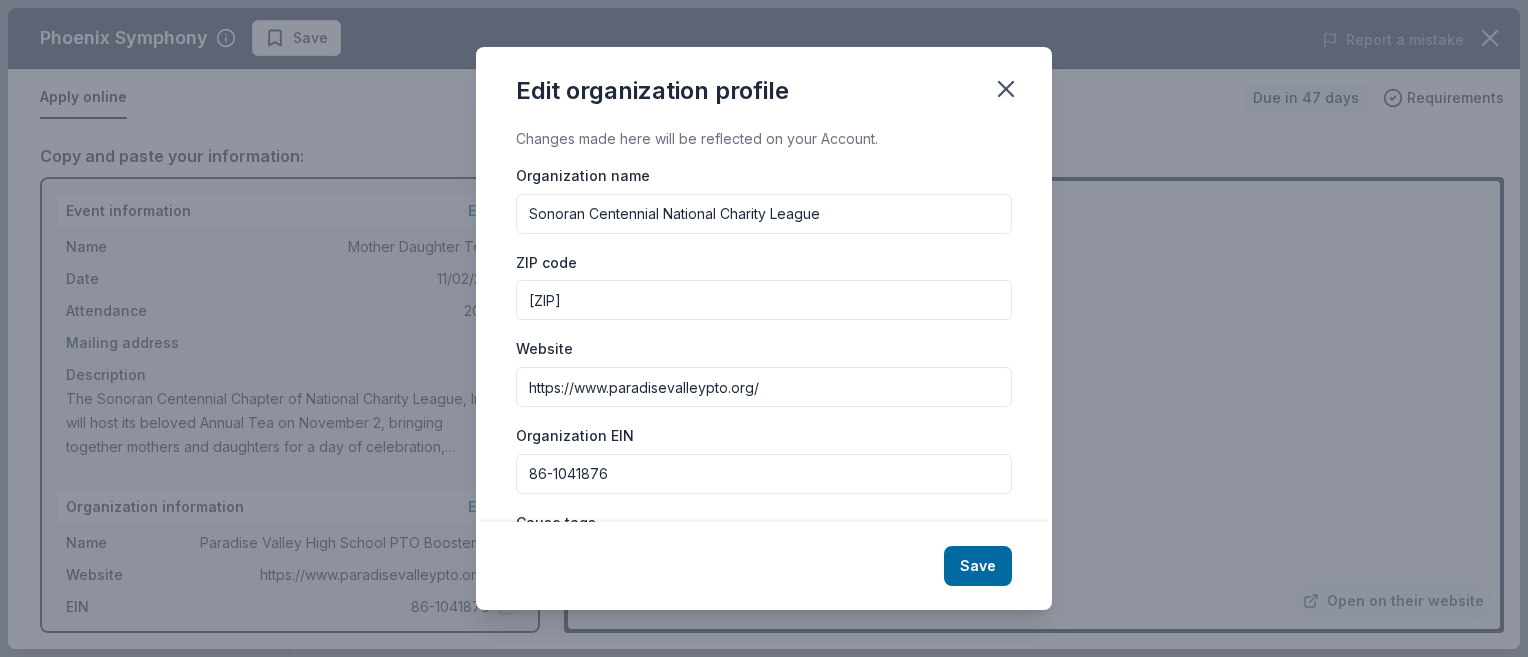 type on "Sonoran Centennial National Charity League" 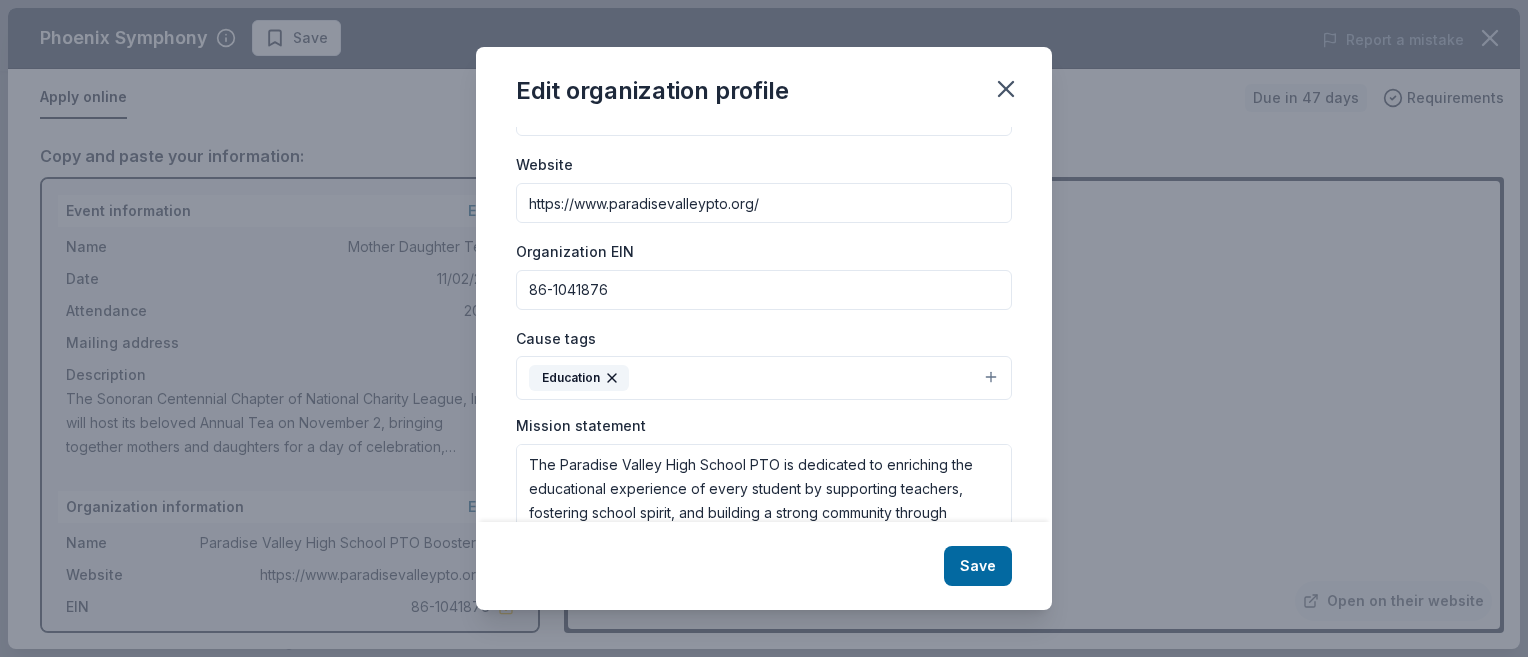 scroll, scrollTop: 194, scrollLeft: 0, axis: vertical 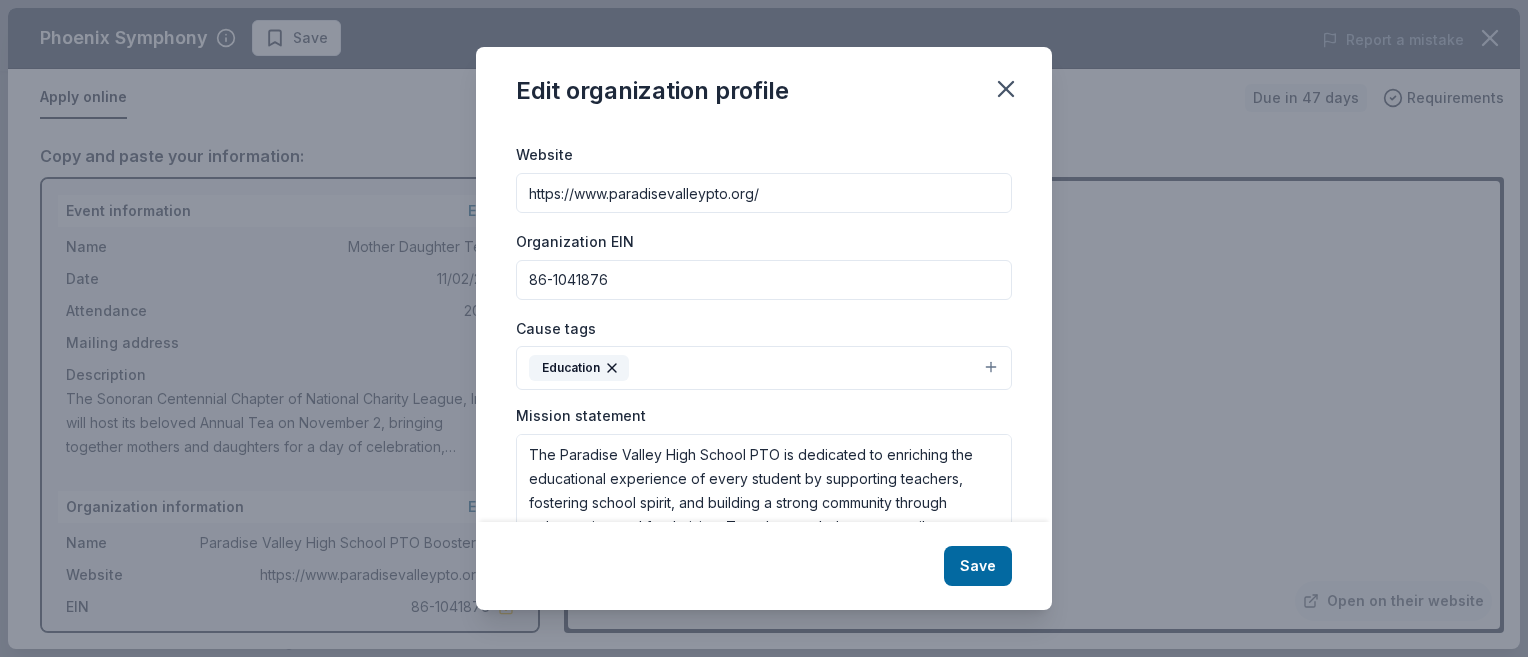 drag, startPoint x: 626, startPoint y: 289, endPoint x: 464, endPoint y: 281, distance: 162.19742 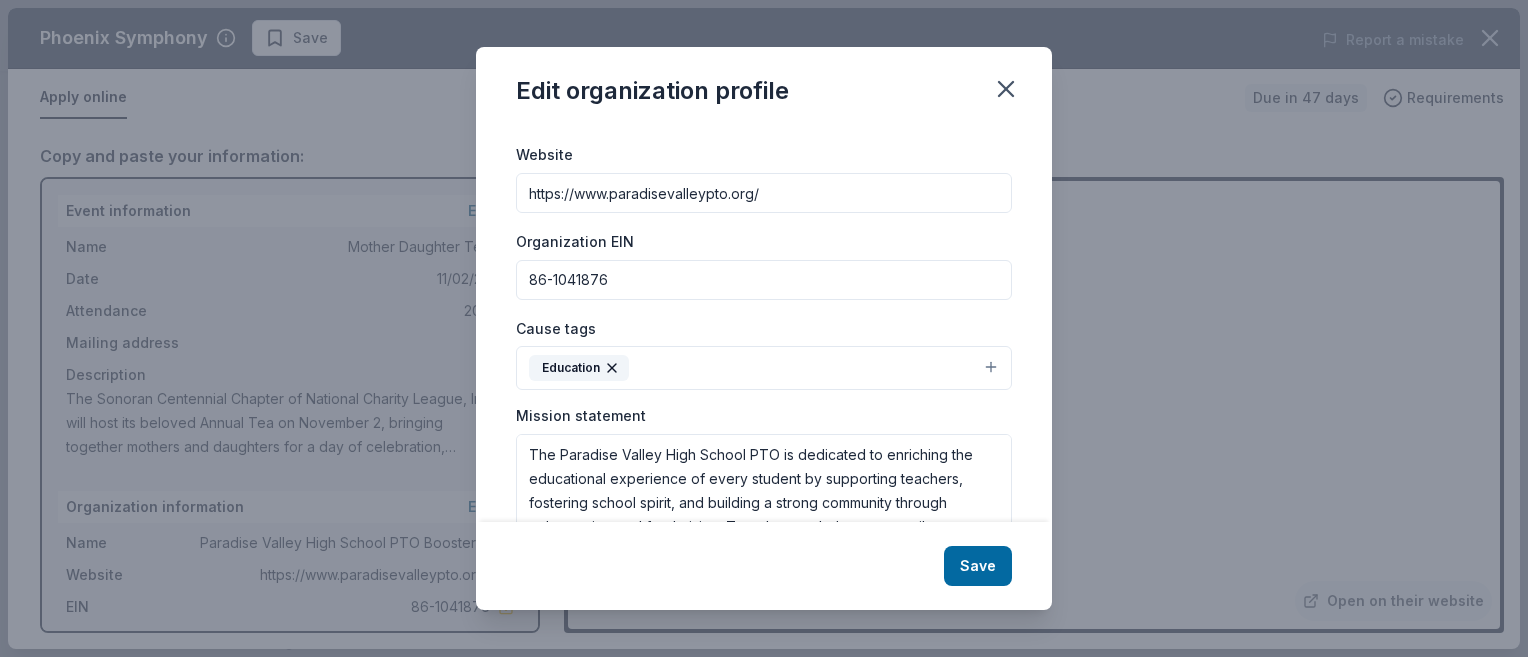 click on "Education" at bounding box center (764, 368) 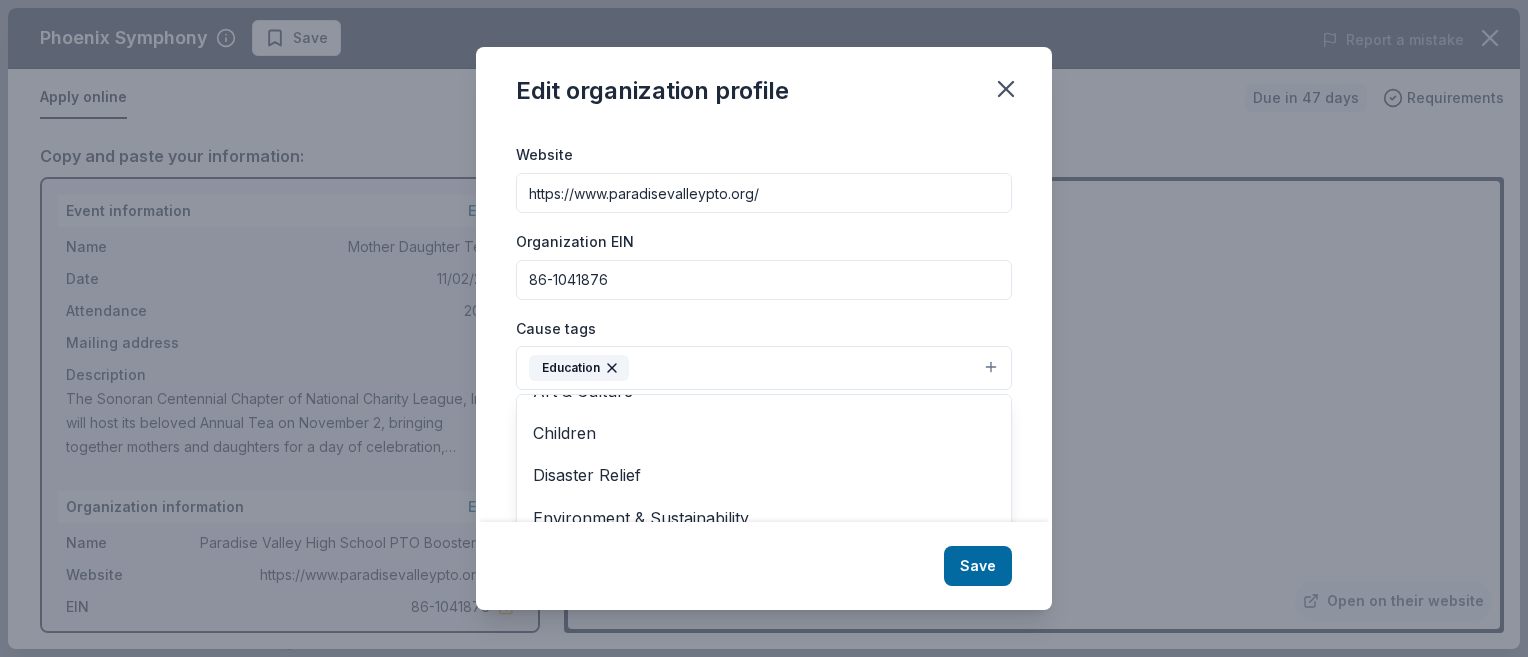 scroll, scrollTop: 73, scrollLeft: 0, axis: vertical 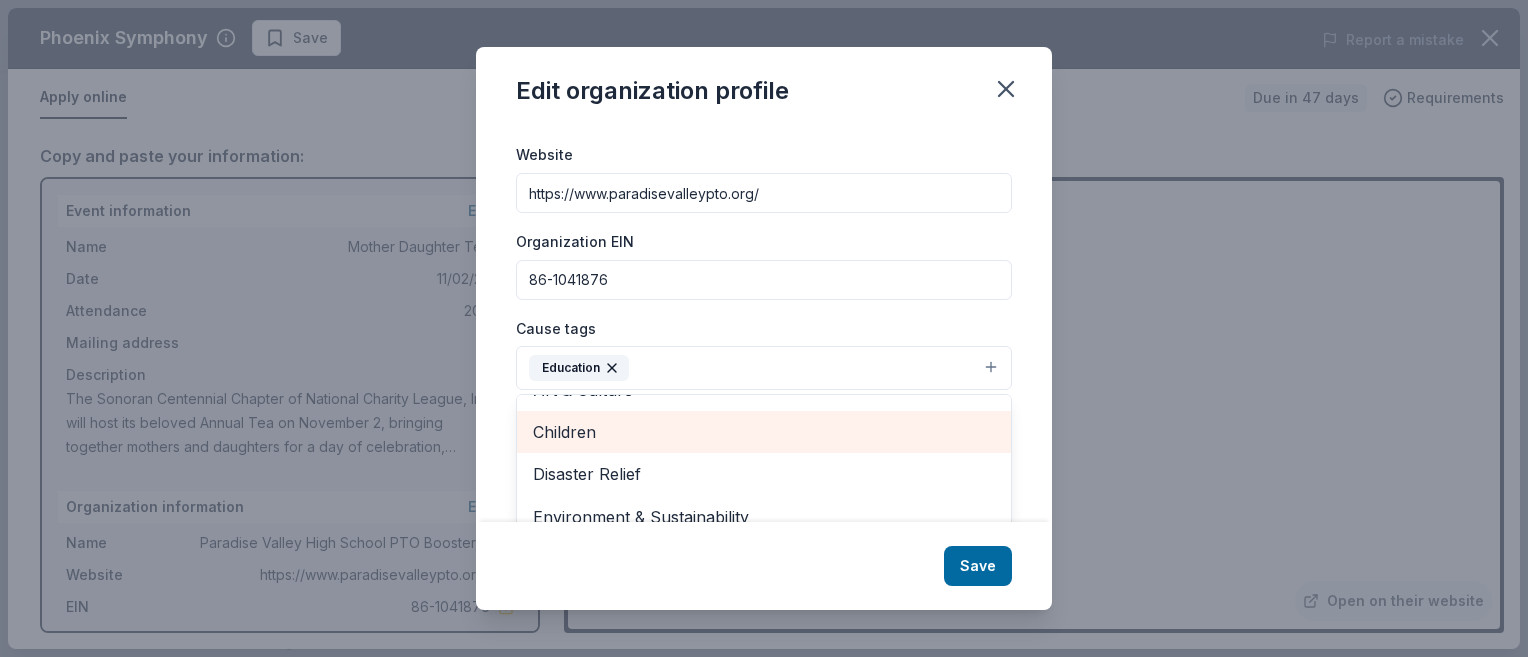 click on "Children" at bounding box center (764, 432) 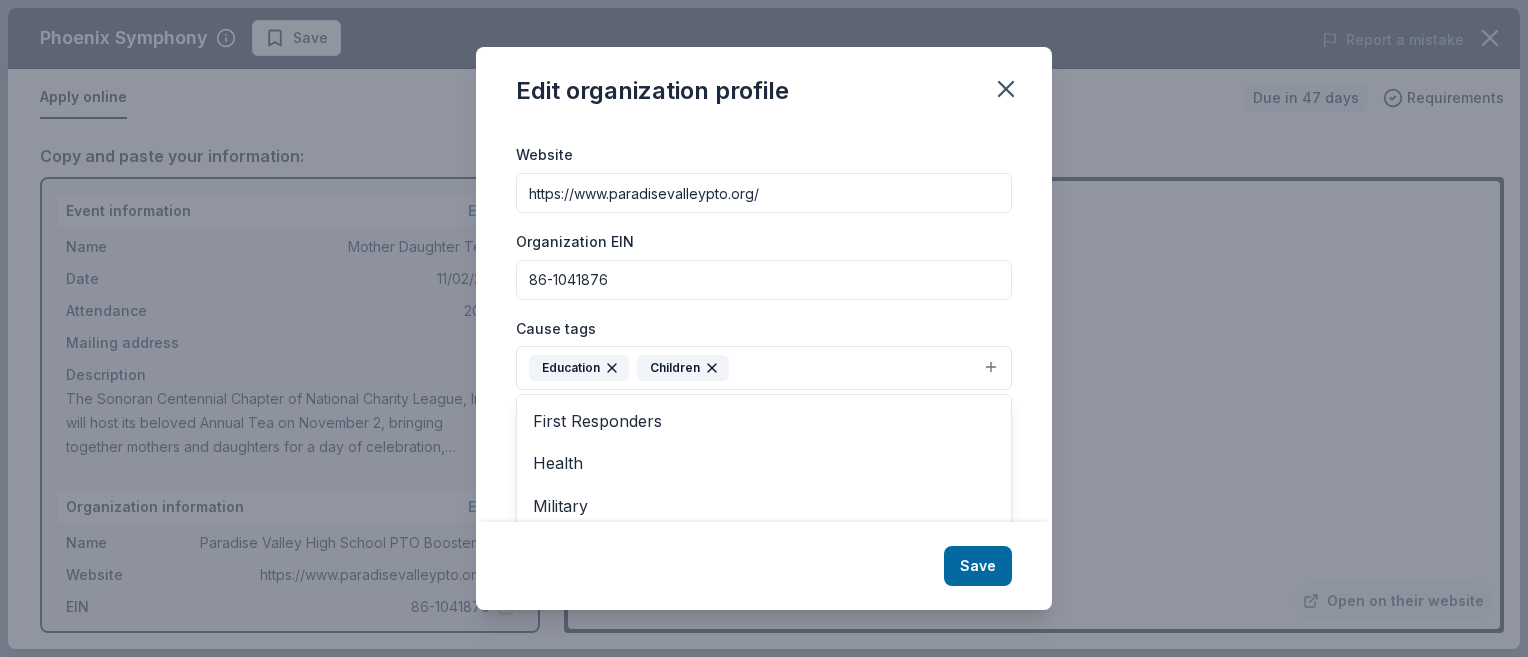 scroll, scrollTop: 193, scrollLeft: 0, axis: vertical 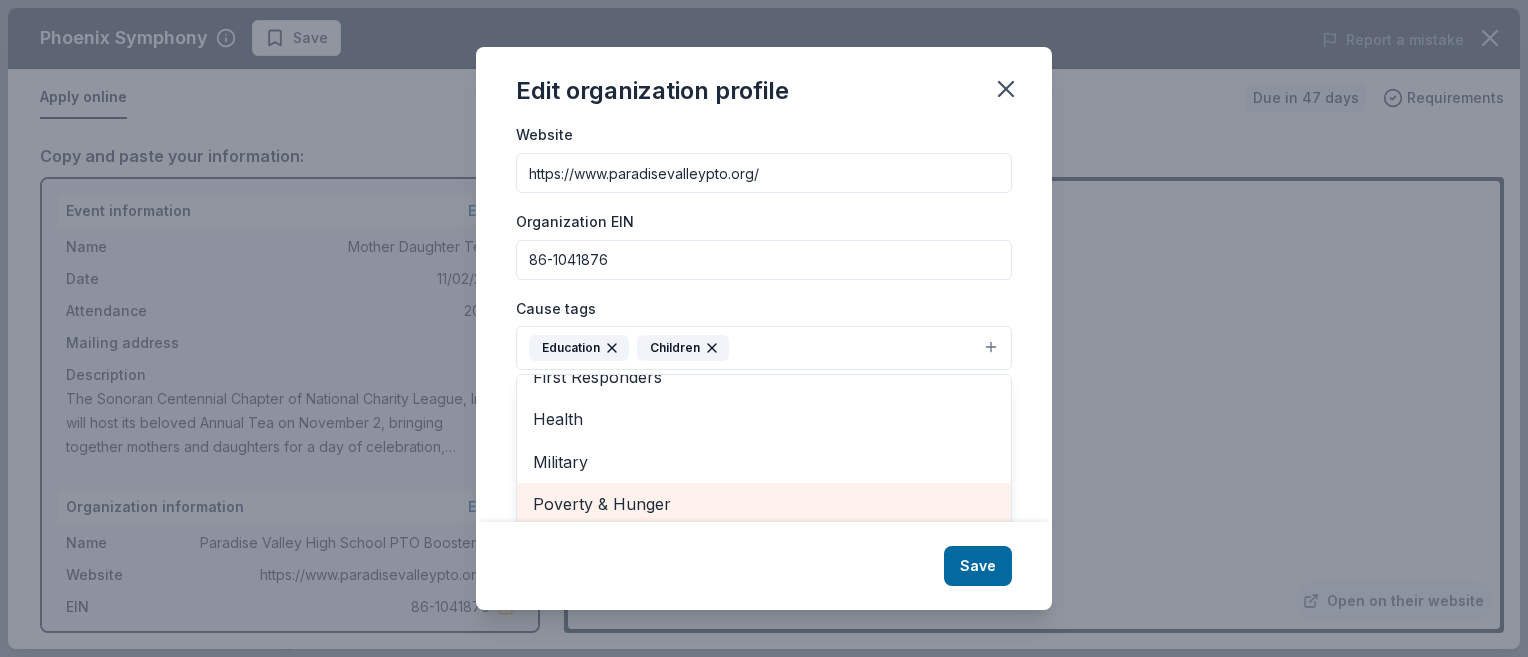 click on "Poverty & Hunger" at bounding box center (764, 504) 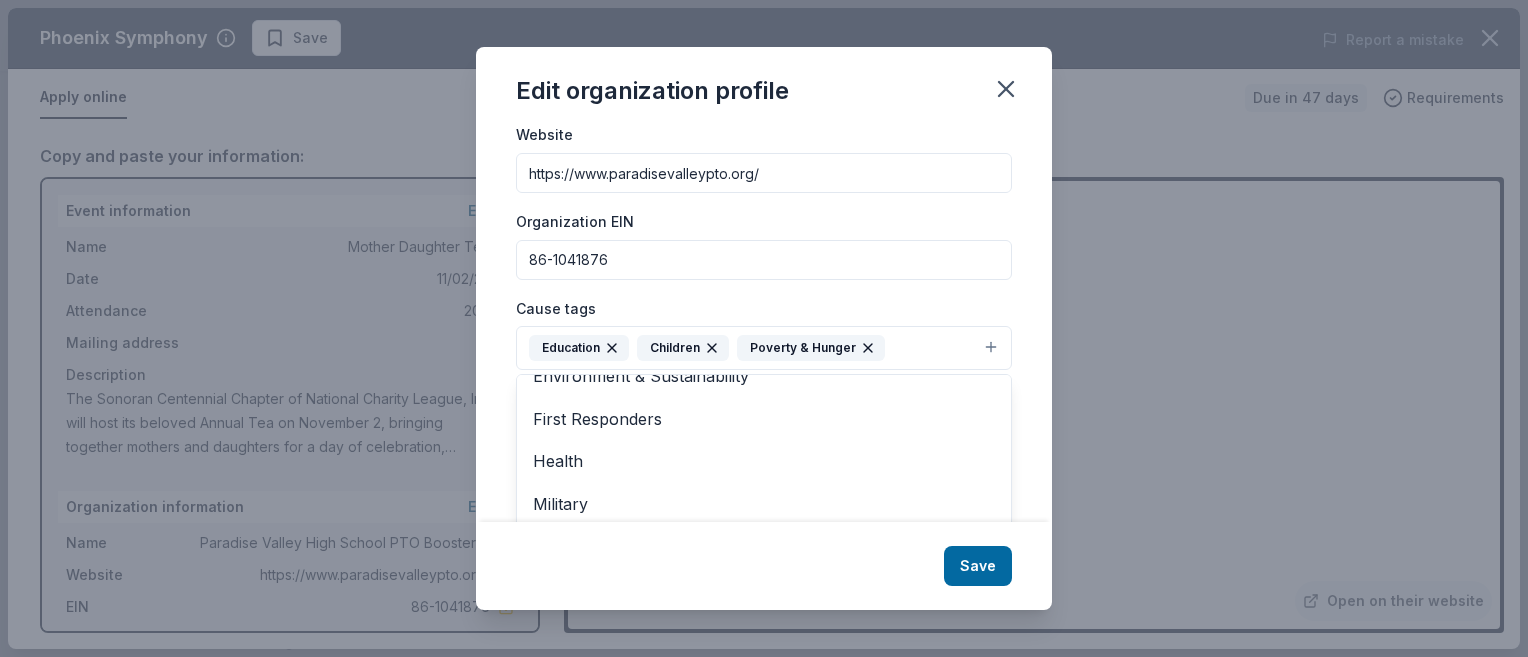 scroll, scrollTop: 0, scrollLeft: 0, axis: both 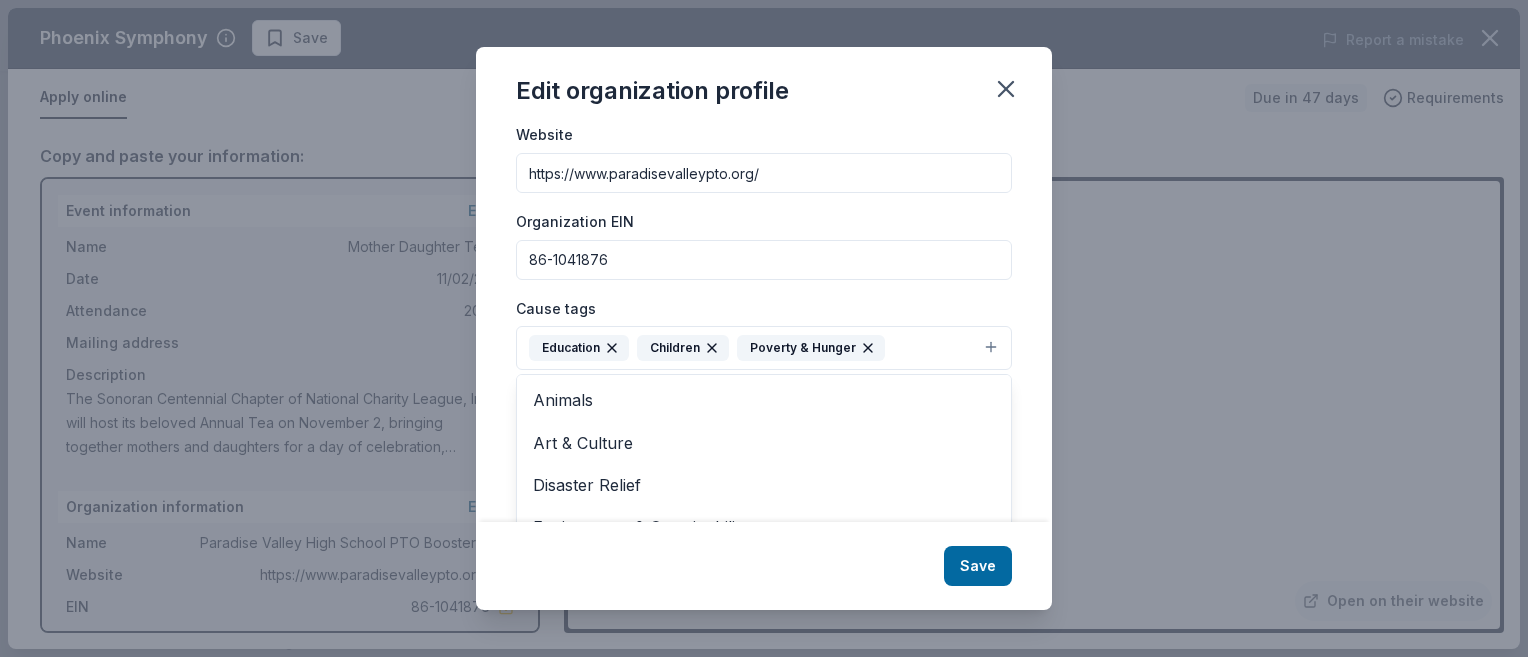 click on "Organization name Sonoran Centennial National Charity League ZIP code 85032 Website https://www.paradisevalleypto.org/ Organization EIN 86-1041876 Cause tags Education Children Poverty & Hunger Animals Art & Culture Disaster Relief Environment & Sustainability First Responders Health Military Social Justice Wellness & Fitness Mission statement The Paradise Valley High School PTO is dedicated to enriching the educational experience of every student by supporting teachers, fostering school spirit, and building a strong community through volunteerism and fundraising. Together, we help create a vibrant, inclusive environment where students can thrive academically, socially, and emotionally." at bounding box center (764, 250) 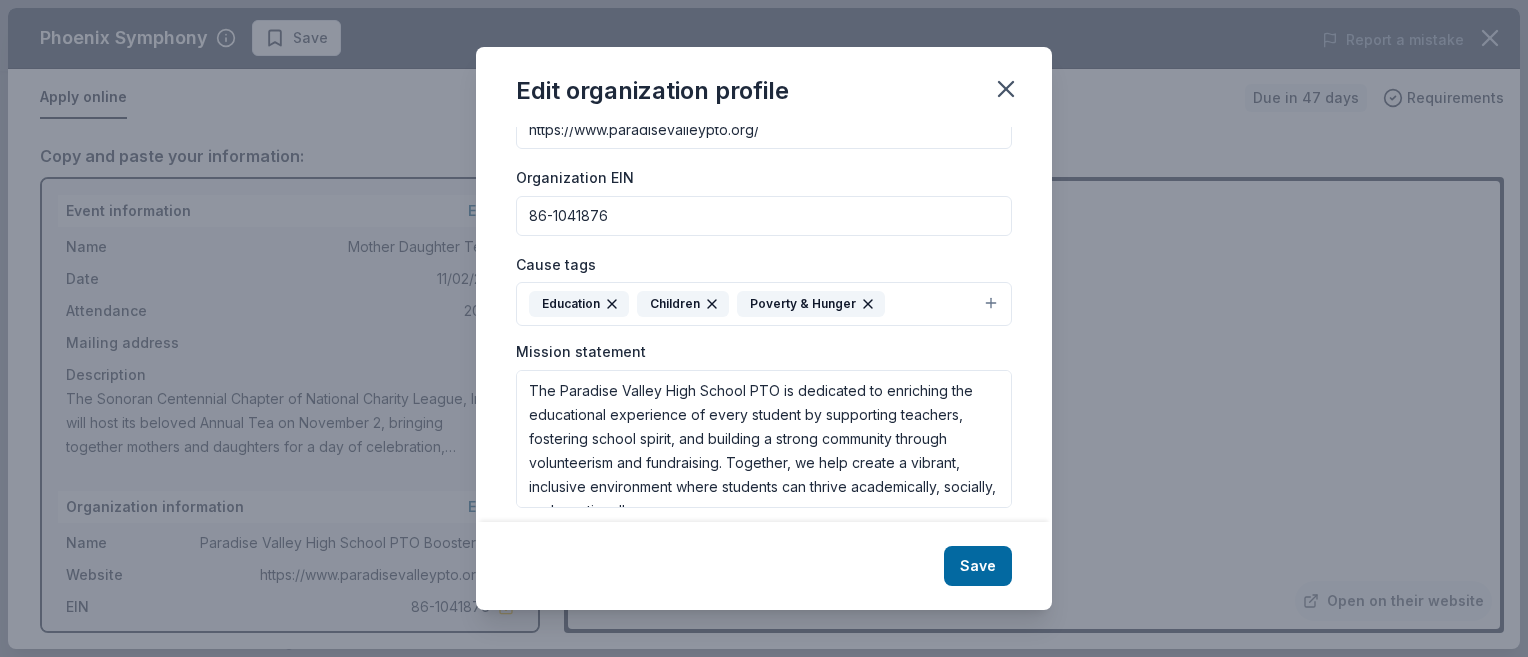 scroll, scrollTop: 273, scrollLeft: 0, axis: vertical 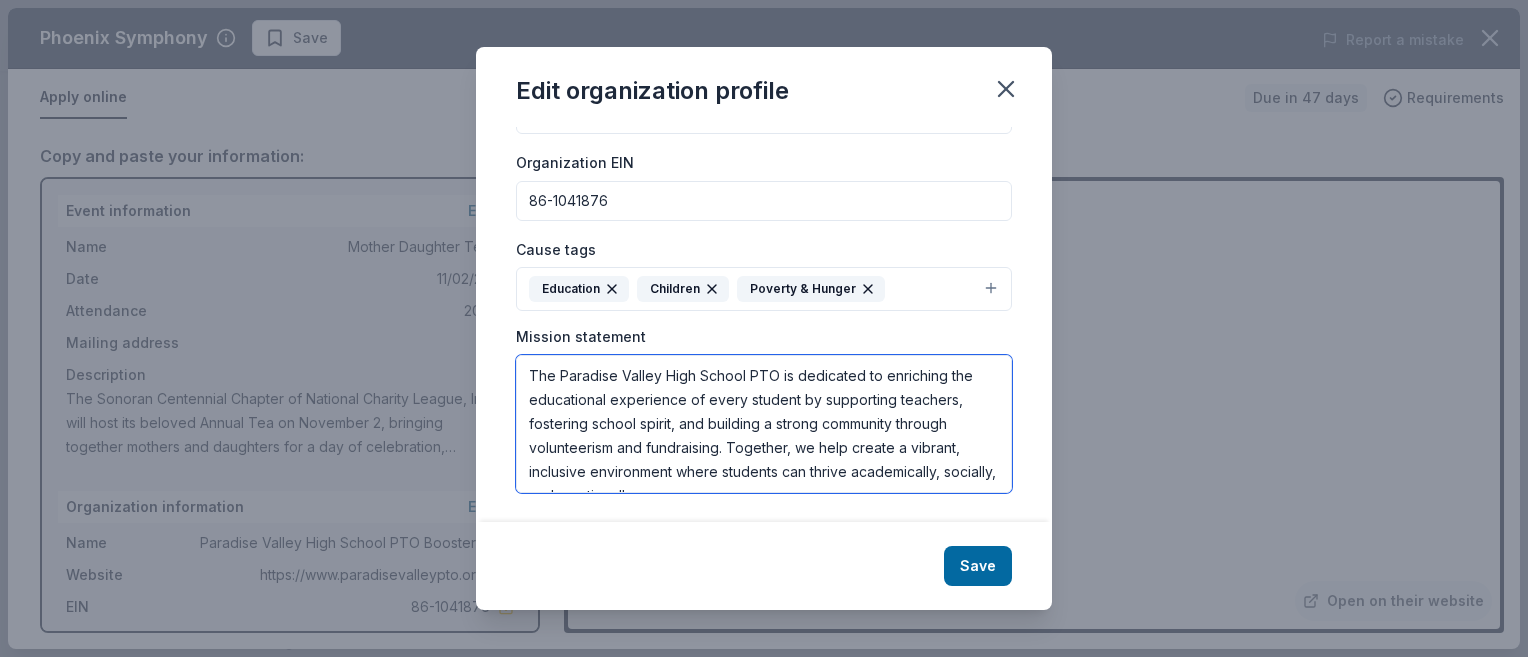click on "The Paradise Valley High School PTO is dedicated to enriching the educational experience of every student by supporting teachers, fostering school spirit, and building a strong community through volunteerism and fundraising. Together, we help create a vibrant, inclusive environment where students can thrive academically, socially, and emotionally." at bounding box center (764, 424) 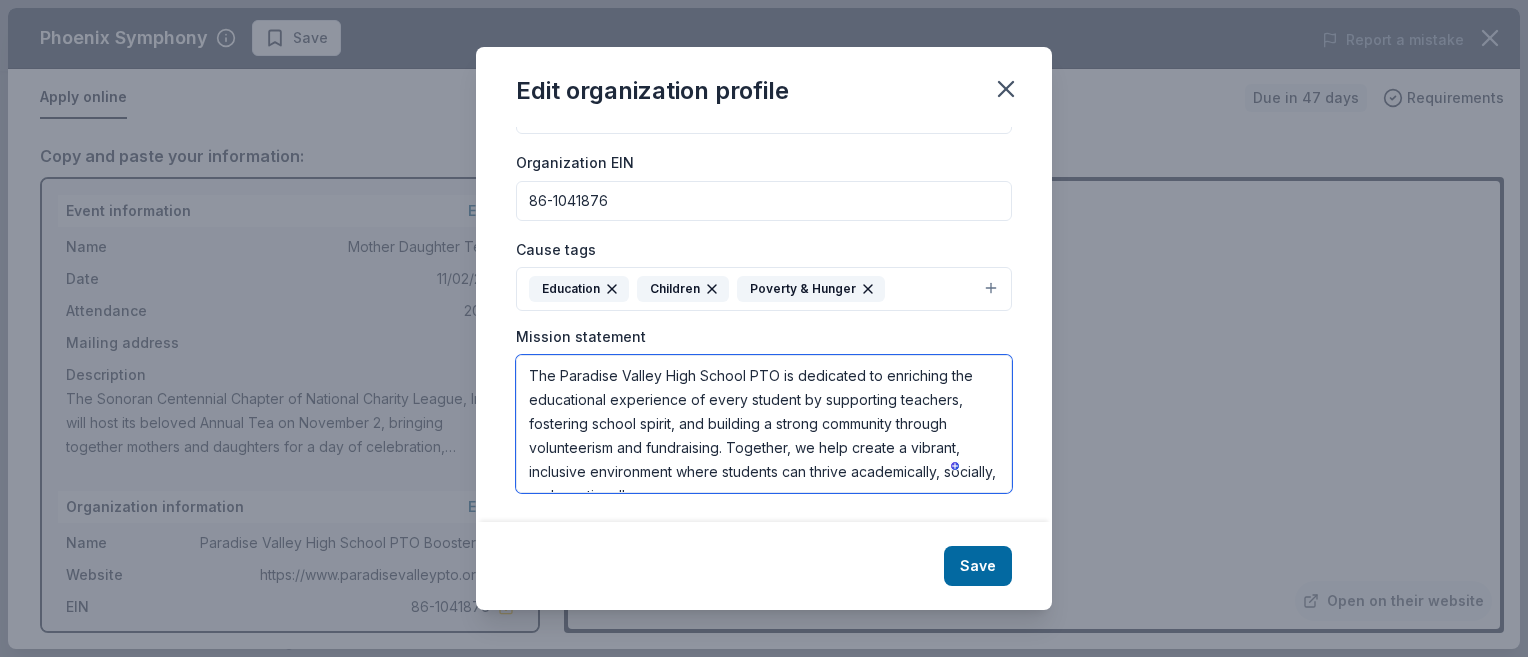 scroll, scrollTop: 24, scrollLeft: 0, axis: vertical 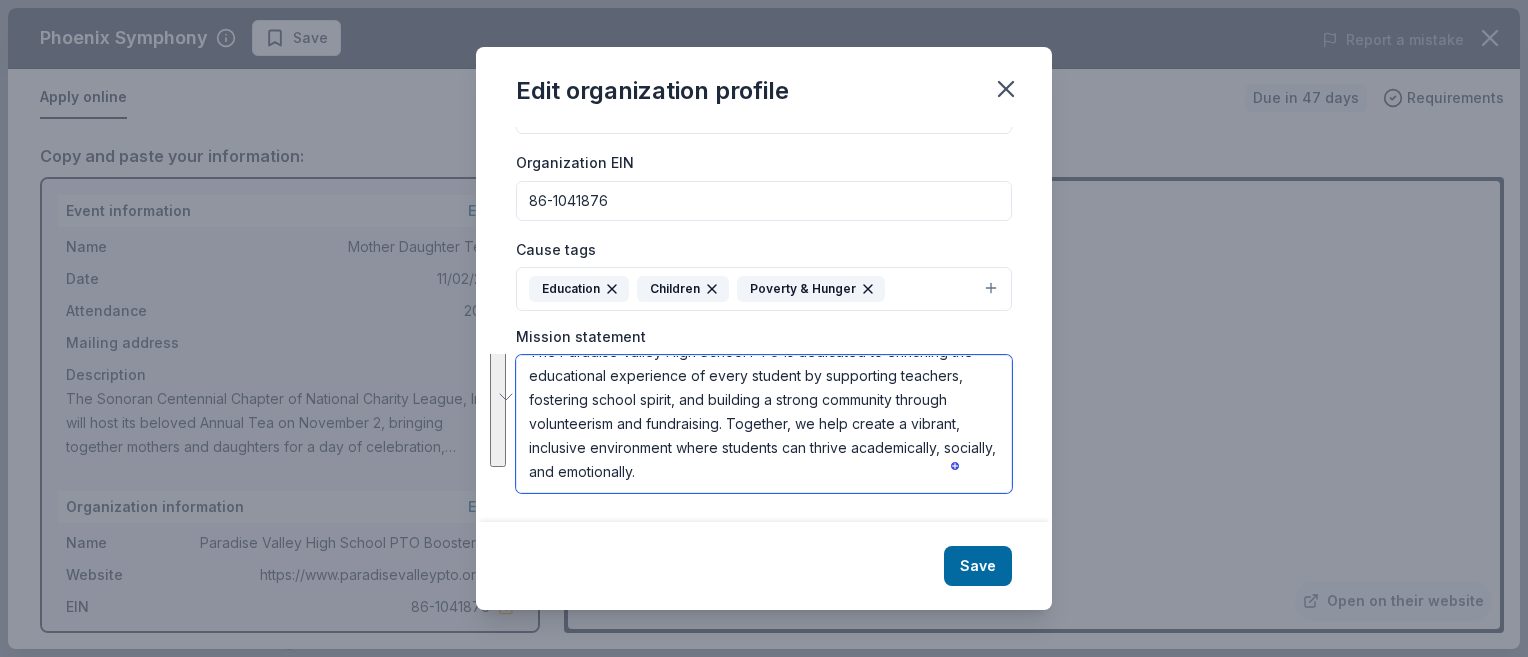 drag, startPoint x: 533, startPoint y: 374, endPoint x: 976, endPoint y: 495, distance: 459.2276 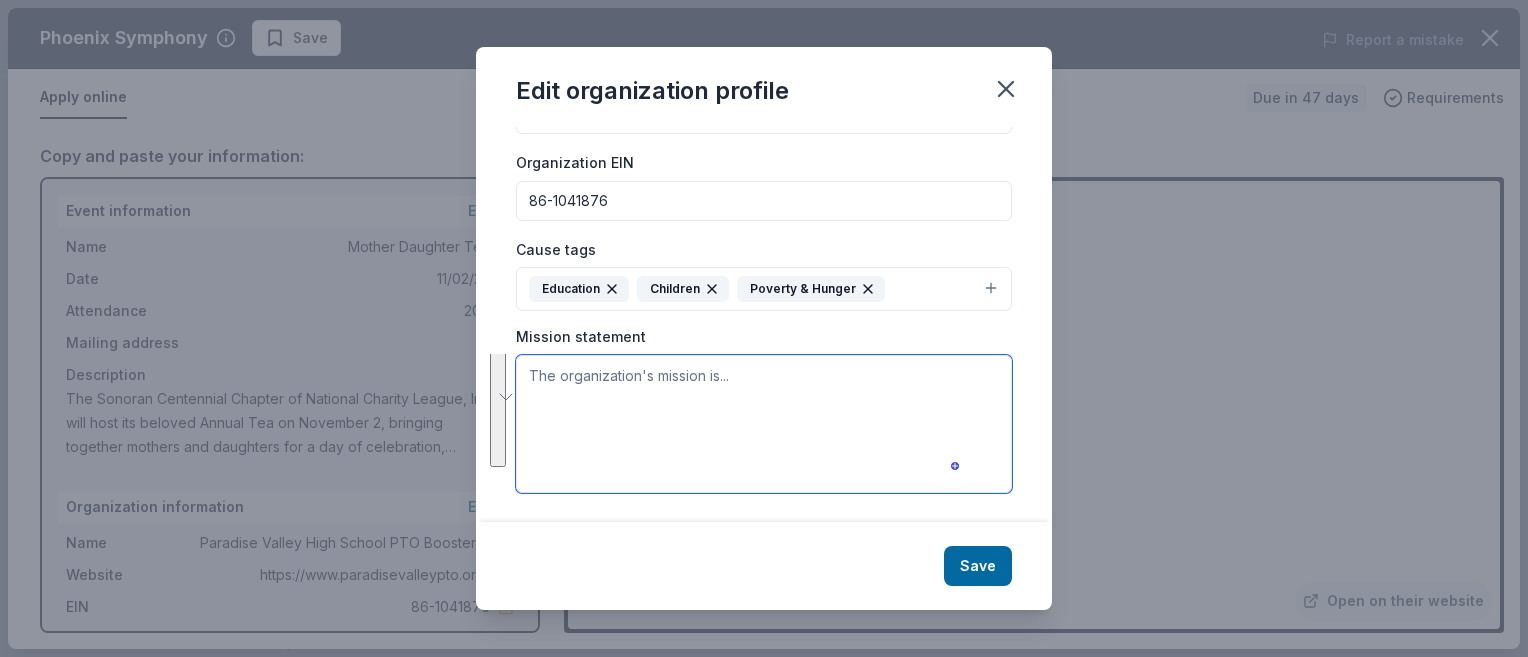 scroll, scrollTop: 0, scrollLeft: 0, axis: both 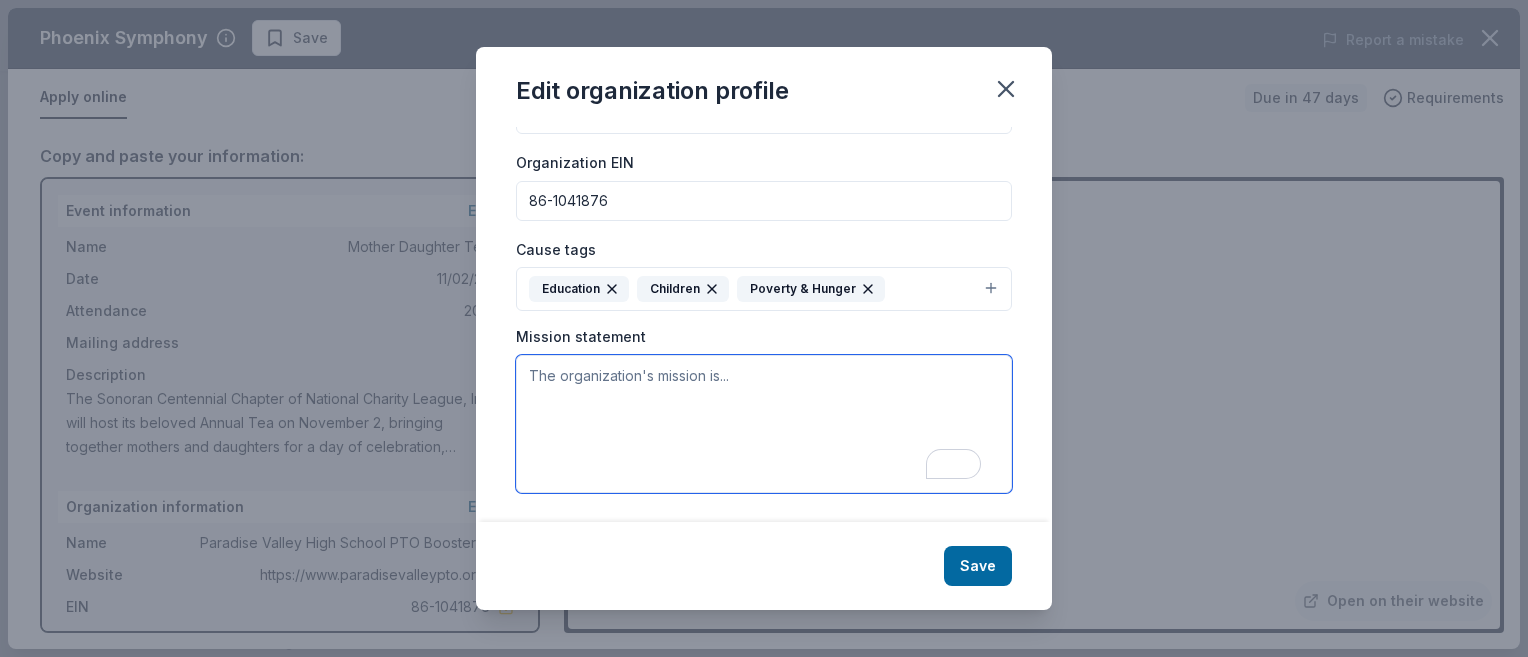 click at bounding box center (764, 424) 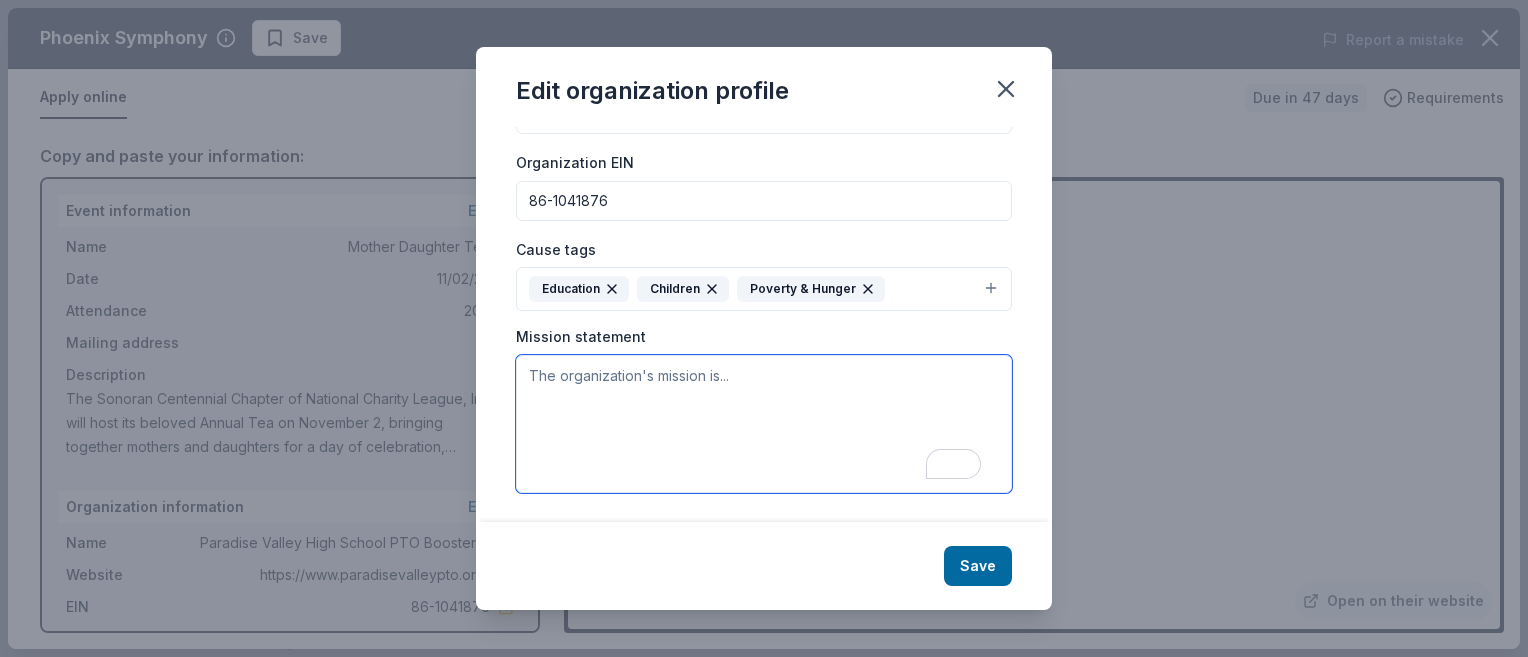 click at bounding box center (764, 424) 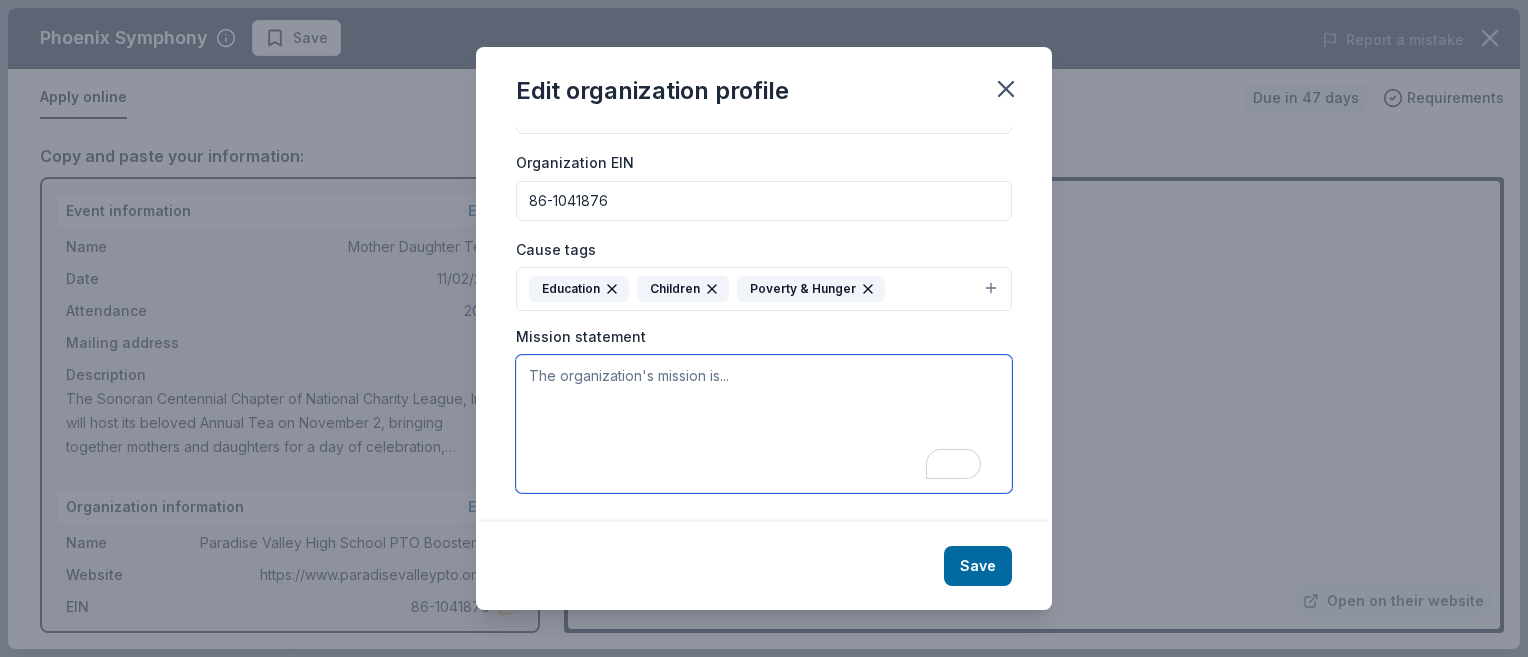 paste on "The Sonoran Centennial Chapter of National Charity League, Inc. is committed to fostering strong mother-daughter relationships through meaningful community service, leadership development, and cultural enrichment. Together, we empower young women to become confident, compassionate leaders while making a lasting impact on the Scottsdale community and beyond." 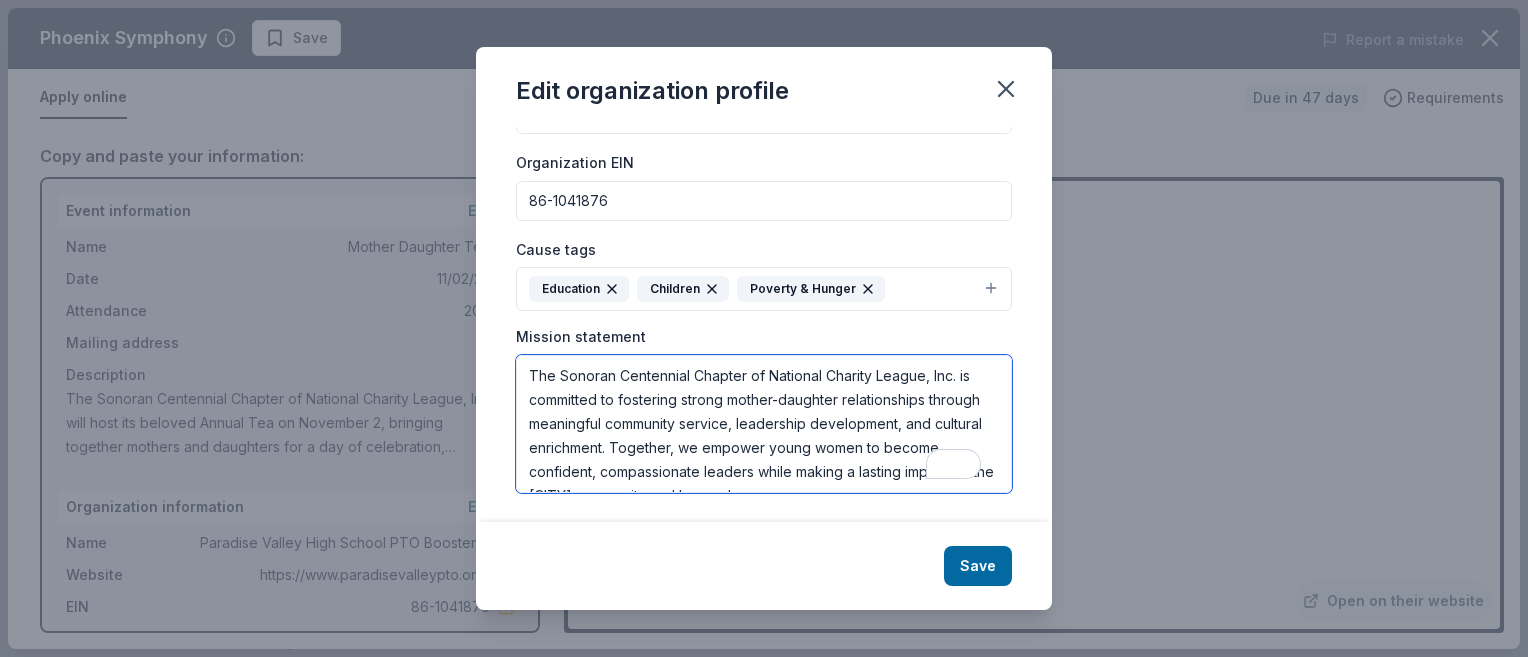 scroll, scrollTop: 12, scrollLeft: 0, axis: vertical 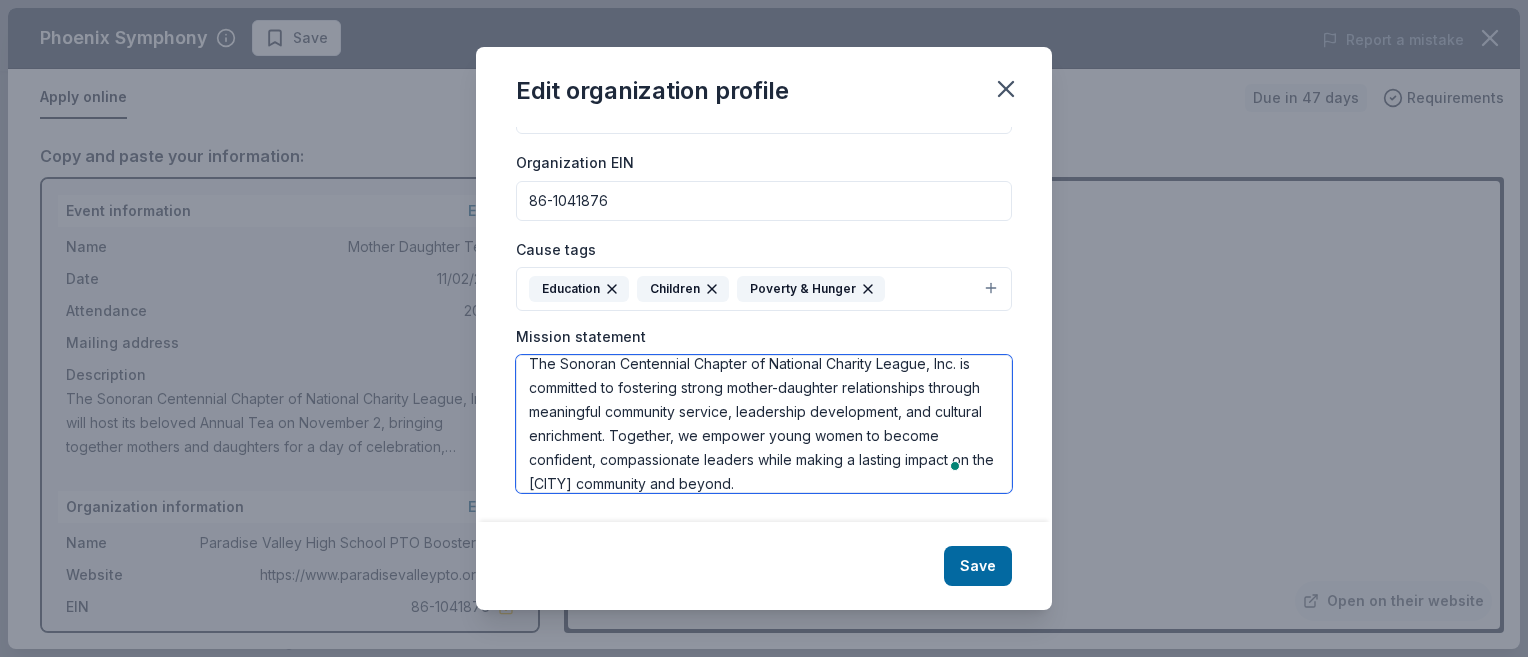 type on "The Sonoran Centennial Chapter of National Charity League, Inc. is committed to fostering strong mother-daughter relationships through meaningful community service, leadership development, and cultural enrichment. Together, we empower young women to become confident, compassionate leaders while making a lasting impact on the Scottsdale community and beyond." 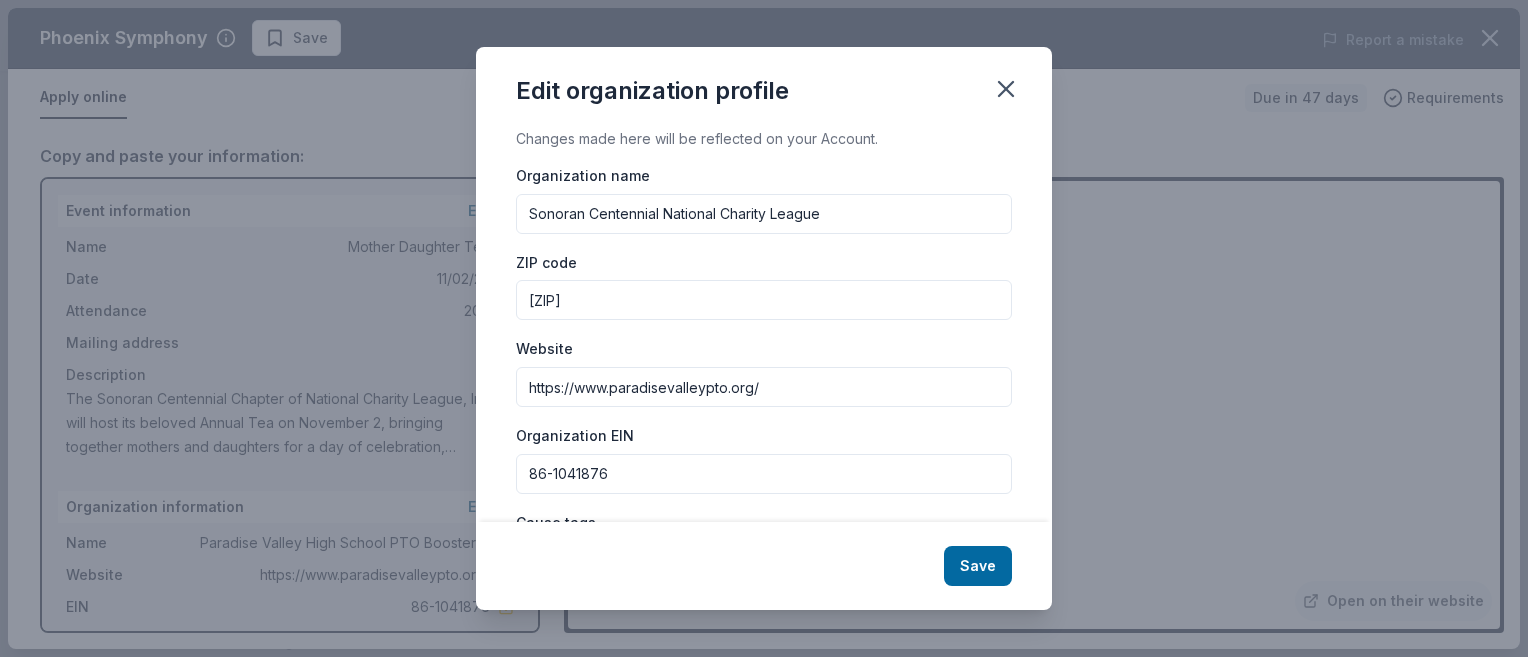 scroll, scrollTop: 273, scrollLeft: 0, axis: vertical 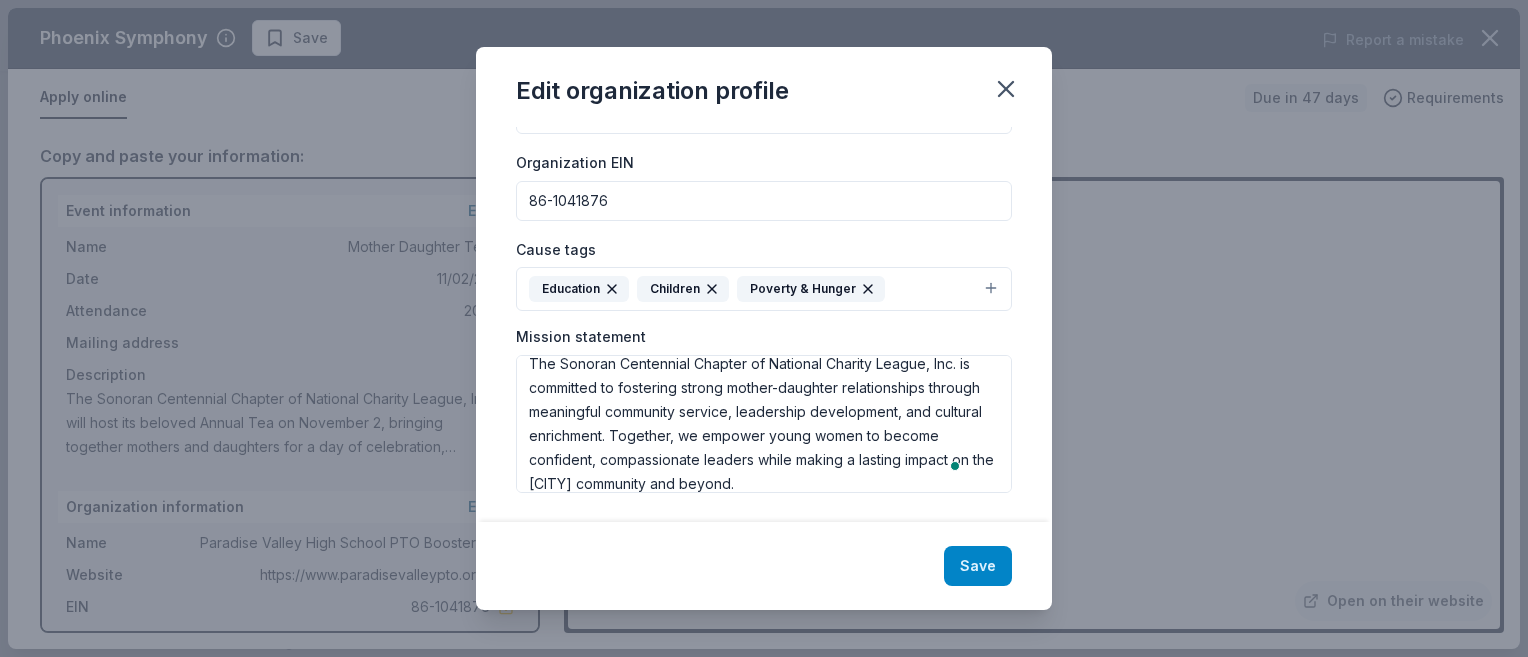 click on "Save" at bounding box center [978, 566] 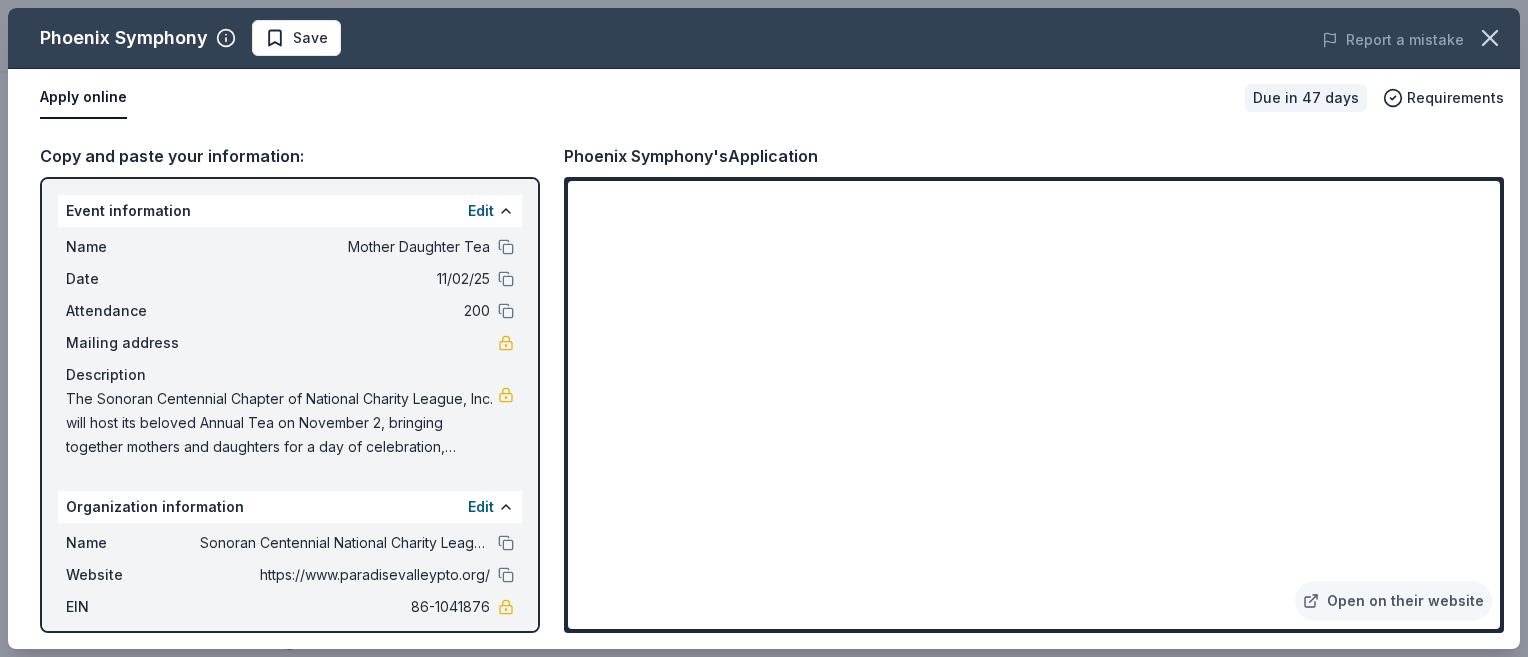 type 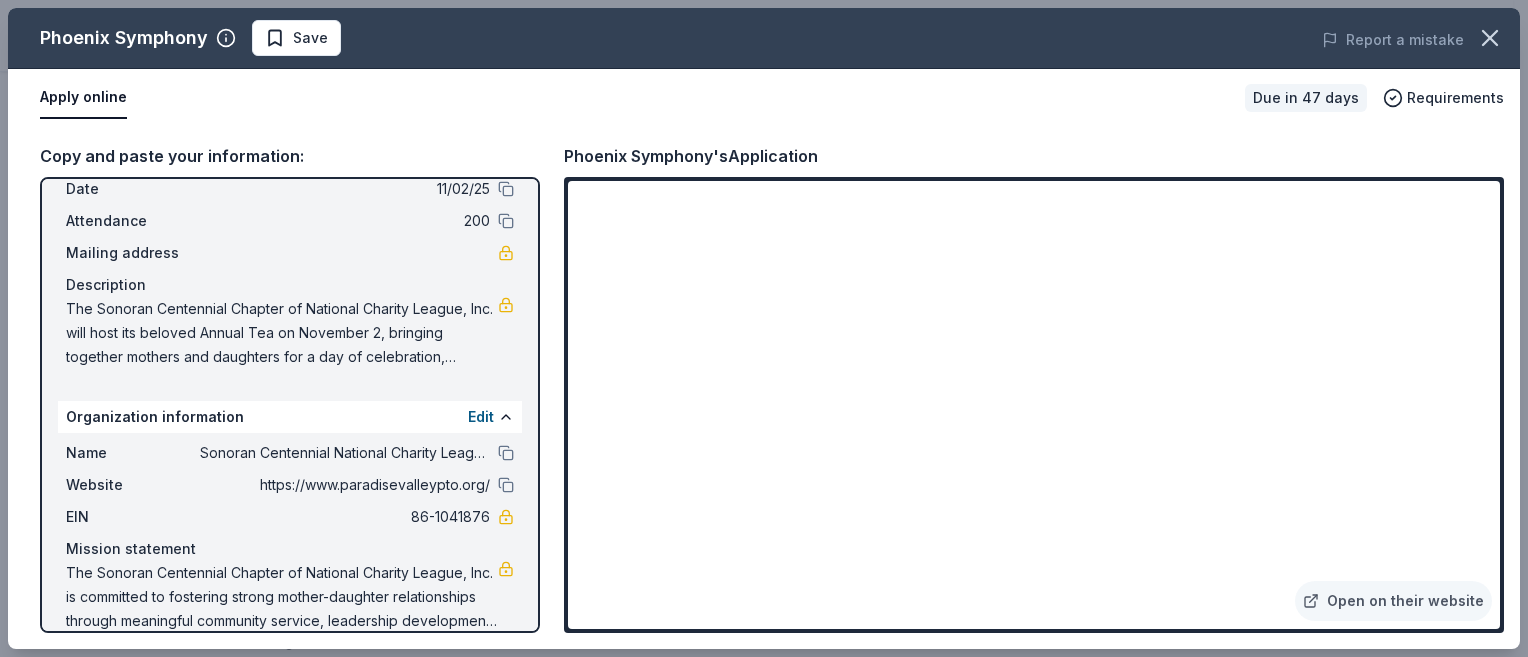 scroll, scrollTop: 116, scrollLeft: 0, axis: vertical 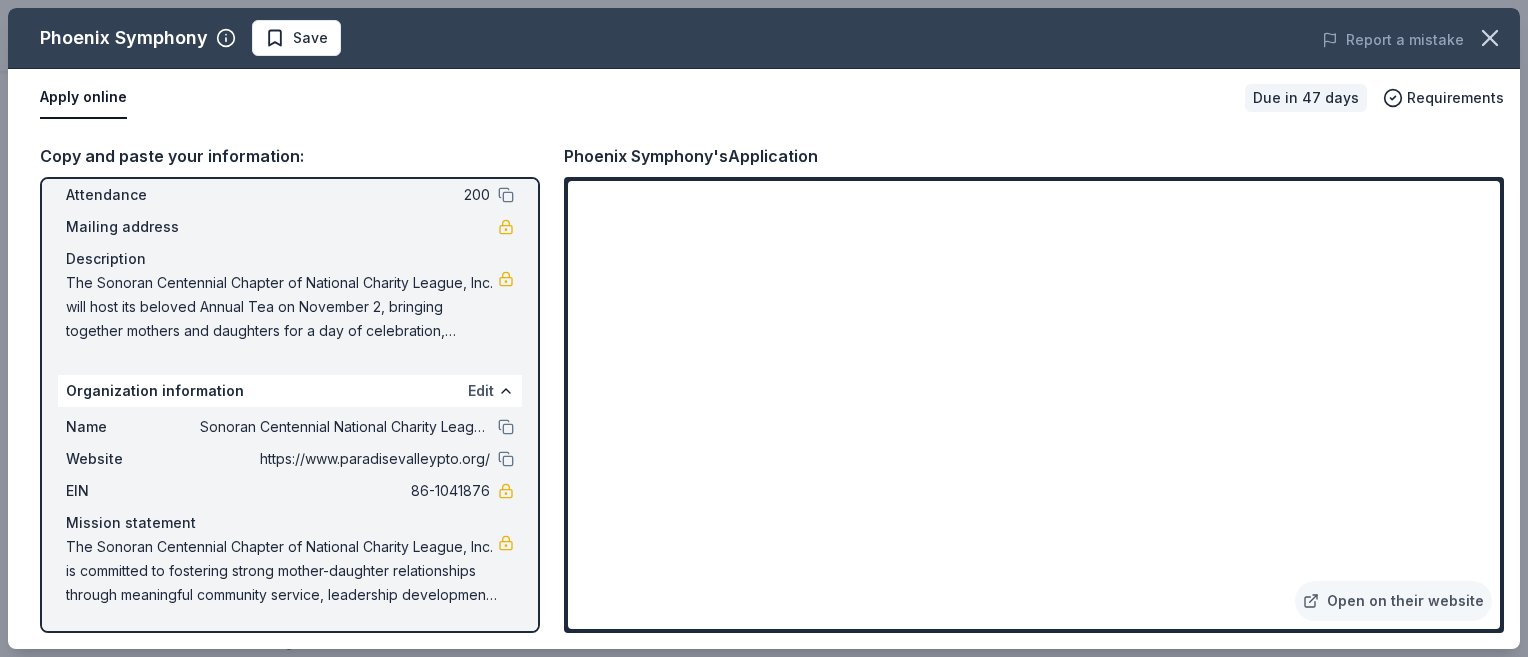 click on "Edit" at bounding box center (481, 391) 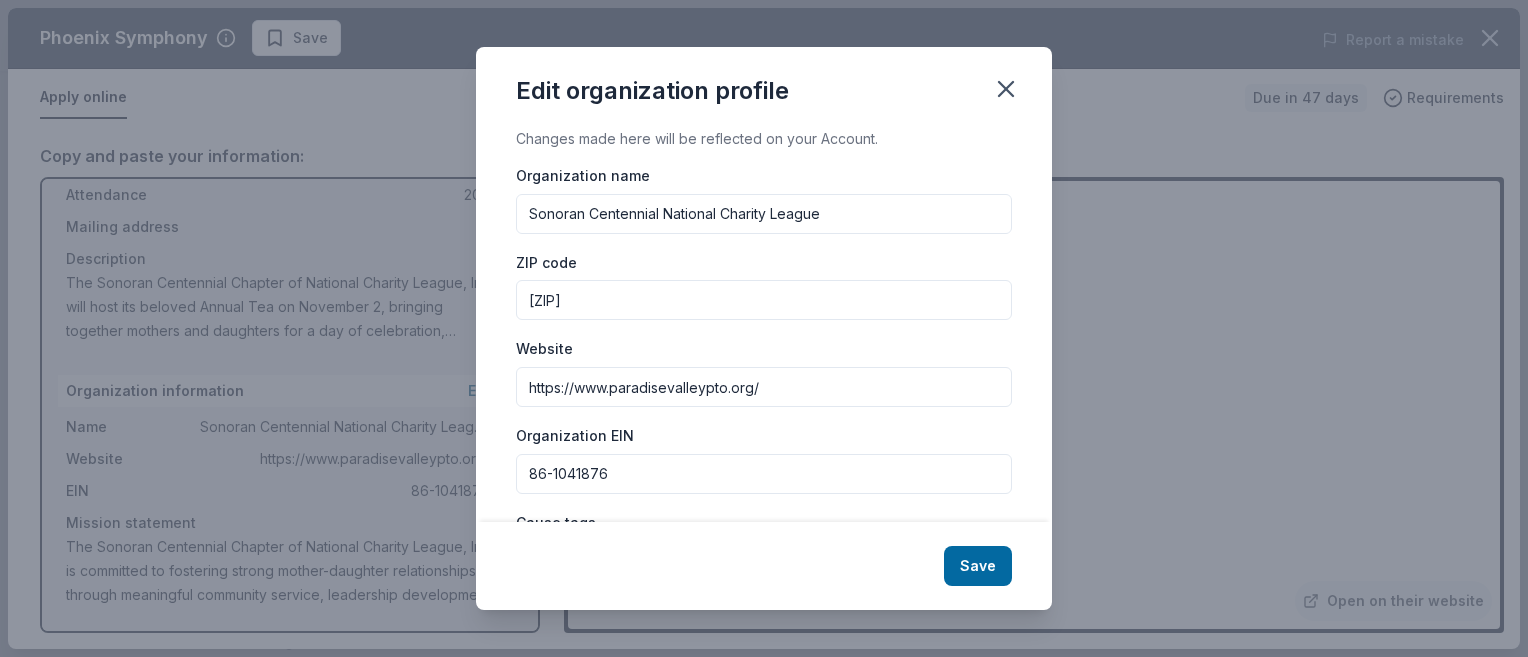 click on "https://www.paradisevalleypto.org/" at bounding box center (764, 387) 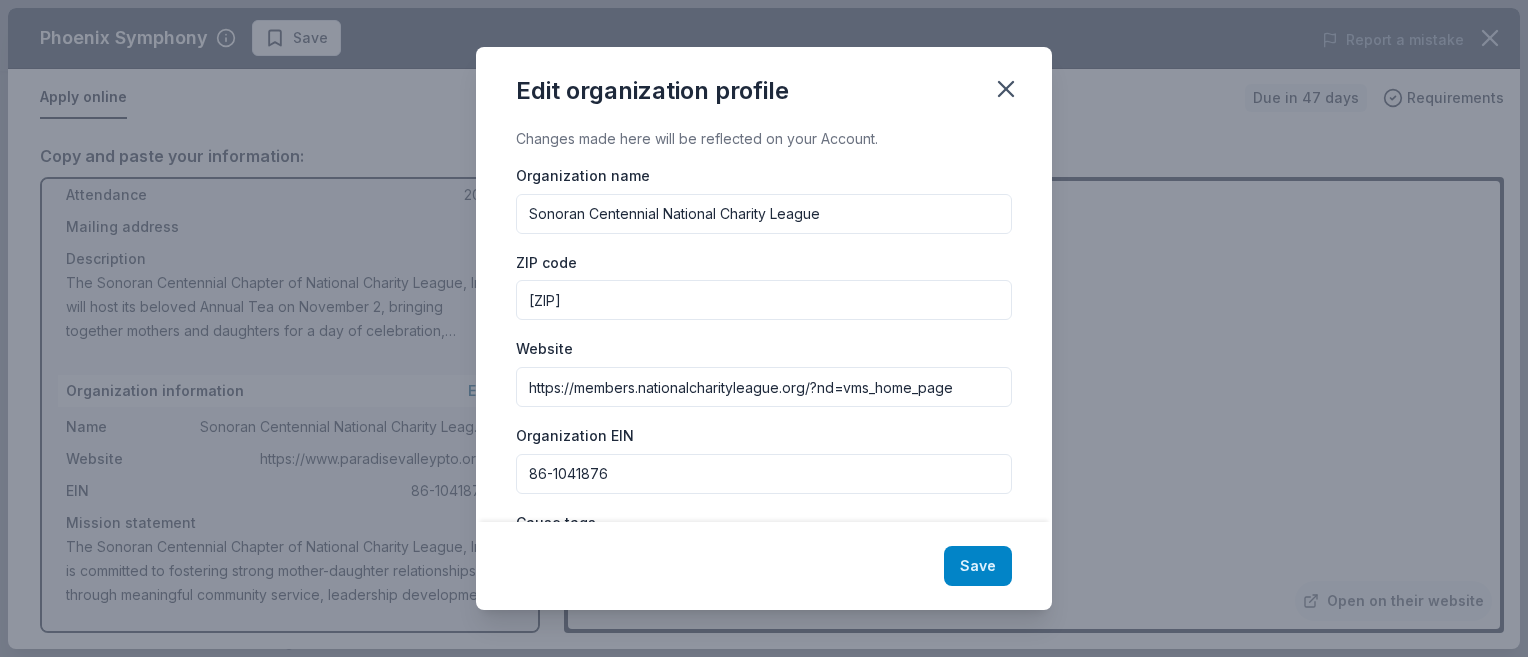 type on "https://members.nationalcharityleague.org/?nd=vms_home_page" 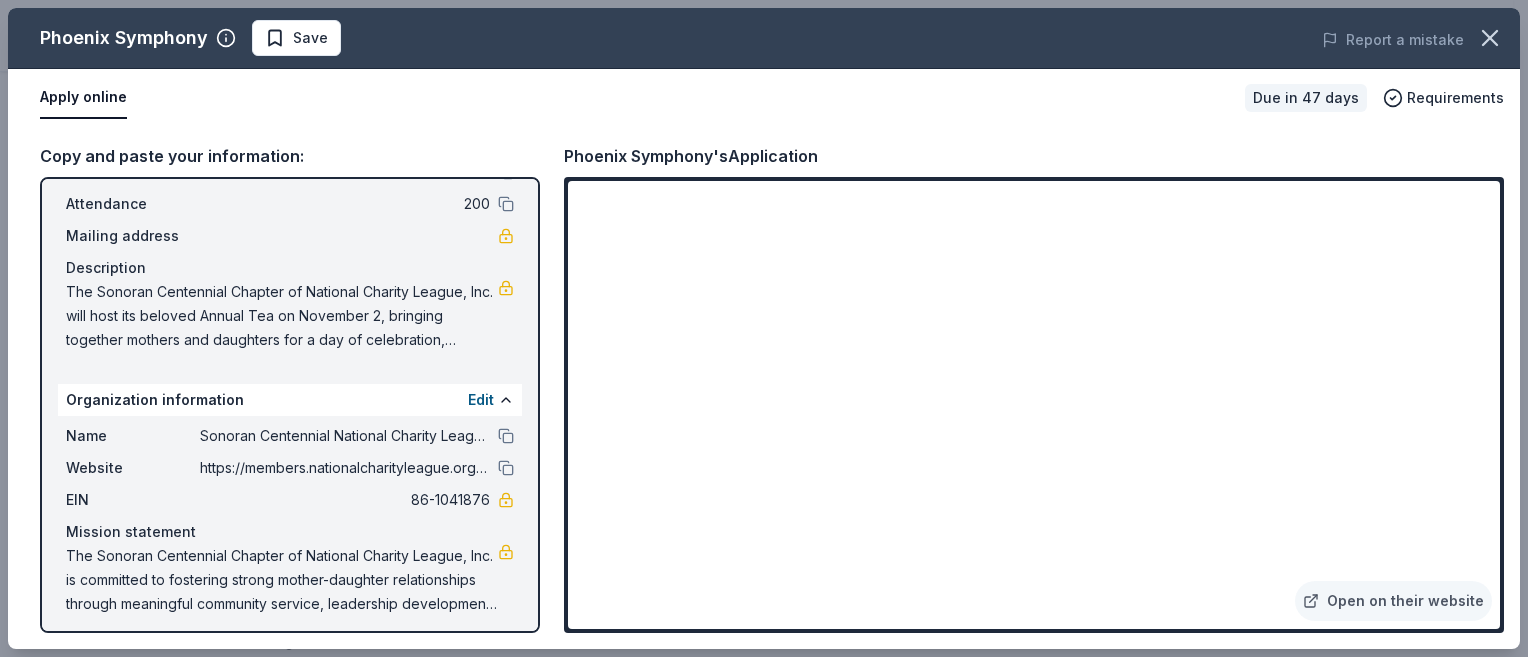 scroll, scrollTop: 116, scrollLeft: 0, axis: vertical 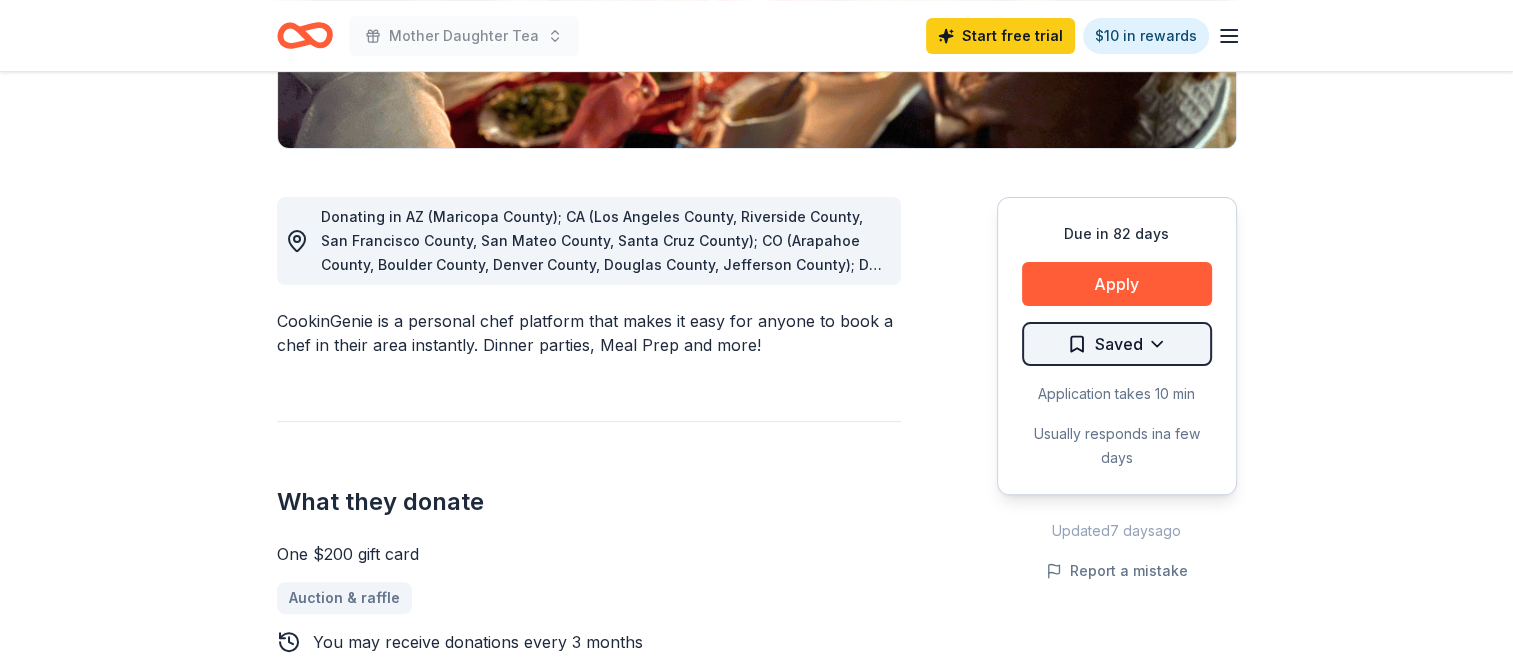 click on "Village San Francisco [DATE] • Approved They responded quickly and were friendly and easy to communicate with. We're very pleased with the donation. [DATE] • 5" at bounding box center (756, -131) 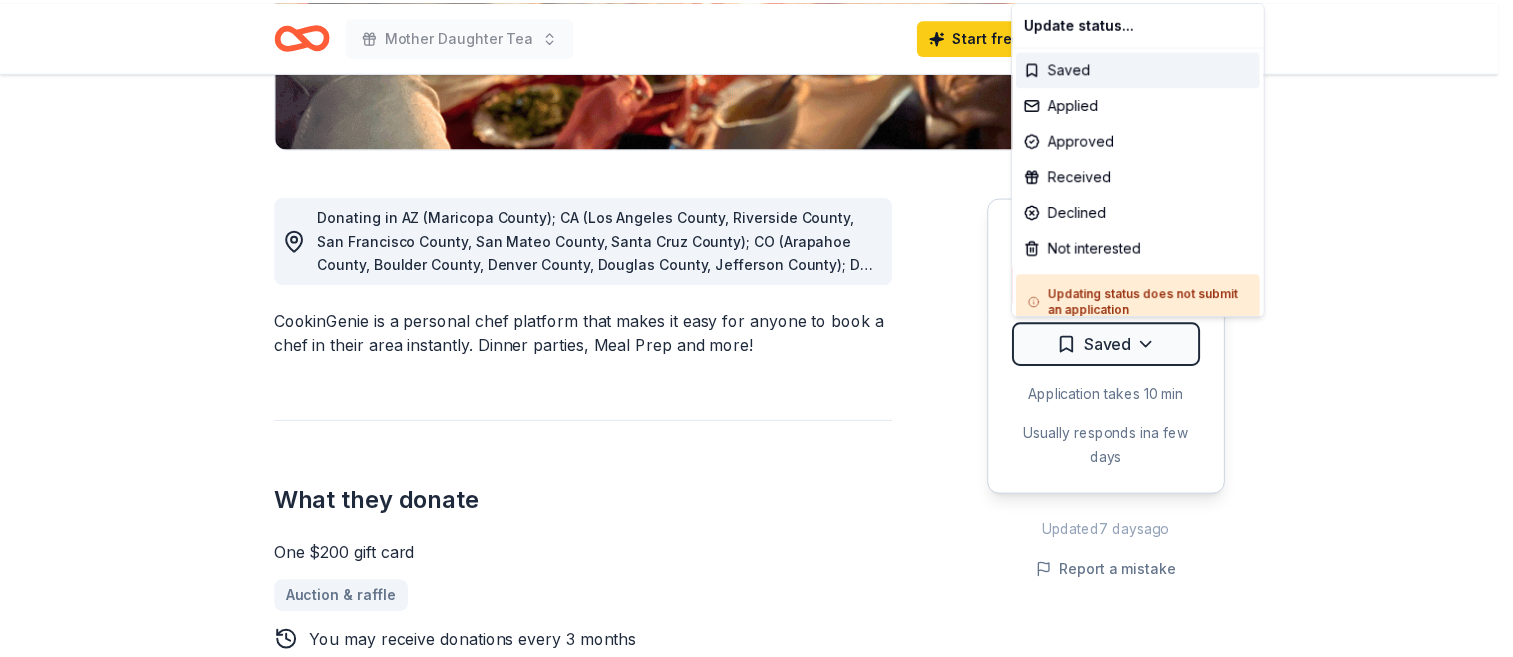 scroll, scrollTop: 17, scrollLeft: 0, axis: vertical 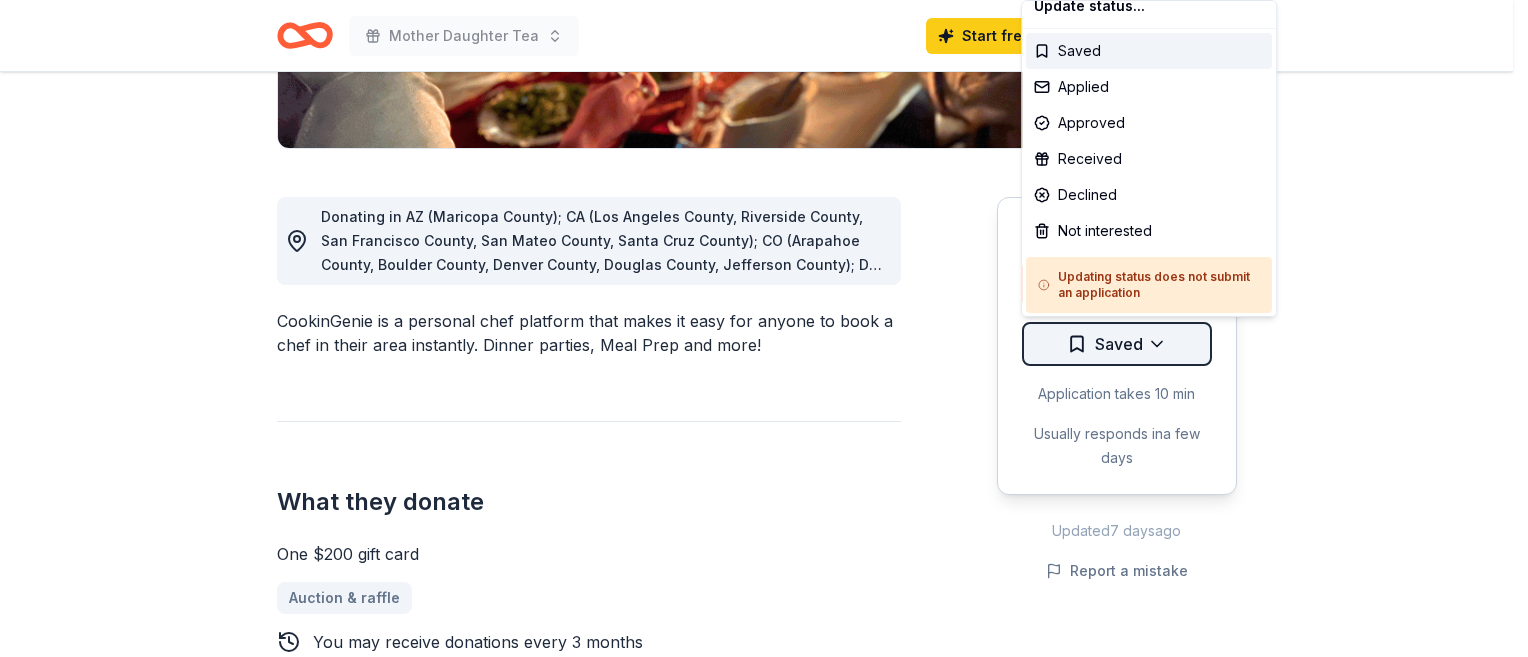 click on "Mother Daughter Tea Start free  trial $10 in rewards Due in 82 days Share CookinGenie 5.0 • 5  reviews 26   applies  last week approval rate donation value Share CookinGenie is a personal chef platform that makes it easy for anyone to book a chef in their area instantly. Dinner parties, Meal Prep and more! What they donate One $200 gift card Auction & raffle   You may receive donations every   3 months Who they donate to CookinGenie  hasn ' t listed any preferences or eligibility criteria. Due in 82 days Apply Saved Application takes 10 min Usually responds in  a few days Updated  7 days  ago Report a mistake approval rate 20 % approved 30 % declined 50 % no response donation value (average) 20% 70% 0% 10% $xx - $xx $xx - $xx $xx - $xx $xx - $xx Start free Pro trial to view approval rates and average donation values 5.0 • 5  reviews NEXT Village San Francisco July 2025 • Approved They responded quickly and were friendly and easy to communicate with.  We're very pleased with the donation. June 2025 • 5" at bounding box center (764, -131) 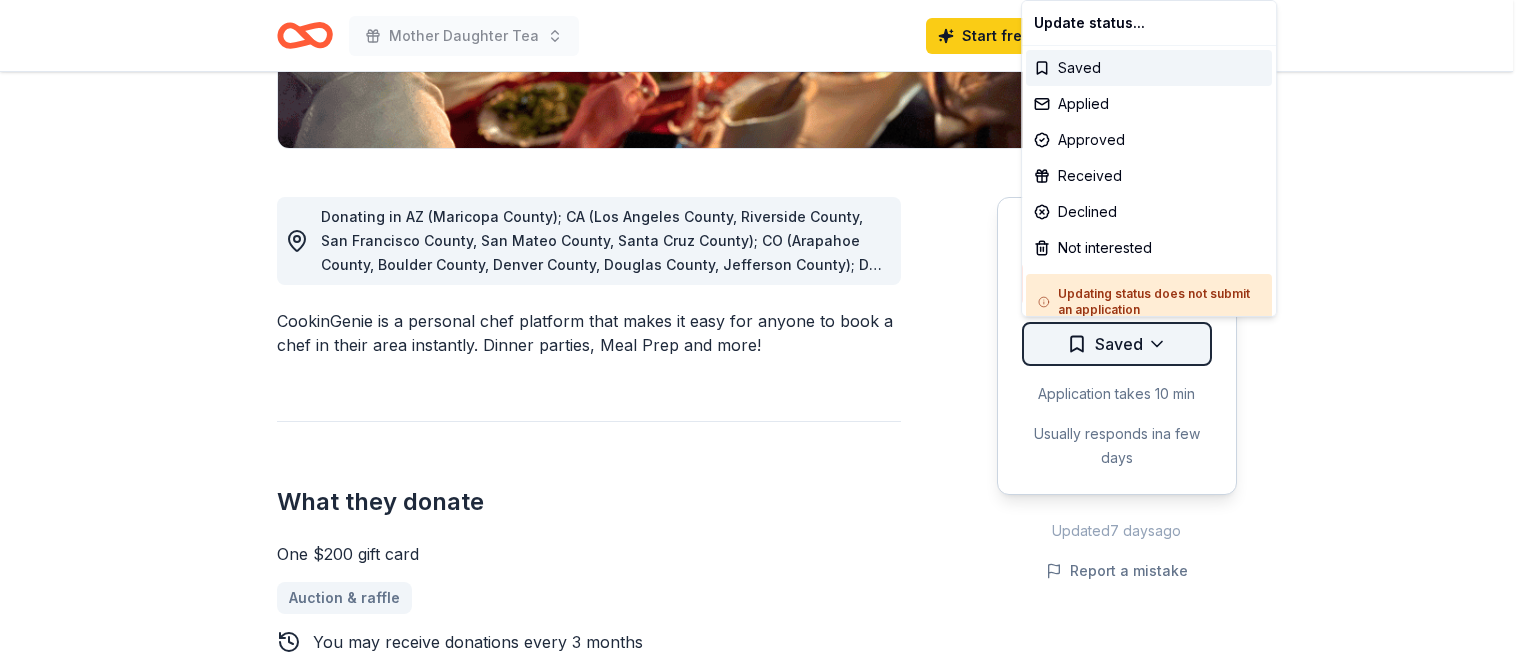 click on "Mother Daughter Tea Start free  trial $10 in rewards Due in 82 days Share CookinGenie 5.0 • 5  reviews 26   applies  last week approval rate donation value Share CookinGenie is a personal chef platform that makes it easy for anyone to book a chef in their area instantly. Dinner parties, Meal Prep and more! What they donate One $200 gift card Auction & raffle   You may receive donations every   3 months Who they donate to CookinGenie  hasn ' t listed any preferences or eligibility criteria. Due in 82 days Apply Saved Application takes 10 min Usually responds in  a few days Updated  7 days  ago Report a mistake approval rate 20 % approved 30 % declined 50 % no response donation value (average) 20% 70% 0% 10% $xx - $xx $xx - $xx $xx - $xx $xx - $xx Start free Pro trial to view approval rates and average donation values 5.0 • 5  reviews NEXT Village San Francisco July 2025 • Approved They responded quickly and were friendly and easy to communicate with.  We're very pleased with the donation. June 2025 • 5" at bounding box center (764, -131) 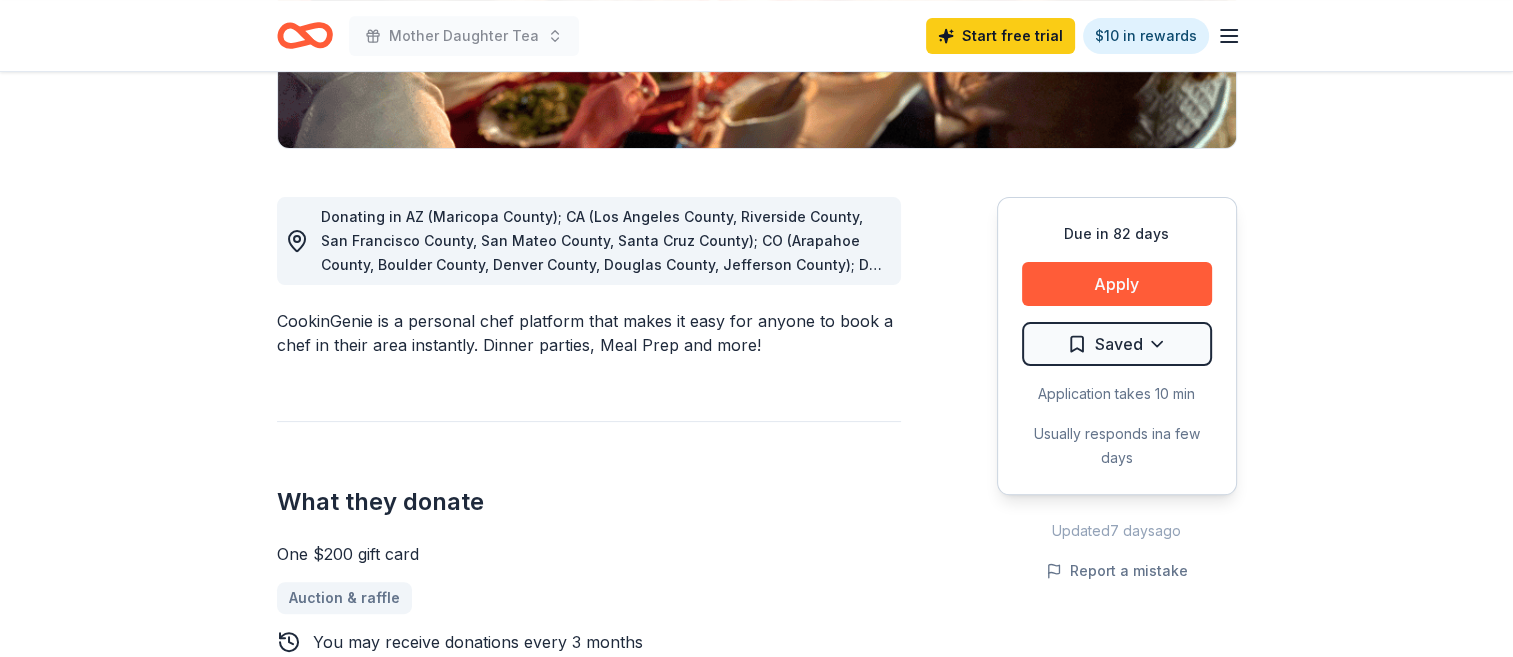 click on "One $200 gift card" at bounding box center (589, 554) 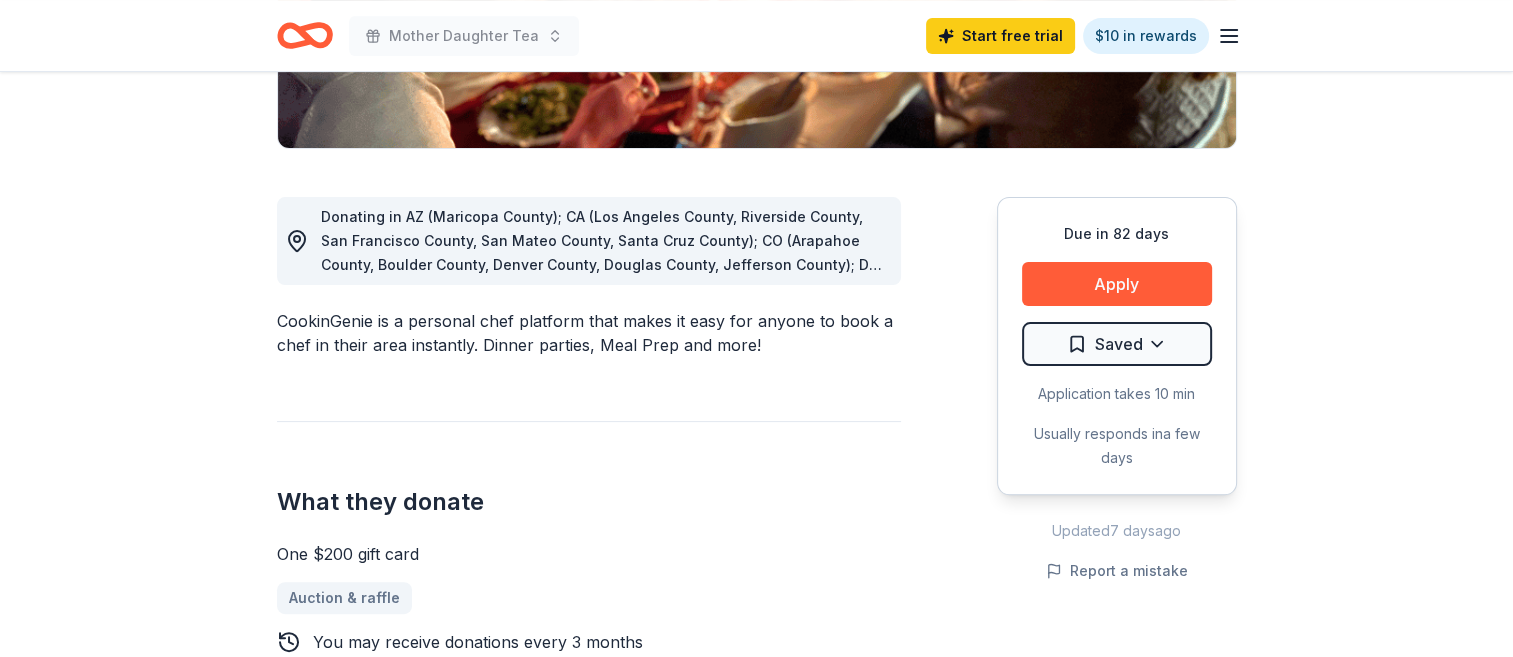 click 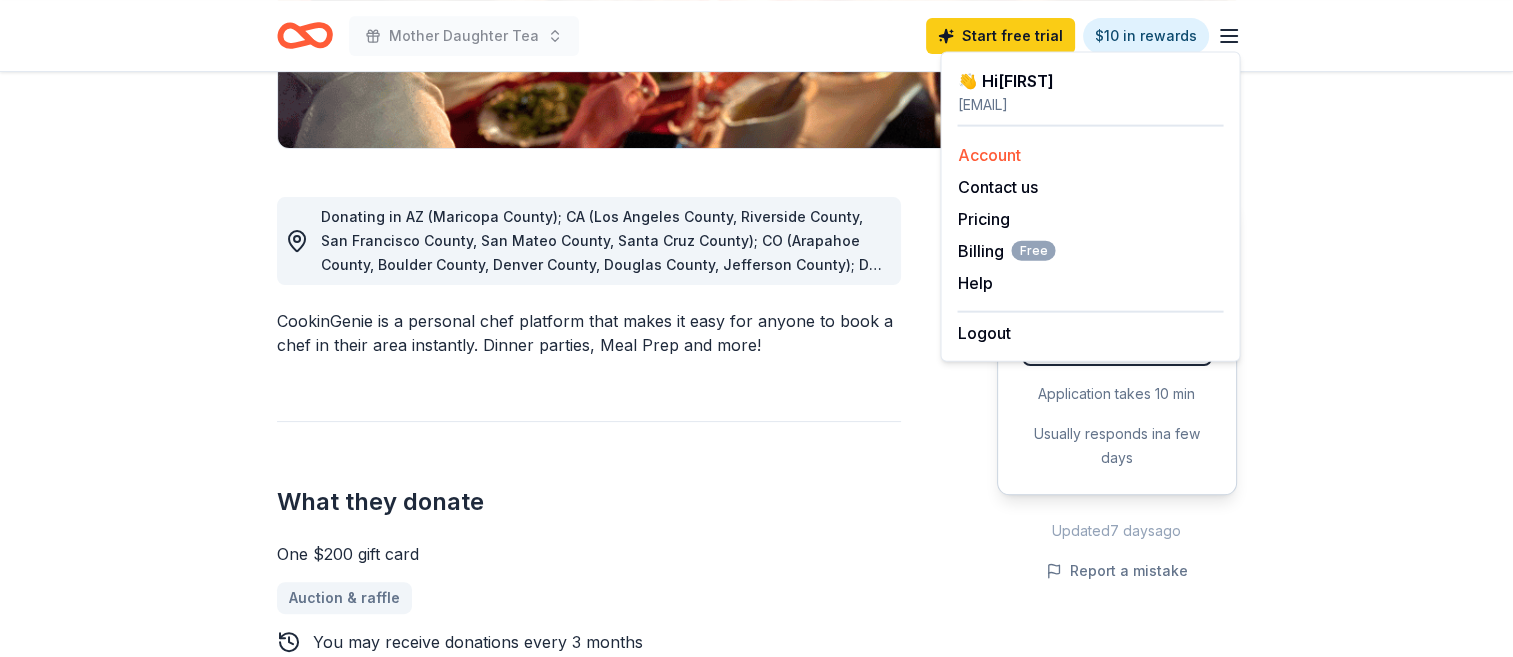 click on "Account" at bounding box center (988, 155) 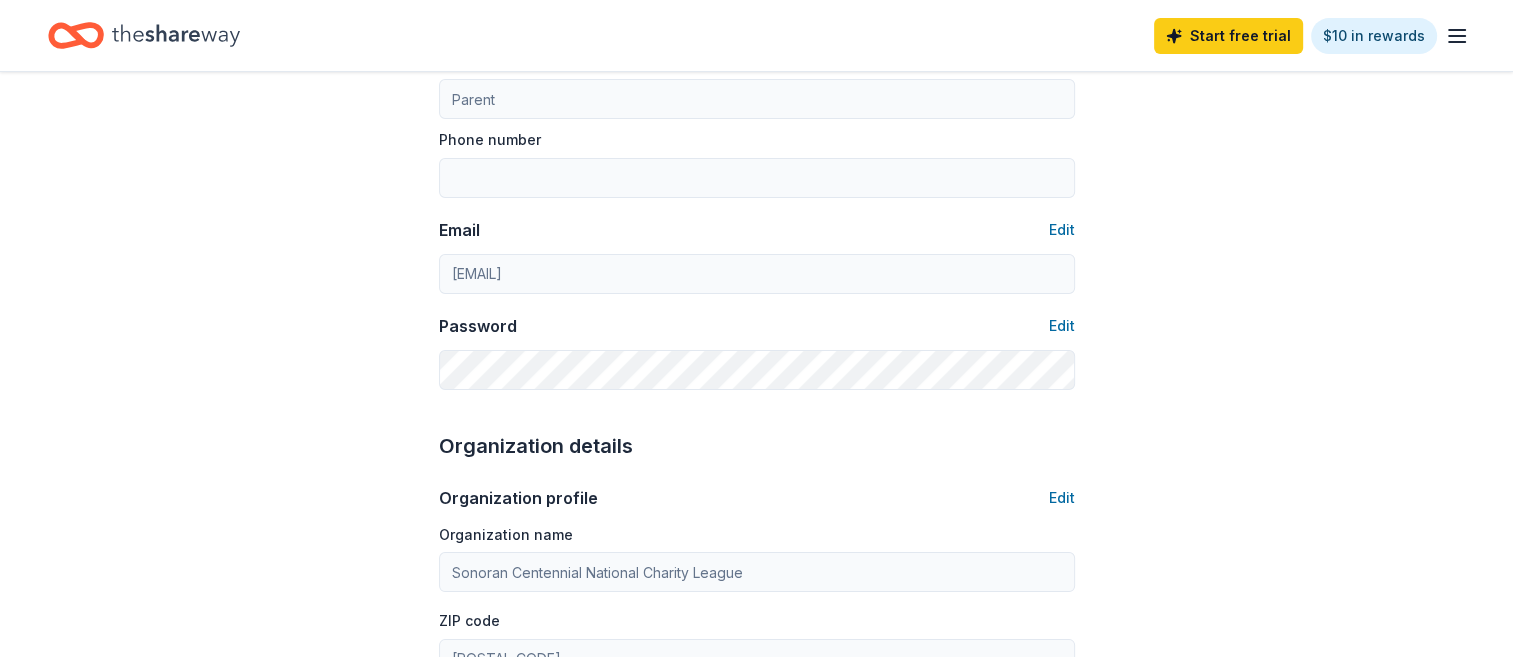 scroll, scrollTop: 0, scrollLeft: 0, axis: both 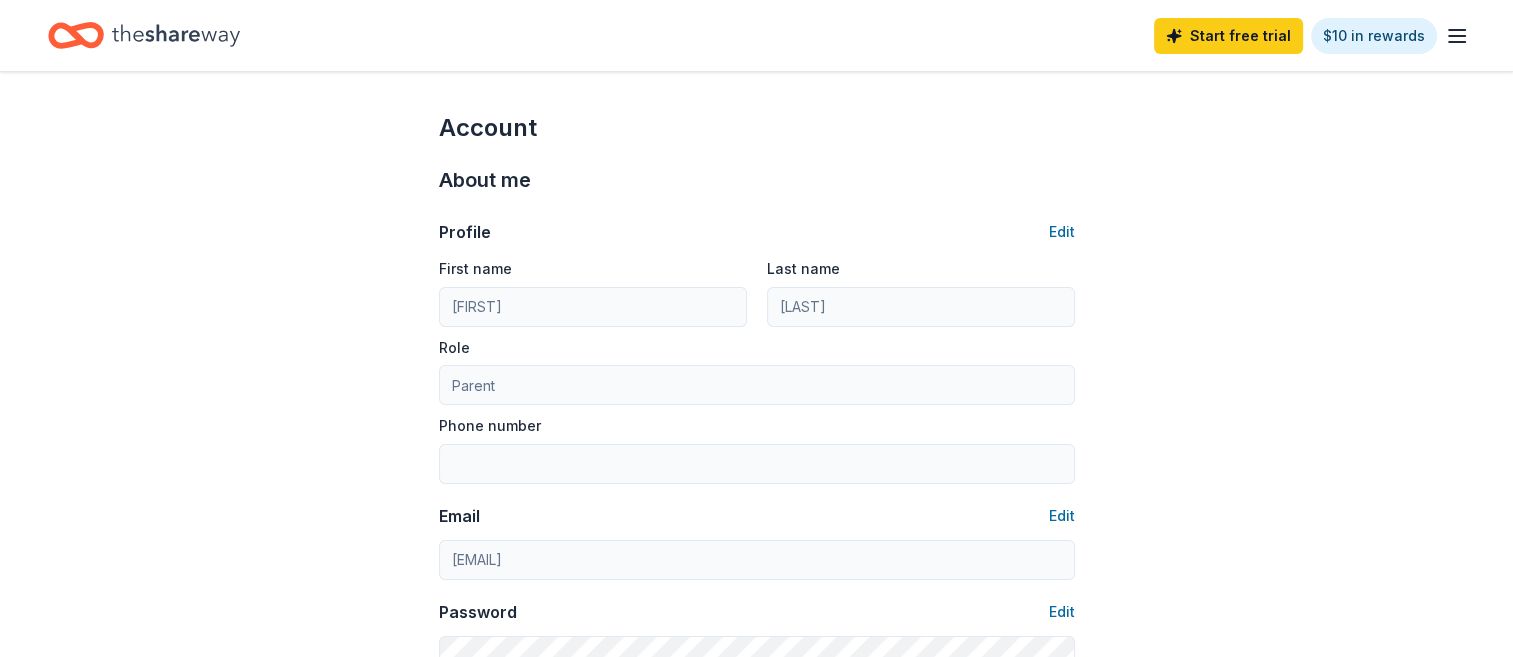 click 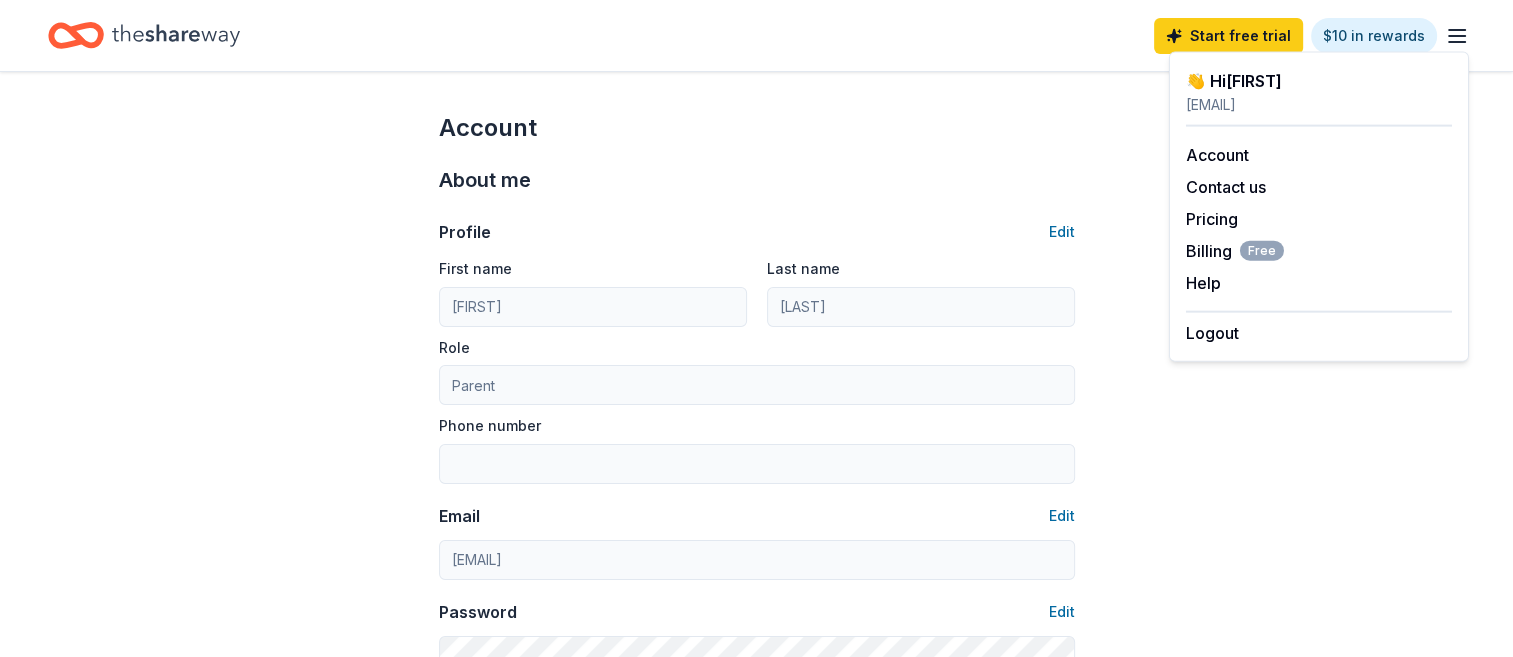click 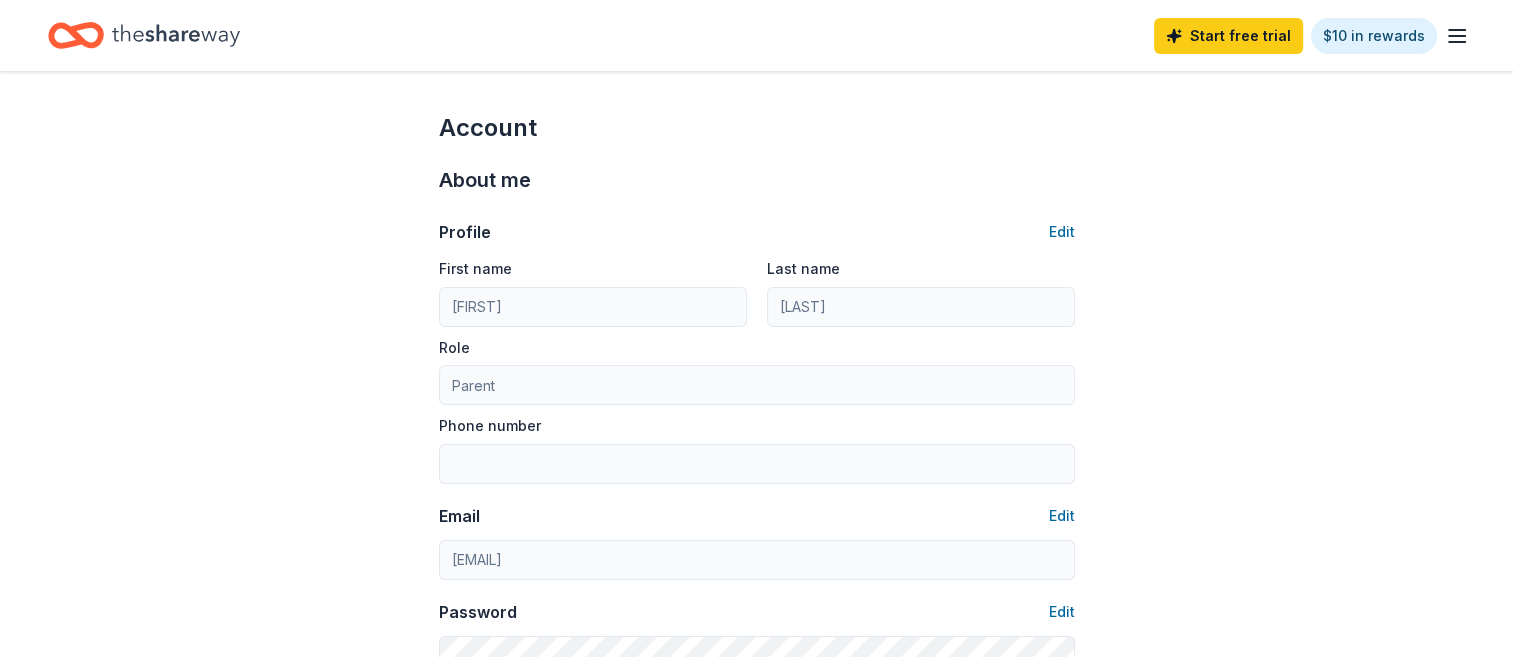 click 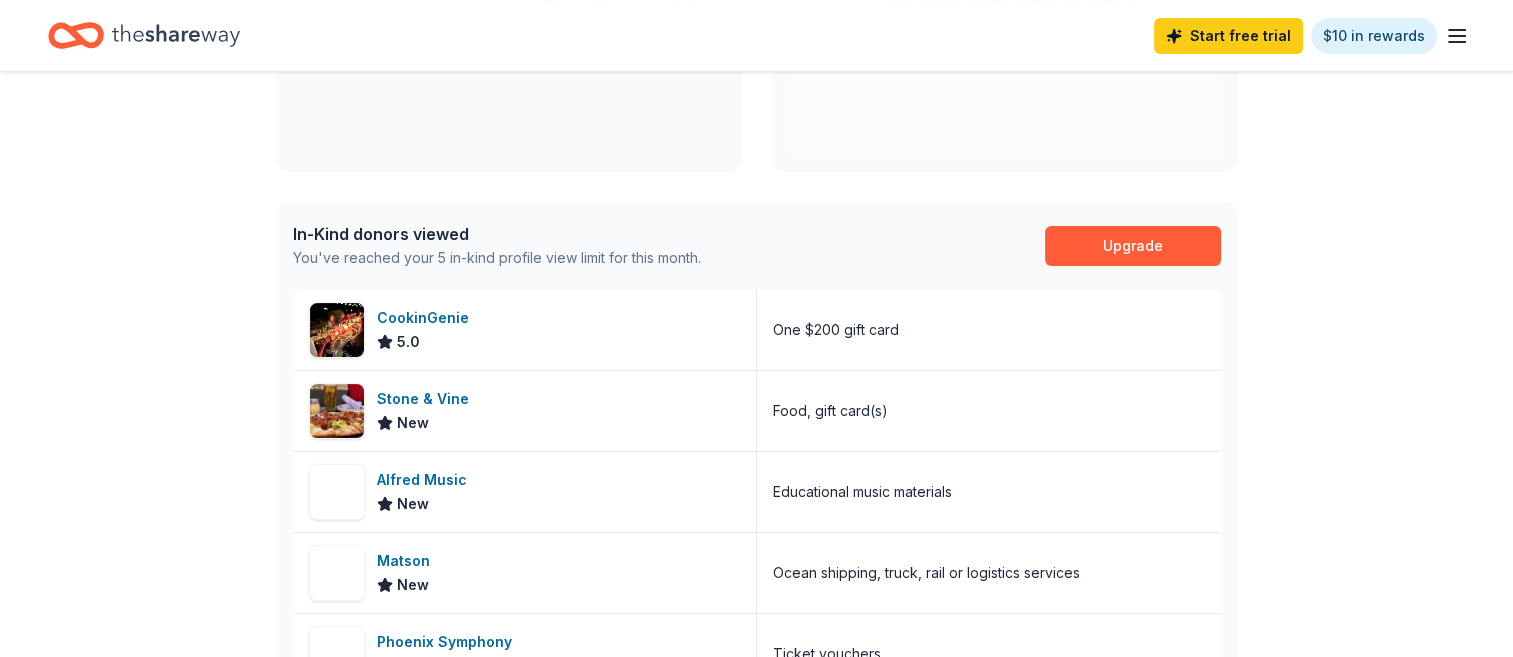 scroll, scrollTop: 419, scrollLeft: 0, axis: vertical 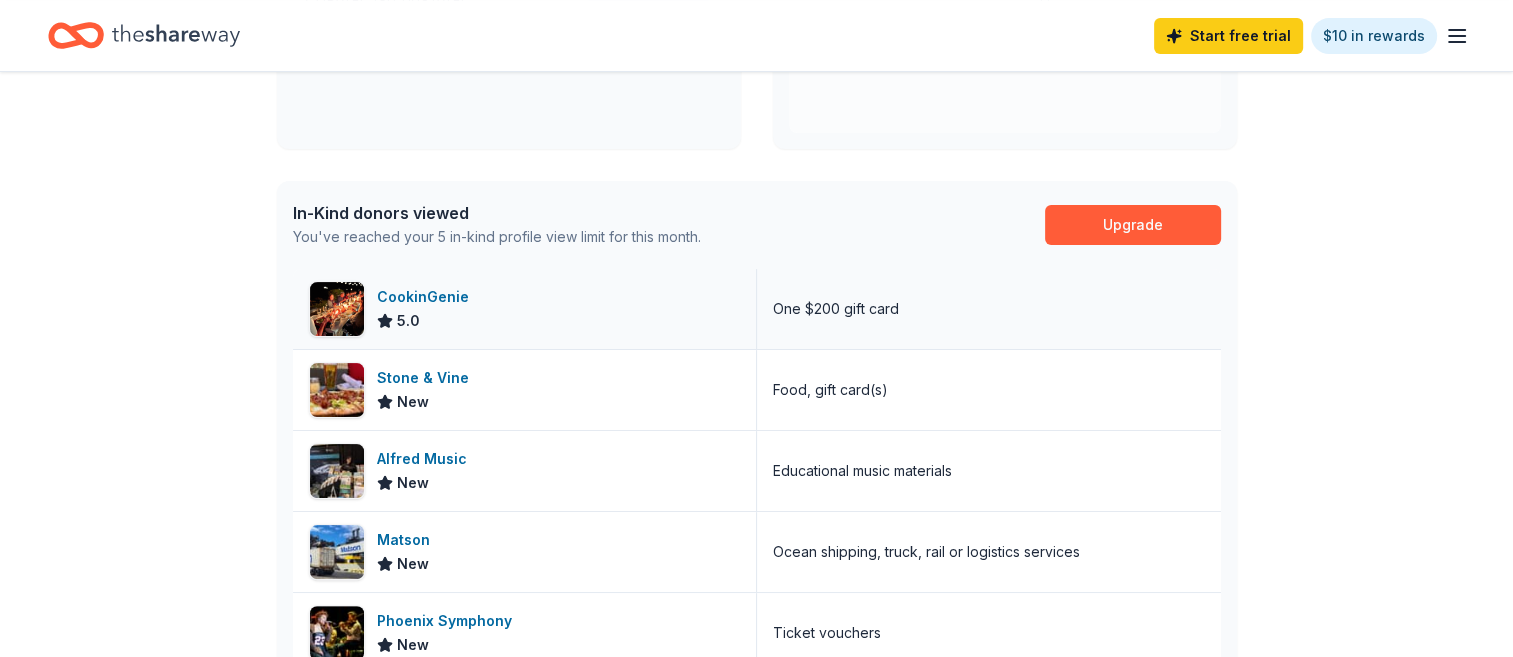 click on "CookinGenie" at bounding box center (427, 297) 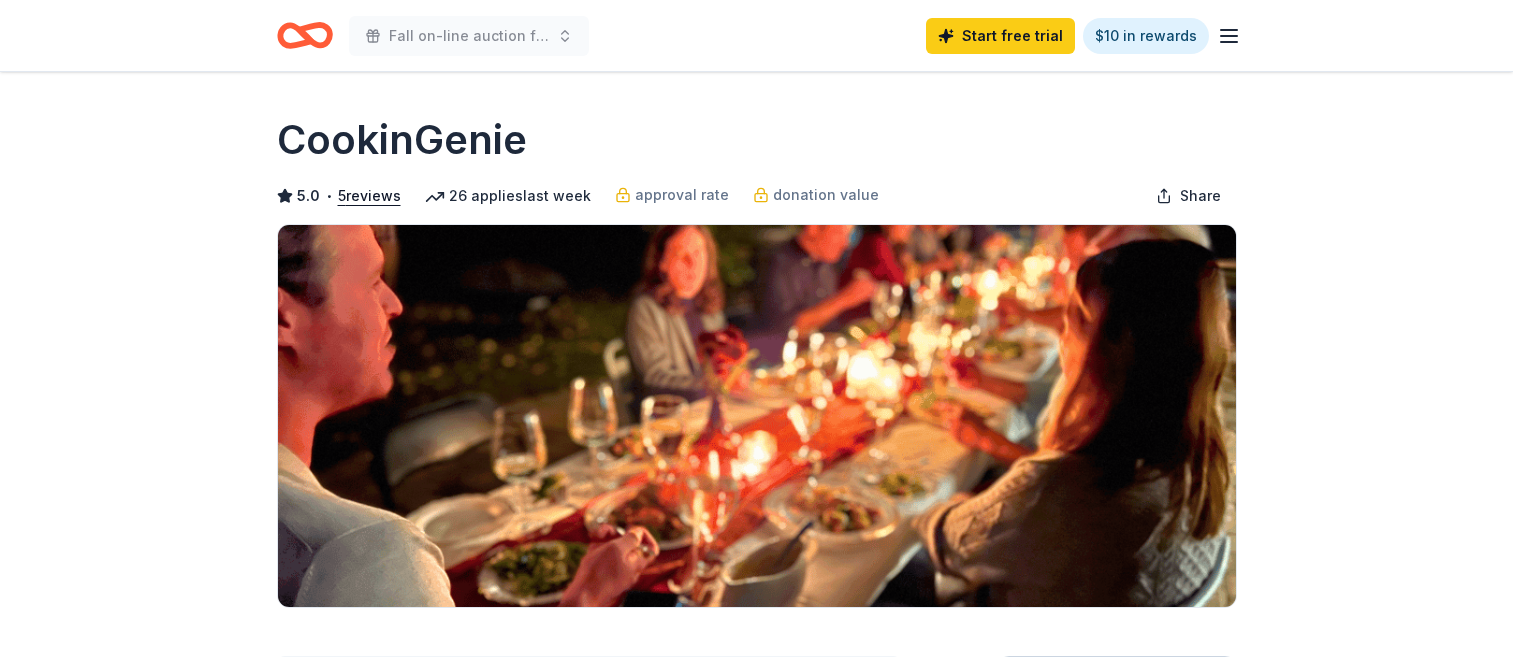 scroll, scrollTop: 0, scrollLeft: 0, axis: both 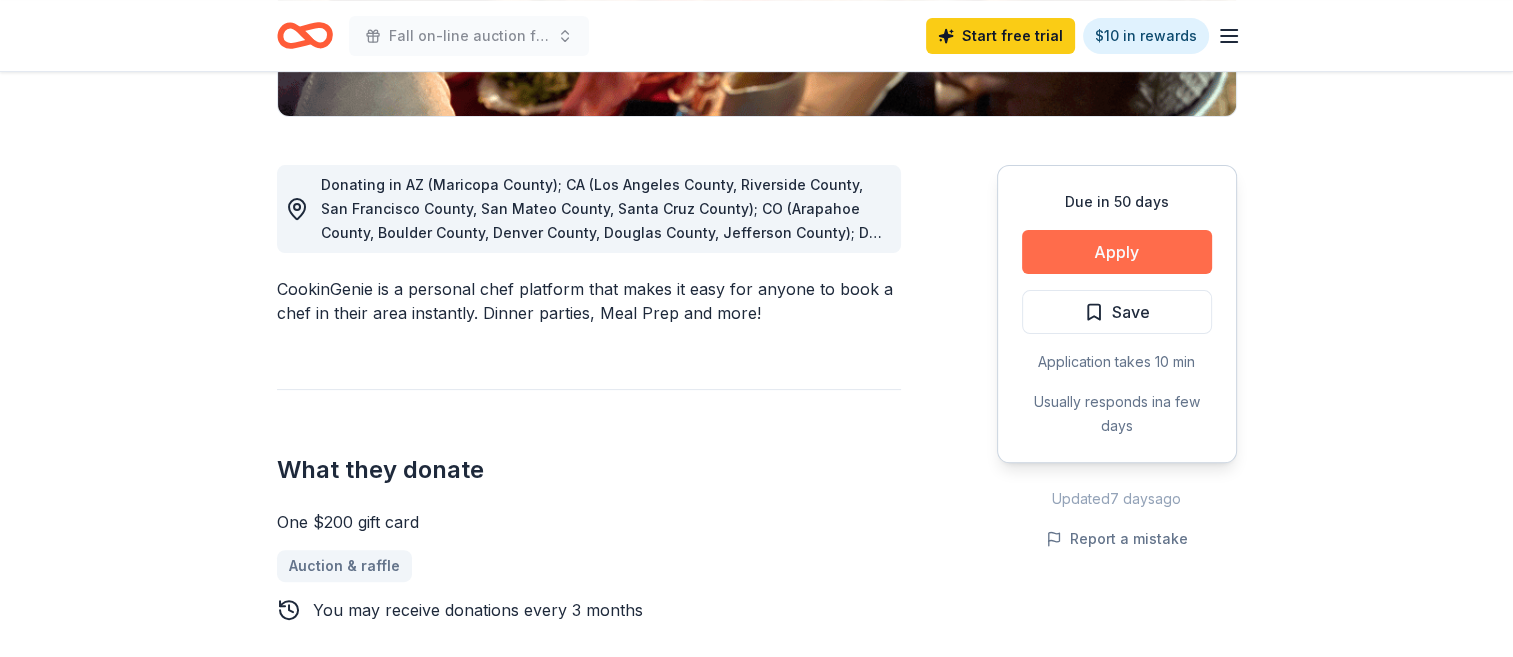 click on "Apply" at bounding box center [1117, 252] 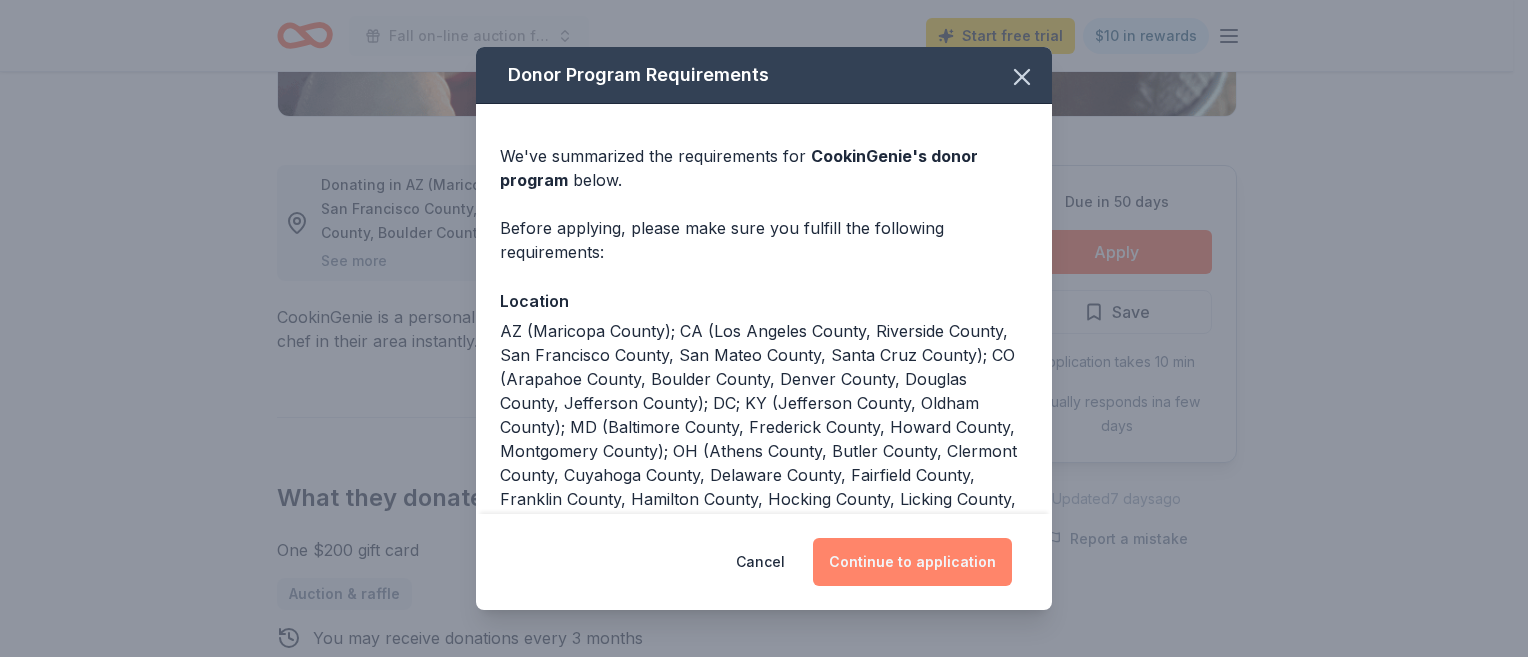 click on "Continue to application" at bounding box center [912, 562] 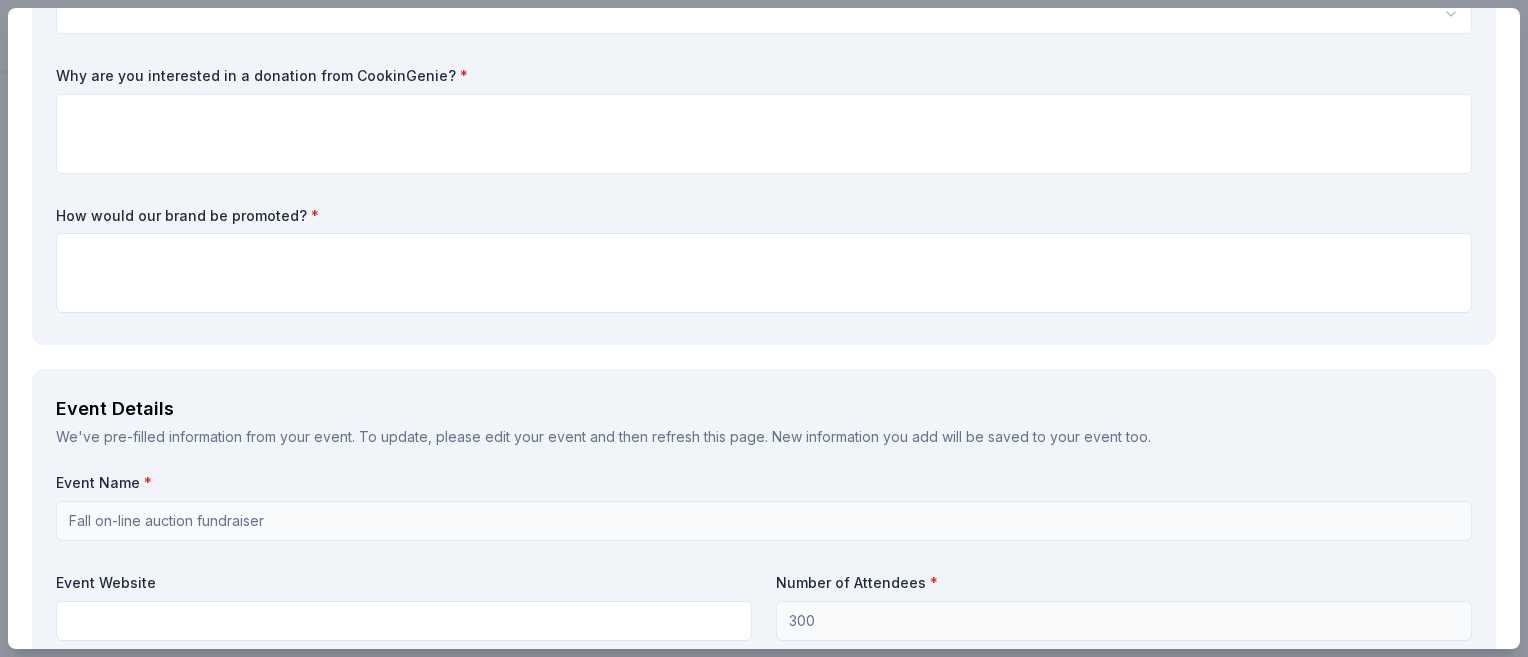 scroll, scrollTop: 0, scrollLeft: 0, axis: both 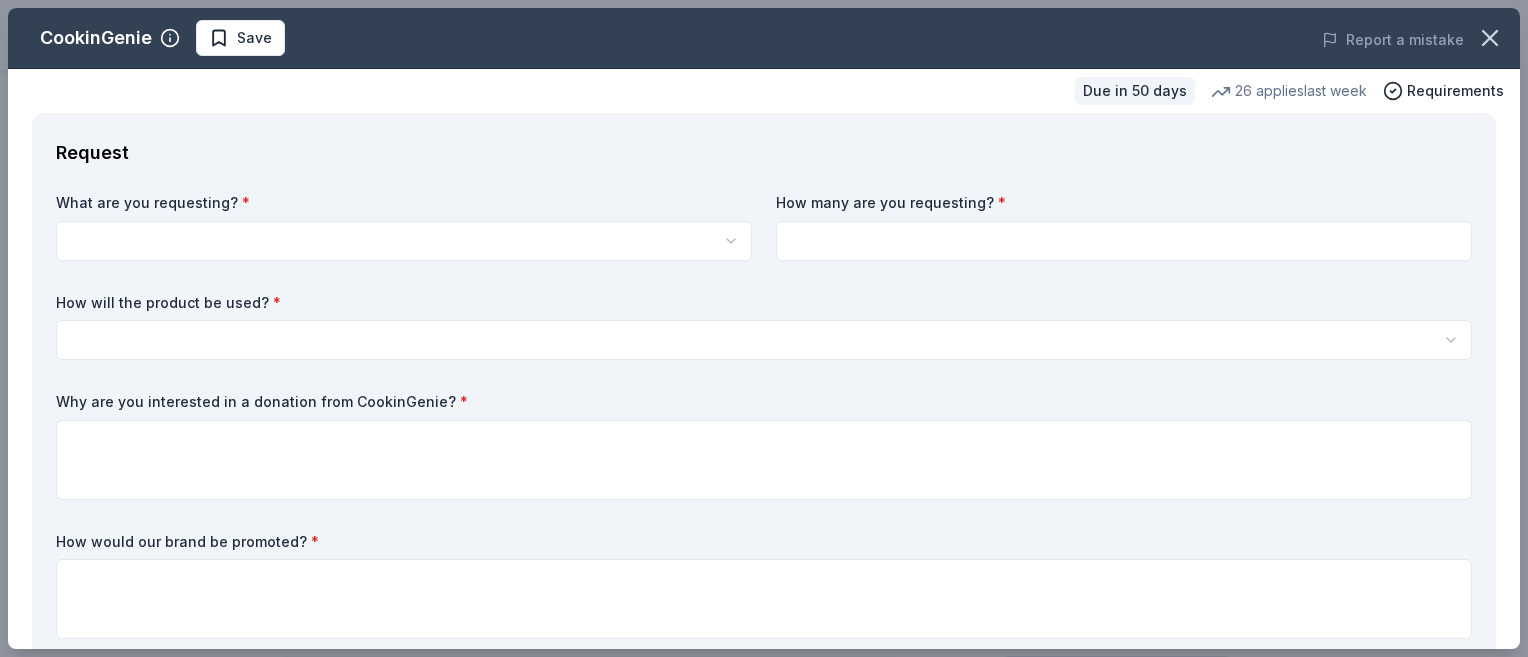 click on "Fall on-line auction fundraiser Start free  trial $10 in rewards Due in 50 days Share CookinGenie 5.0 • 5  reviews 26   applies  last week approval rate donation value Share See more CookinGenie is a personal chef platform that makes it easy for anyone to book a chef in their area instantly. Dinner parties, Meal Prep and more! What they donate One $200 gift card Auction & raffle   You may receive donations every   3 months Who they donate to CookinGenie  hasn ' t listed any preferences or eligibility criteria. Due in 50 days Apply Save Application takes 10 min Usually responds in  a few days Updated  7 days  ago Report a mistake approval rate 20 % approved 30 % declined 50 % no response donation value (average) 20% 70% 0% 10% $xx - $xx $xx - $xx $xx - $xx $xx - $xx Start free Pro trial to view approval rates and average donation values 5.0 • 5  reviews NEXT Village San Francisco July 2025 • Approved The Village Network June 2025 • Approved NYOS Charter School April 2025 • Approved Covenant Ministry" at bounding box center [764, 328] 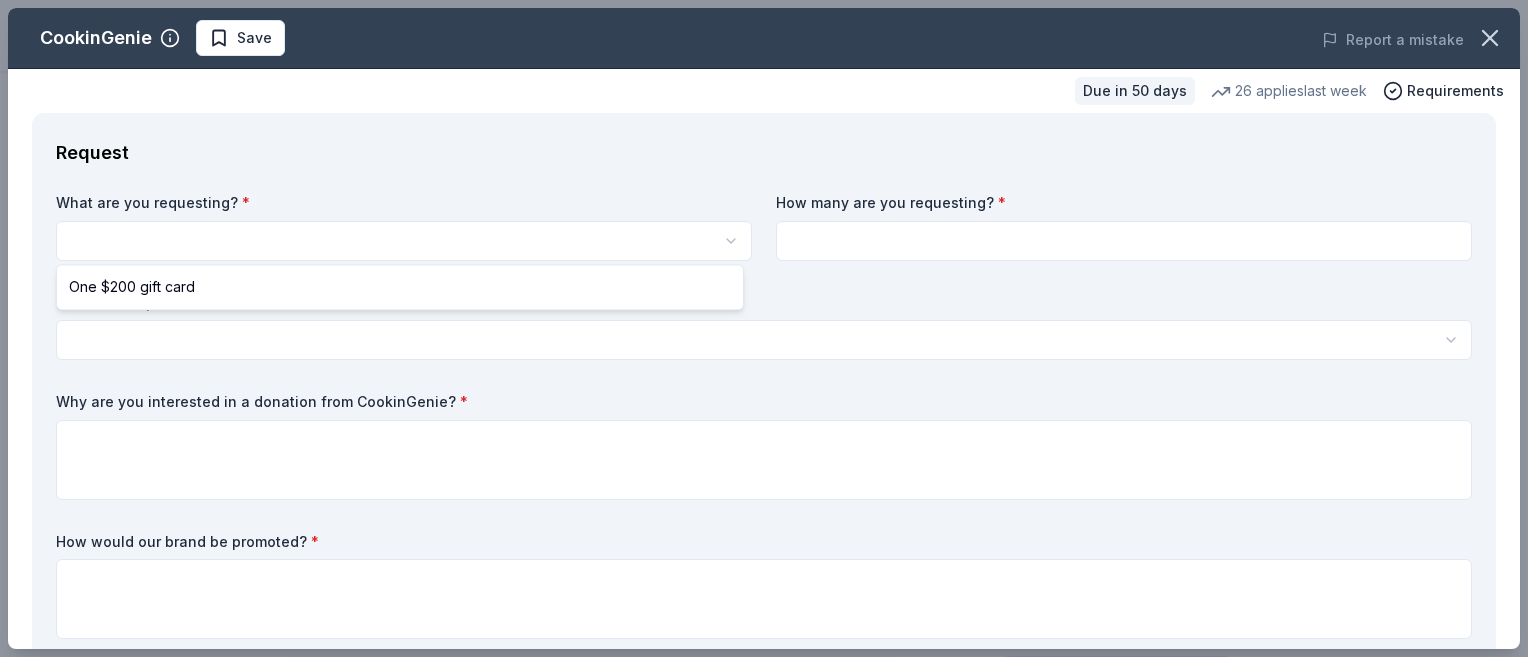 click on "Fall on-line auction fundraiser Save Apply Due in 50 days Share CookinGenie 5.0 • 5  reviews 26   applies  last week approval rate donation value Share See more CookinGenie is a personal chef platform that makes it easy for anyone to book a chef in their area instantly. Dinner parties, Meal Prep and more! What they donate One $200 gift card Auction & raffle   You may receive donations every   3 months Who they donate to CookinGenie  hasn ' t listed any preferences or eligibility criteria. Due in 50 days Apply Save Application takes 10 min Usually responds in  a few days Updated  7 days  ago Report a mistake approval rate 20 % approved 30 % declined 50 % no response donation value (average) 20% 70% 0% 10% $xx - $xx $xx - $xx $xx - $xx $xx - $xx Start free Pro trial to view approval rates and average donation values 5.0 • 5  reviews NEXT Village San Francisco July 2025 • Approved They responded quickly and were friendly and easy to communicate with.  We're very pleased with the donation. June 2025 • •" at bounding box center (764, 328) 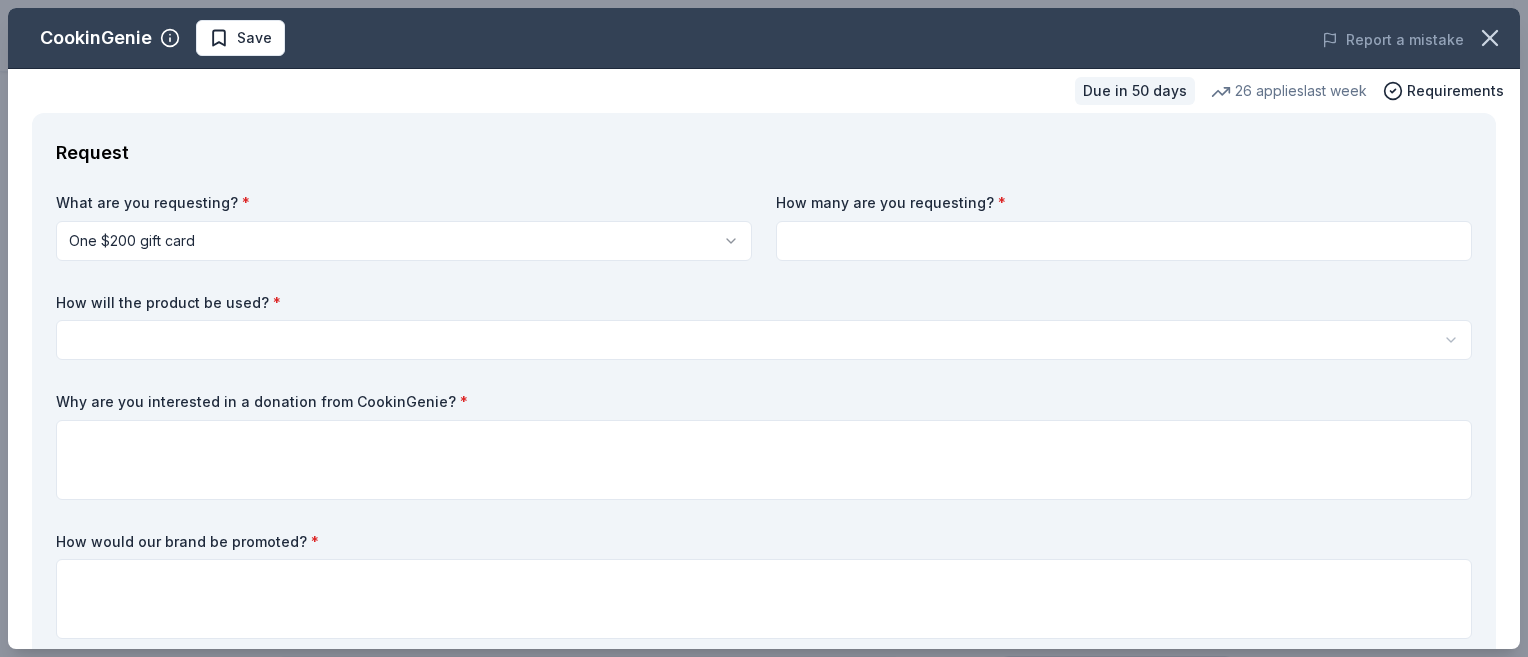 click at bounding box center (1124, 241) 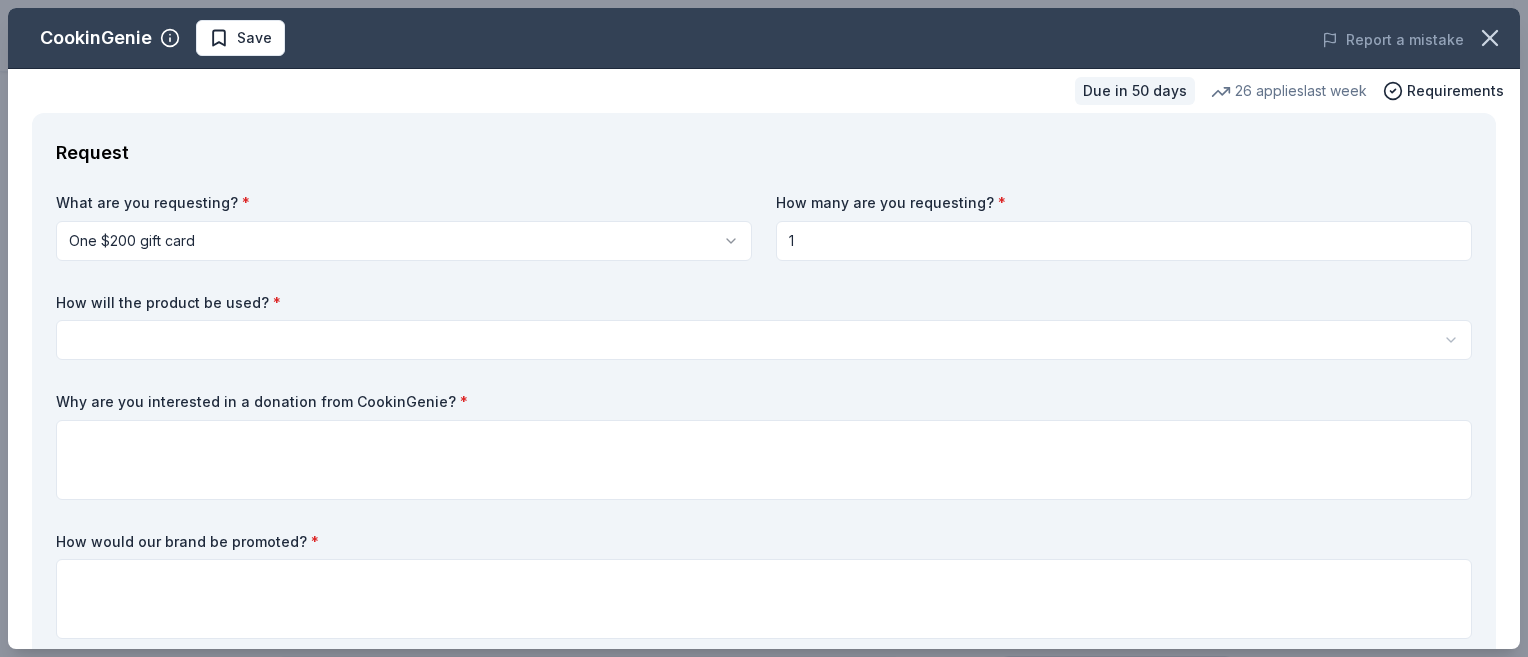 type on "1" 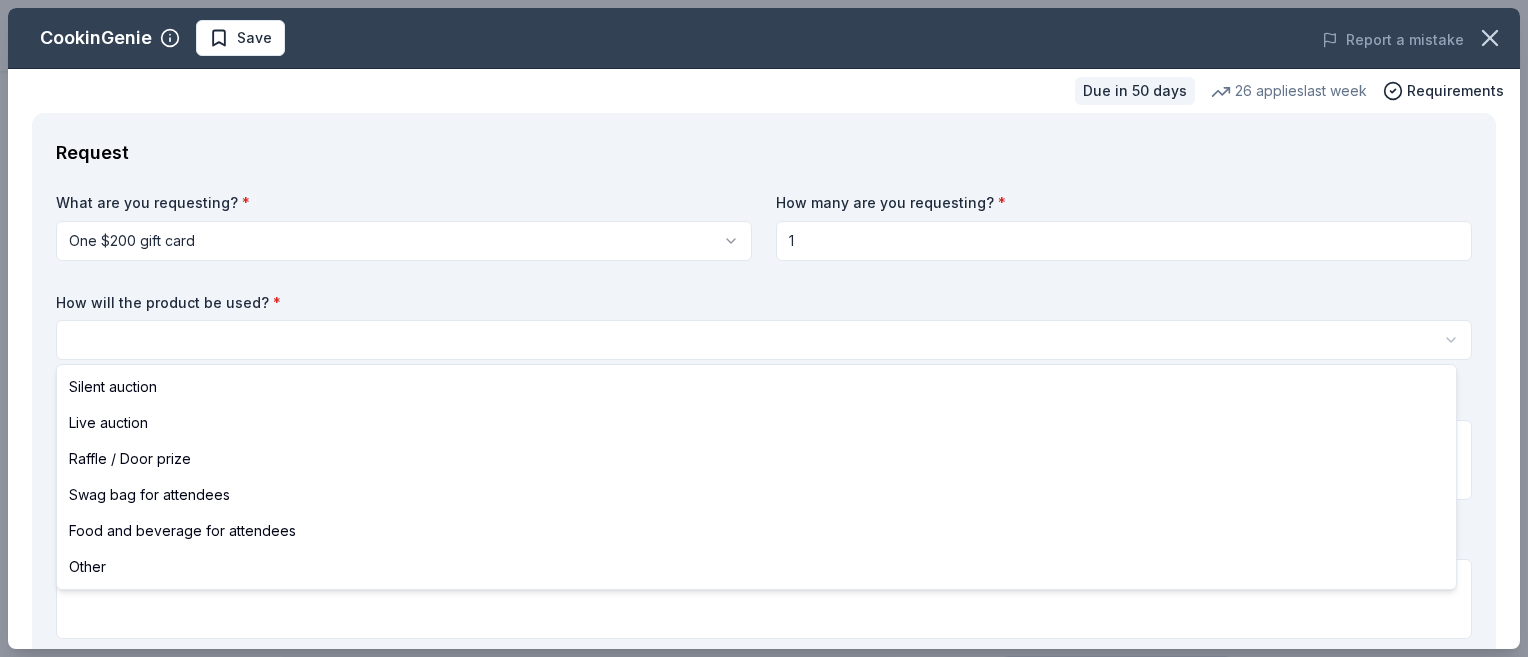 select on "other" 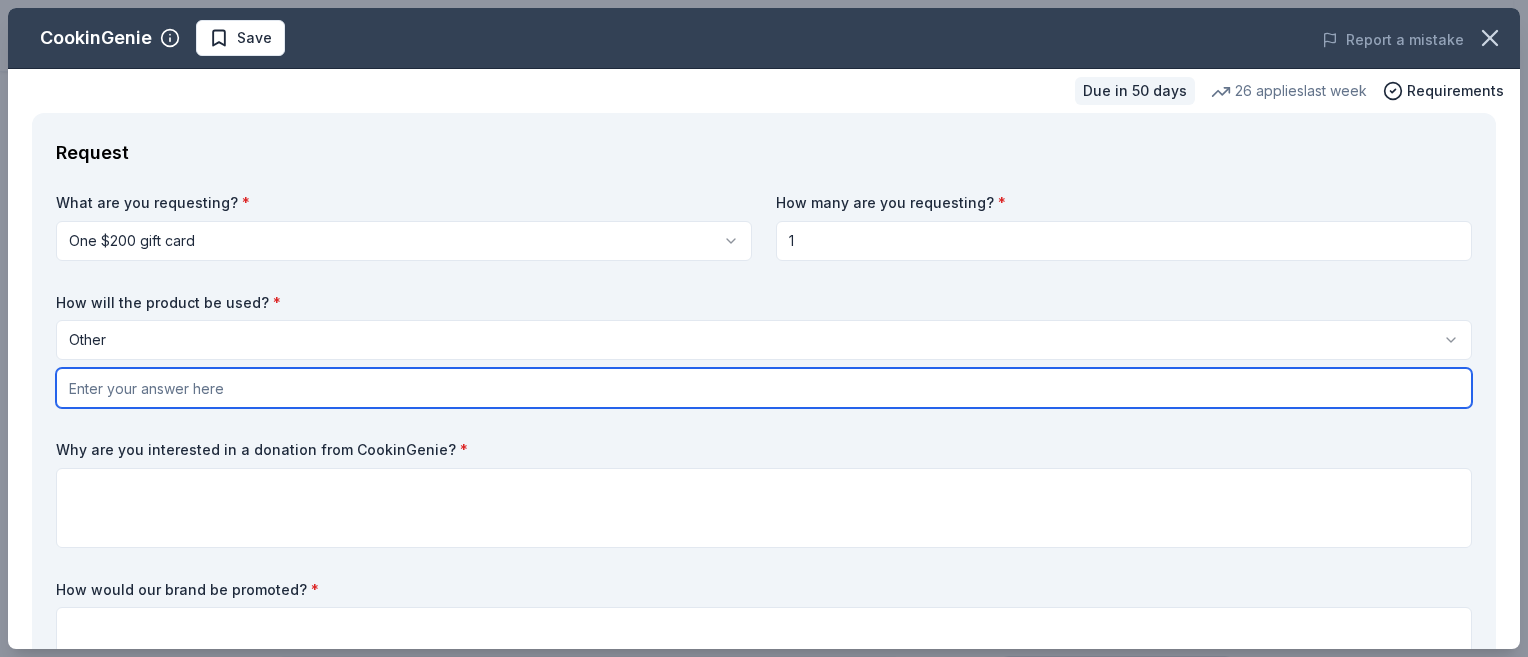 drag, startPoint x: 117, startPoint y: 398, endPoint x: 129, endPoint y: 385, distance: 17.691807 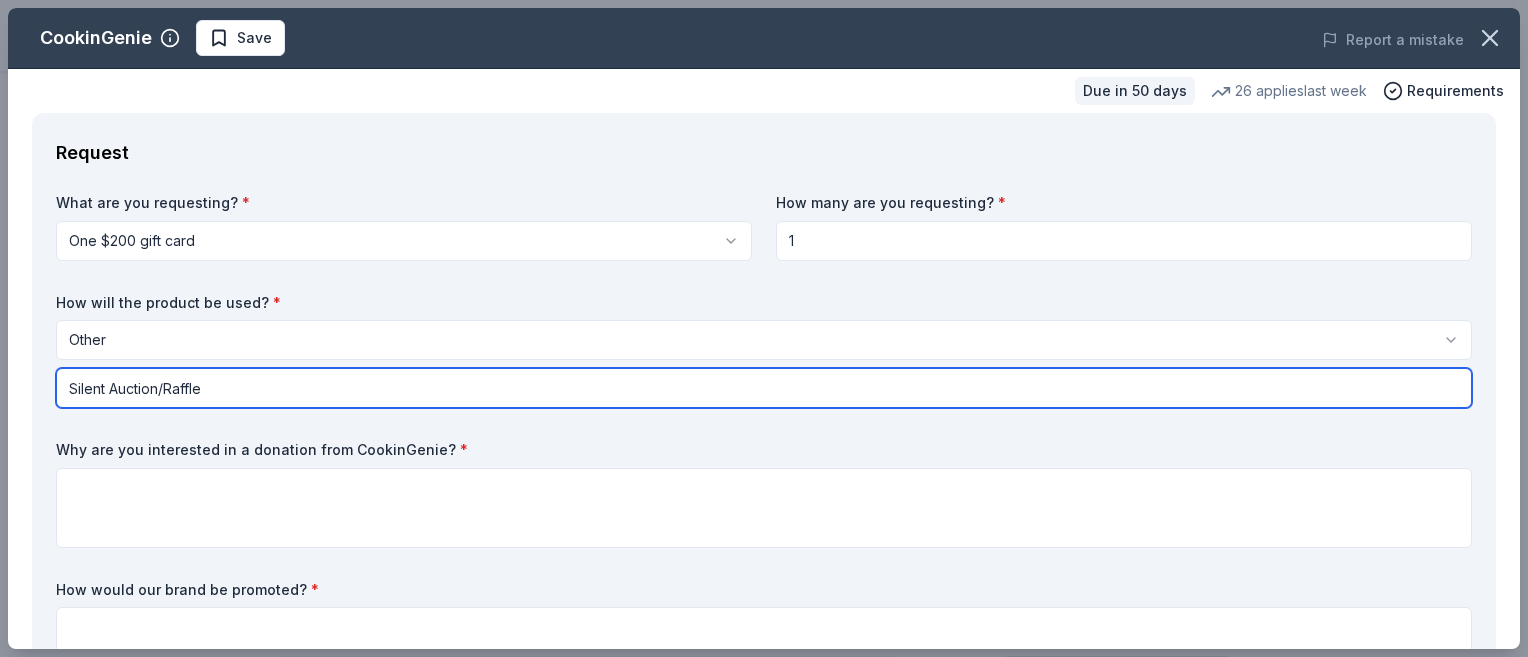 type on "Silent Auction/Raffle" 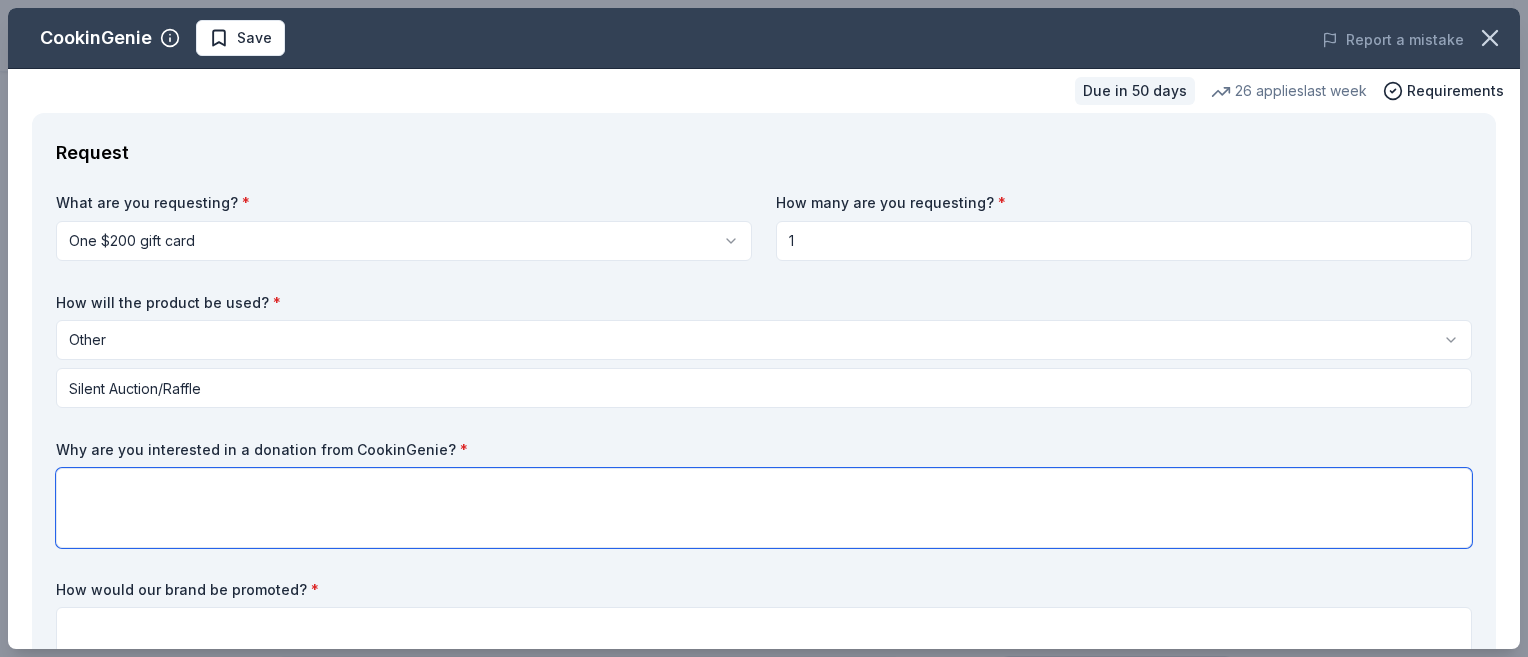 click at bounding box center (764, 508) 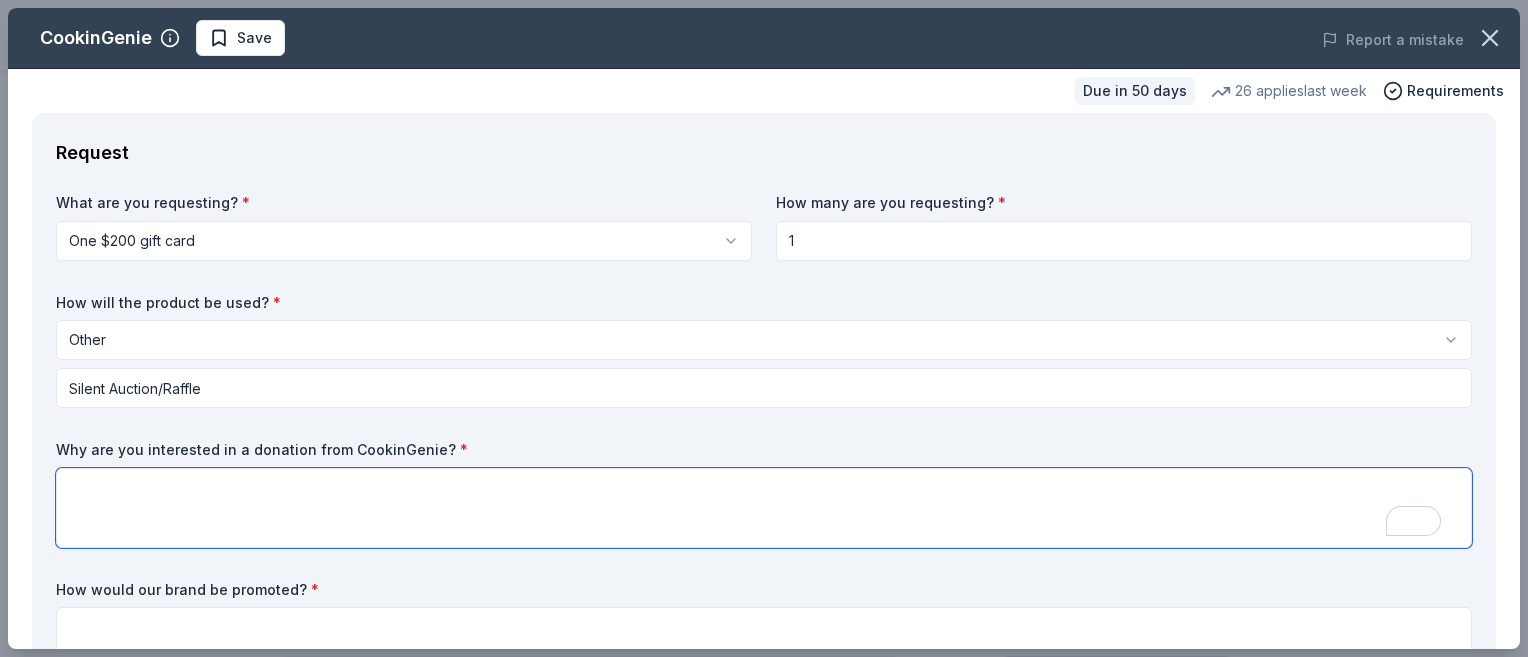 paste on "The Sonoran Centennial Chapter of National Charity League, Inc. is proud to host its annual Mother-Daughter Tea, a signature event that celebrates service, leadership, and the enduring bond between mothers and daughters. With over 200 attendees, this gathering is a cornerstone of our chapter’s cultural programming and a moment to honor our collective impact in the community. A donation from Cookingenie would not only elevate the culinary experience of this cherished event, but also align with our shared values of bringing people together through meaningful moments. Your support would help us create an unforgettable experience while continuing our mission to serve and uplift the Scottsdale and greater Phoenix communities." 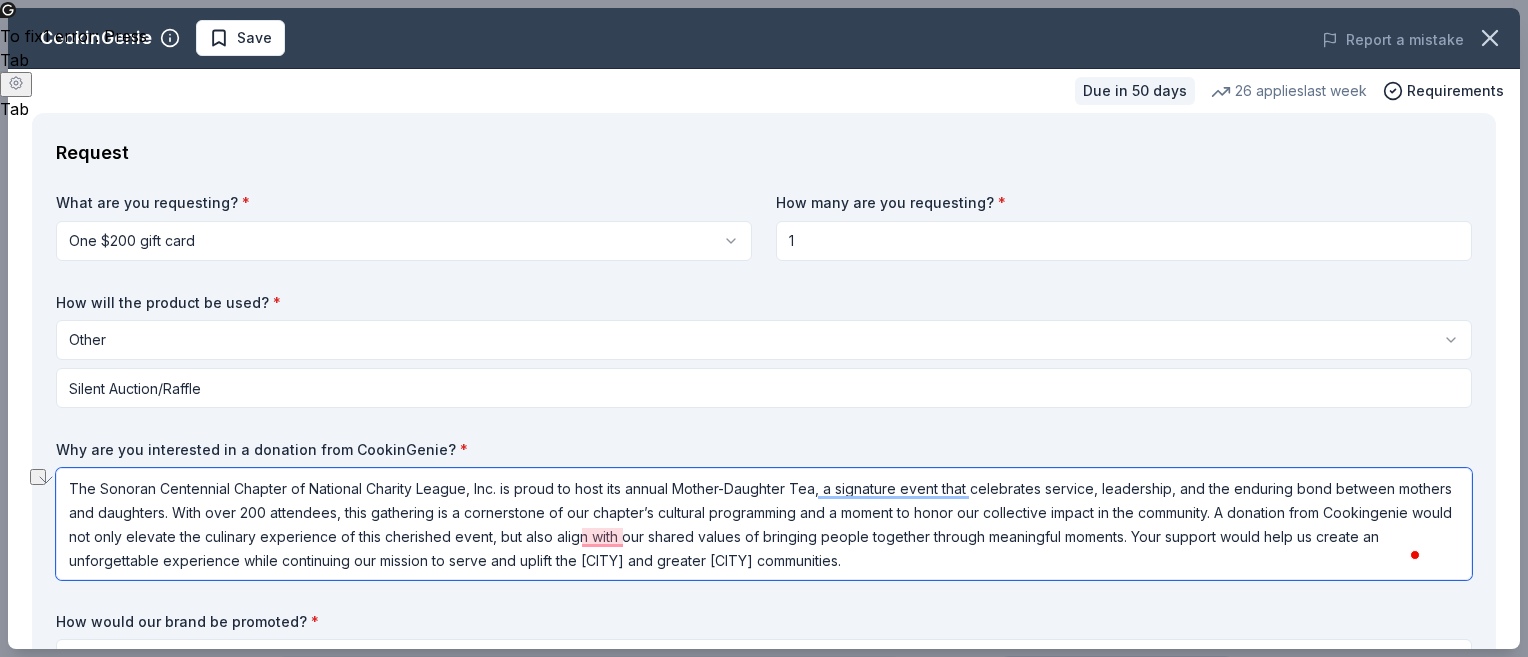 drag, startPoint x: 576, startPoint y: 492, endPoint x: 500, endPoint y: 498, distance: 76.23647 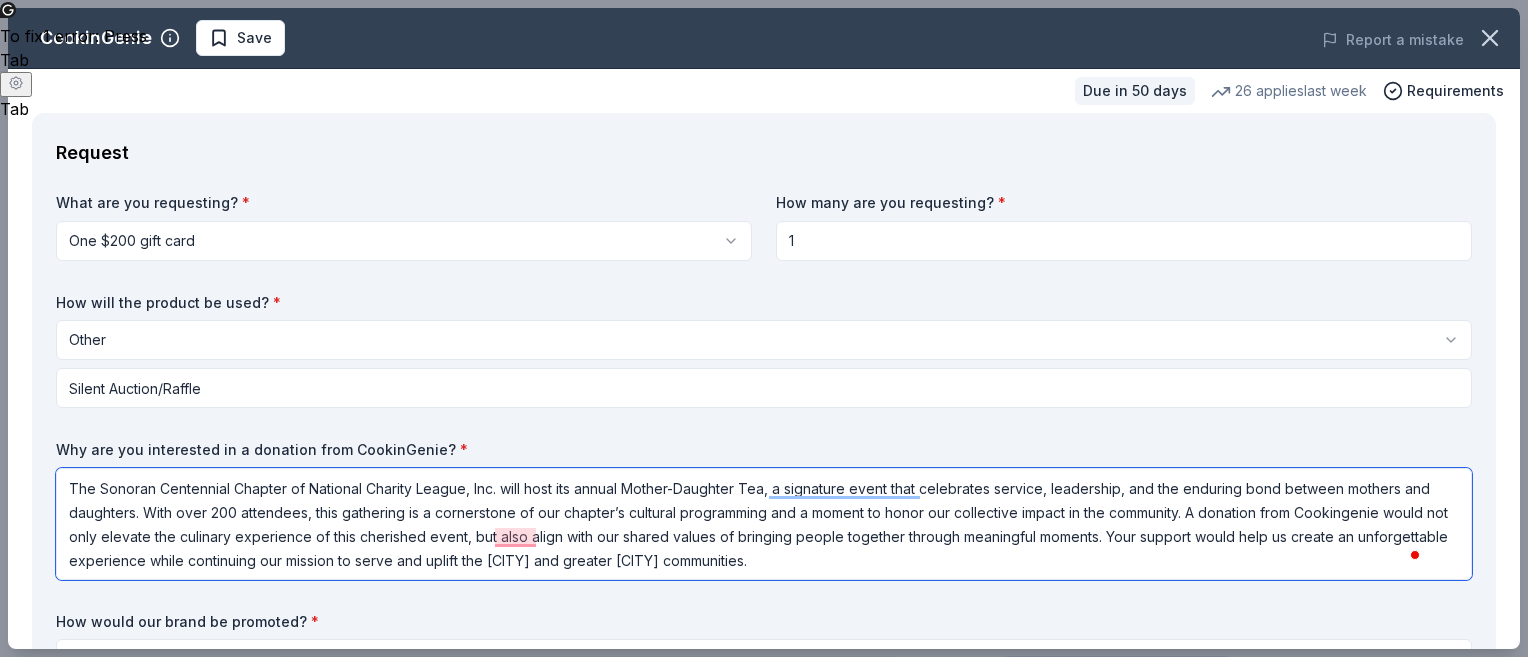 click on "The Sonoran Centennial Chapter of National Charity League, Inc. will host its annual Mother-Daughter Tea, a signature event that celebrates service, leadership, and the enduring bond between mothers and daughters. With over 200 attendees, this gathering is a cornerstone of our chapter’s cultural programming and a moment to honor our collective impact in the community. A donation from Cookingenie would not only elevate the culinary experience of this cherished event, but also align with our shared values of bringing people together through meaningful moments. Your support would help us create an unforgettable experience while continuing our mission to serve and uplift the Scottsdale and greater Phoenix communities." at bounding box center (764, 524) 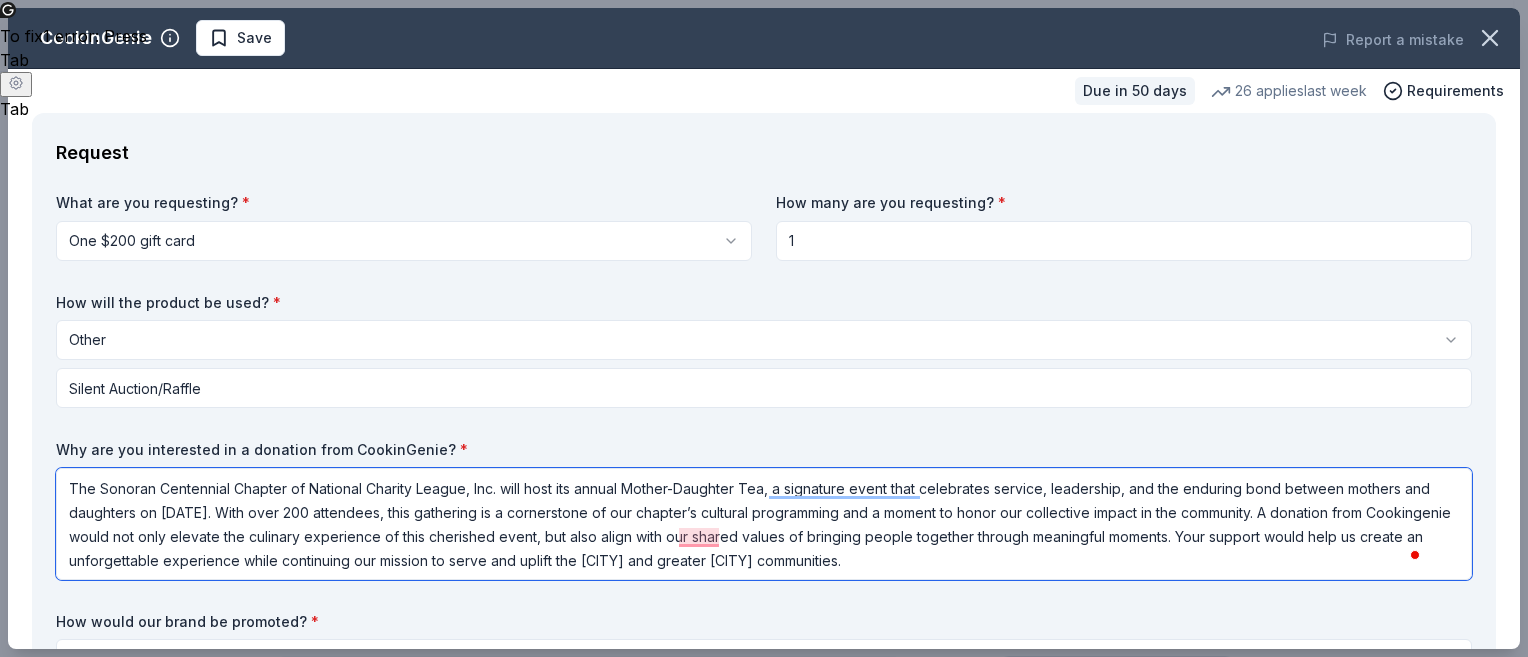 click on "The Sonoran Centennial Chapter of National Charity League, Inc. will host its annual Mother-Daughter Tea, a signature event that celebrates service, leadership, and the enduring bond between mothers and daughters on November 2, 2025. With over 200 attendees, this gathering is a cornerstone of our chapter’s cultural programming and a moment to honor our collective impact in the community. A donation from Cookingenie would not only elevate the culinary experience of this cherished event, but also align with our shared values of bringing people together through meaningful moments. Your support would help us create an unforgettable experience while continuing our mission to serve and uplift the Scottsdale and greater Phoenix communities." at bounding box center (764, 524) 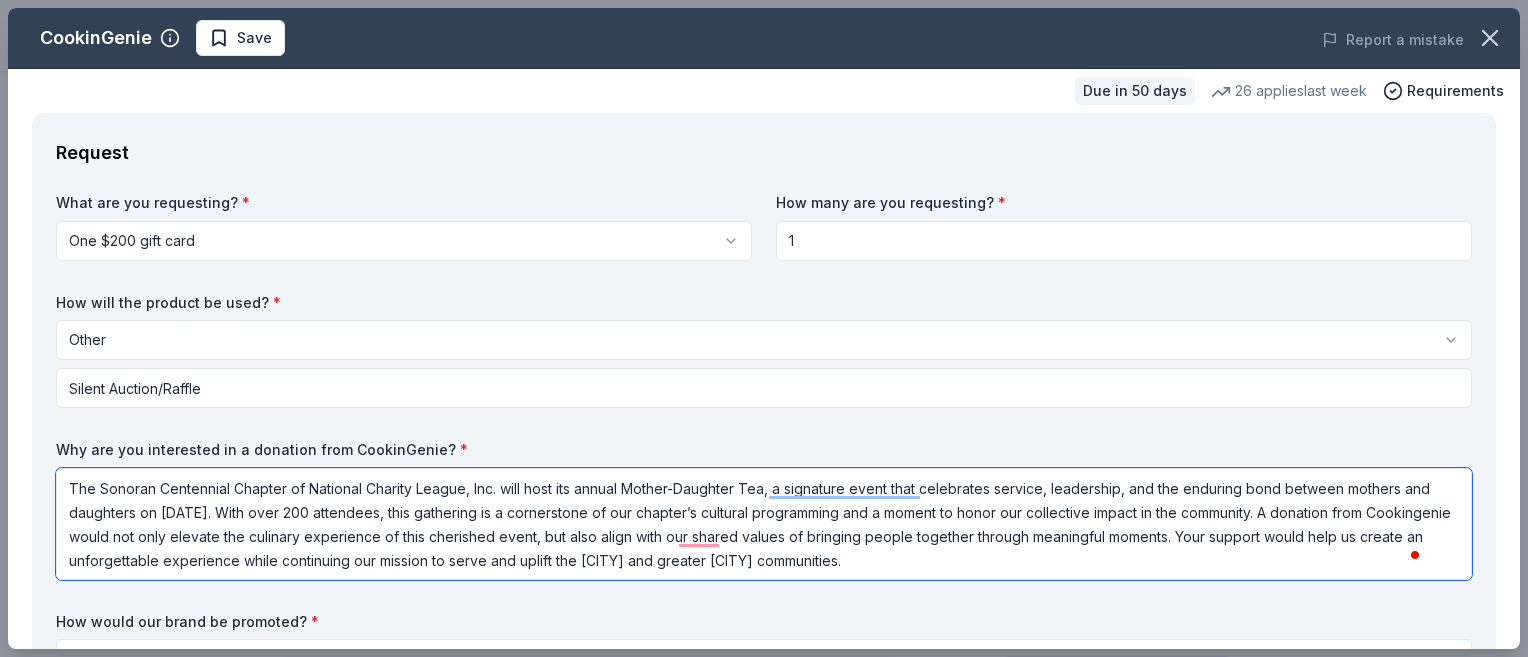 click on "The Sonoran Centennial Chapter of National Charity League, Inc. will host its annual Mother-Daughter Tea, a signature event that celebrates service, leadership, and the enduring bond between mothers and daughters on November 2, 2025. With over 200 attendees, this gathering is a cornerstone of our chapter’s cultural programming and a moment to honor our collective impact in the community. A donation from Cookingenie would not only elevate the culinary experience of this cherished event, but also align with our shared values of bringing people together through meaningful moments. Your support would help us create an unforgettable experience while continuing our mission to serve and uplift the Scottsdale and greater Phoenix communities." at bounding box center (764, 524) 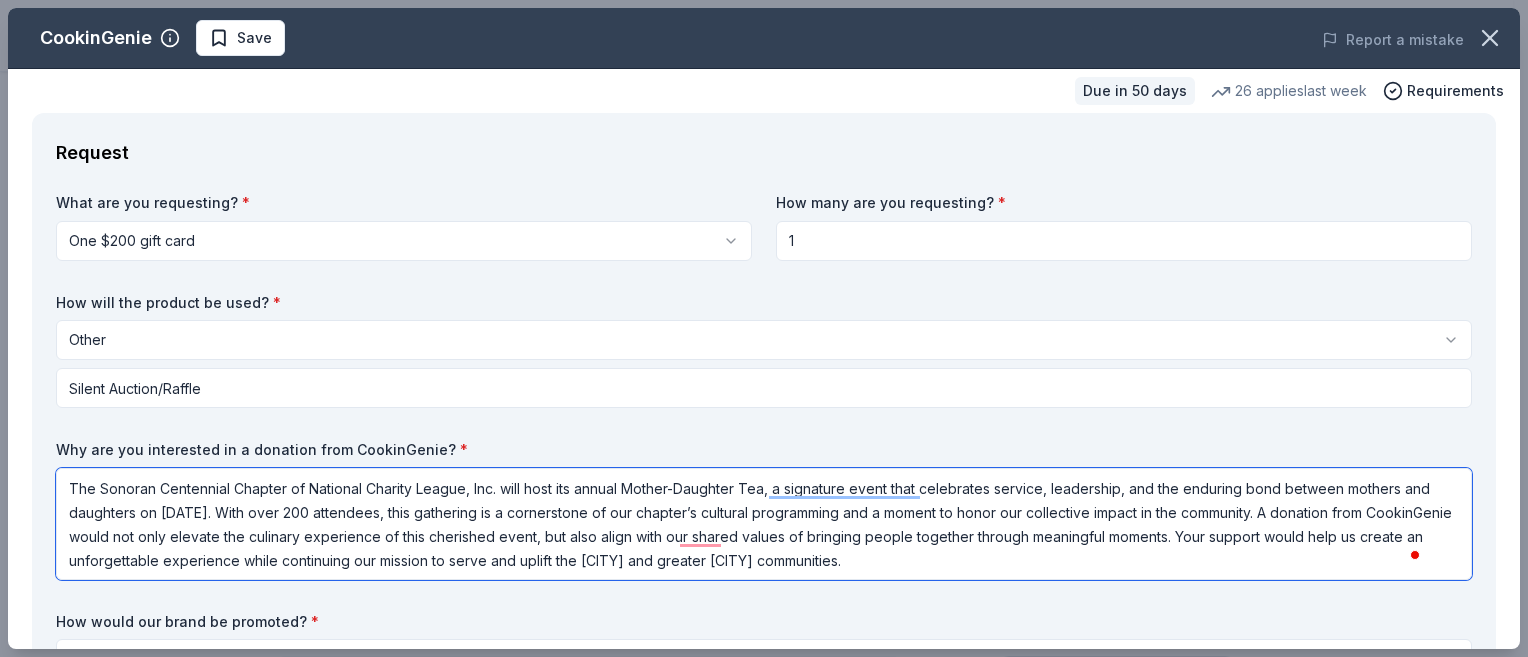 click on "The Sonoran Centennial Chapter of National Charity League, Inc. will host its annual Mother-Daughter Tea, a signature event that celebrates service, leadership, and the enduring bond between mothers and daughters on November 2, 2025. With over 200 attendees, this gathering is a cornerstone of our chapter’s cultural programming and a moment to honor our collective impact in the community. A donation from CookinGenie would not only elevate the culinary experience of this cherished event, but also align with our shared values of bringing people together through meaningful moments. Your support would help us create an unforgettable experience while continuing our mission to serve and uplift the Scottsdale and greater Phoenix communities." at bounding box center (764, 524) 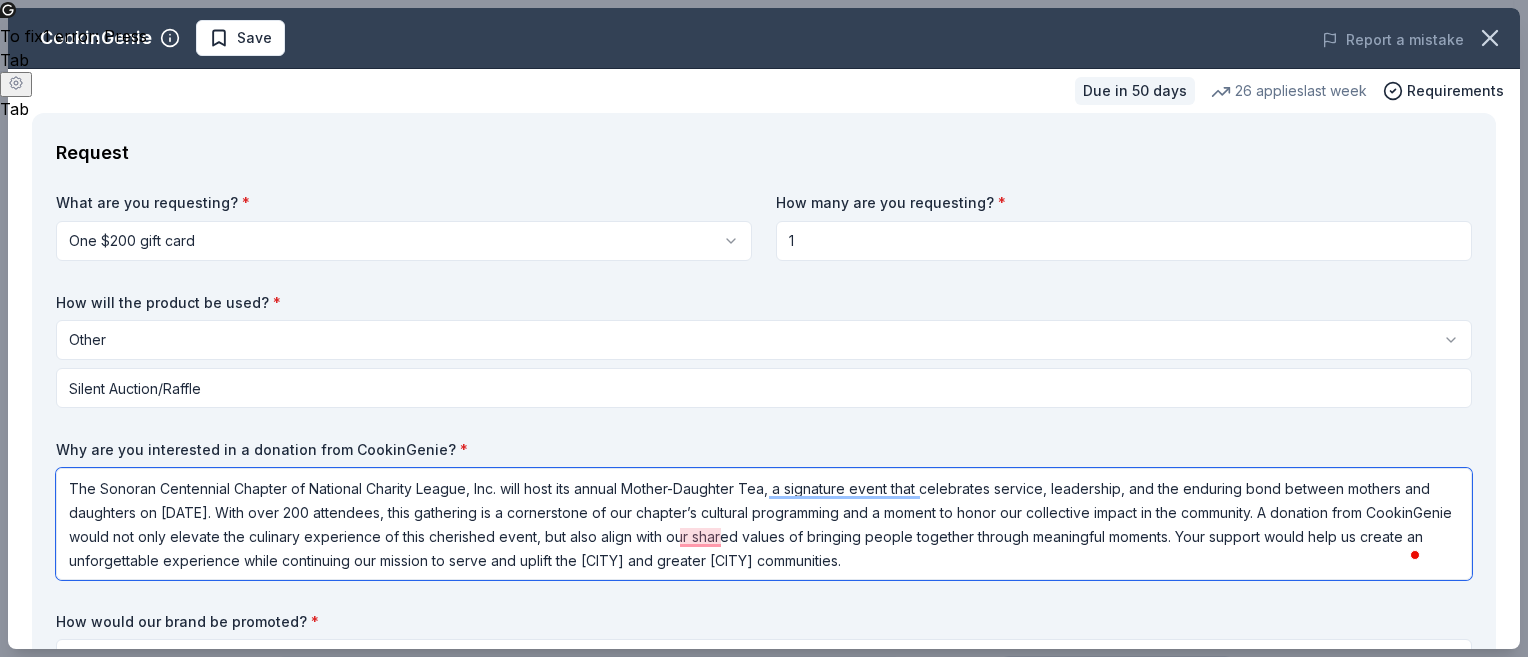 click on "The Sonoran Centennial Chapter of National Charity League, Inc. will host its annual Mother-Daughter Tea, a signature event that celebrates service, leadership, and the enduring bond between mothers and daughters on November 2, 2025. With over 200 attendees, this gathering is a cornerstone of our chapter’s cultural programming and a moment to honor our collective impact in the community. A donation from CookinGenie would not only elevate the culinary experience of this cherished event, but also align with our shared values of bringing people together through meaningful moments. Your support would help us create an unforgettable experience while continuing our mission to serve and uplift the Scottsdale and greater Phoenix communities." at bounding box center (764, 524) 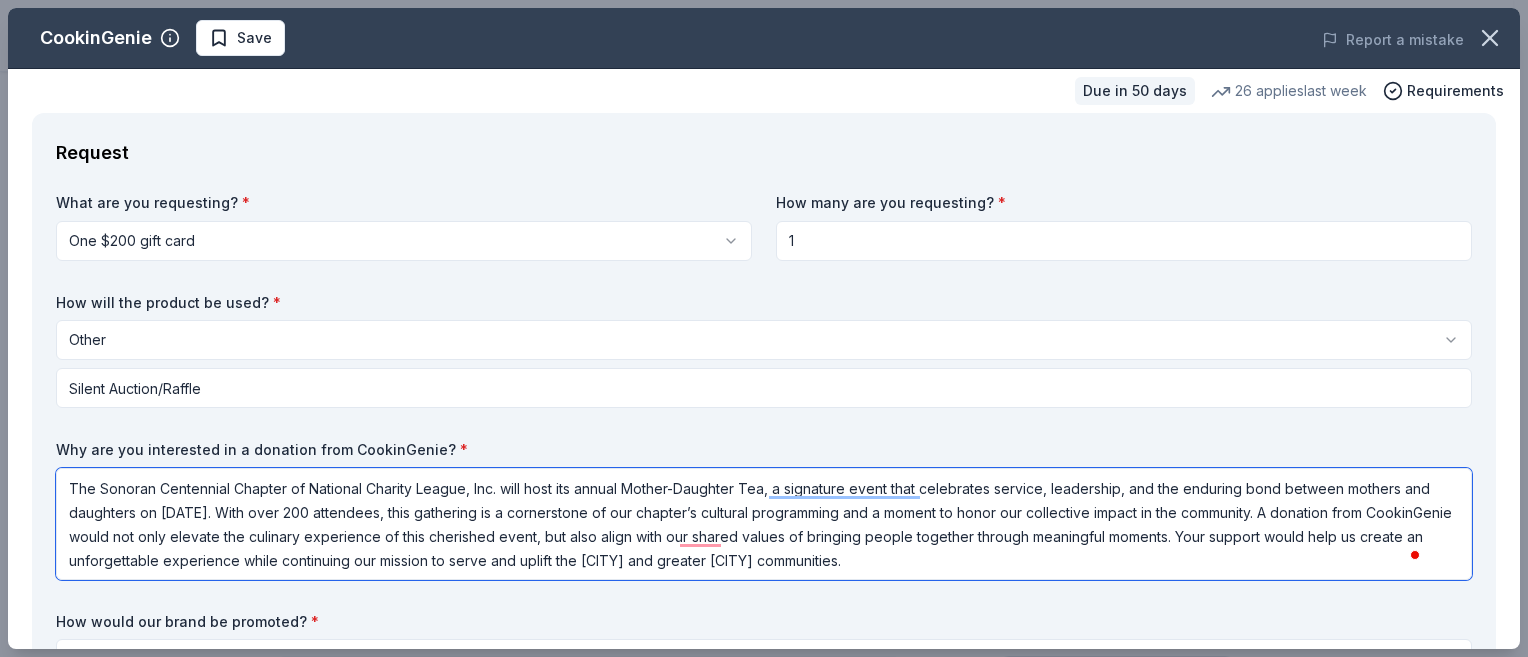 type on "The Sonoran Centennial Chapter of National Charity League, Inc. will host its annual Mother-Daughter Tea, a signature event that celebrates service, leadership, and the enduring bond between mothers and daughters on November 2, 2025. With over 200 attendees, this gathering is a cornerstone of our chapter’s cultural programming and a moment to honor our collective impact in the community. A donation from CookinGenie would not only elevate the culinary experience of this cherished event, but also align with our shared values of bringing people together through meaningful moments. Your support would help us create an unforgettable experience while continuing our mission to serve and uplift the Scottsdale and greater Phoenix communities." 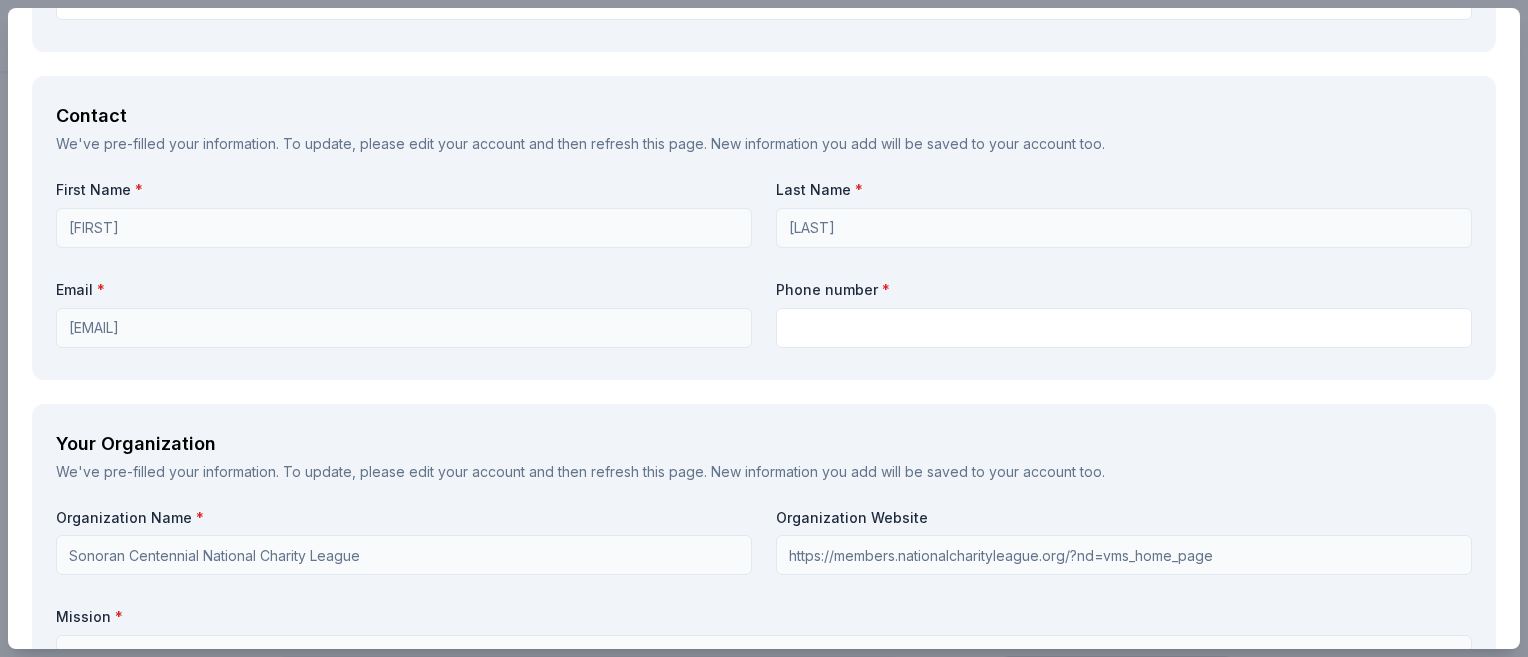 scroll, scrollTop: 1365, scrollLeft: 0, axis: vertical 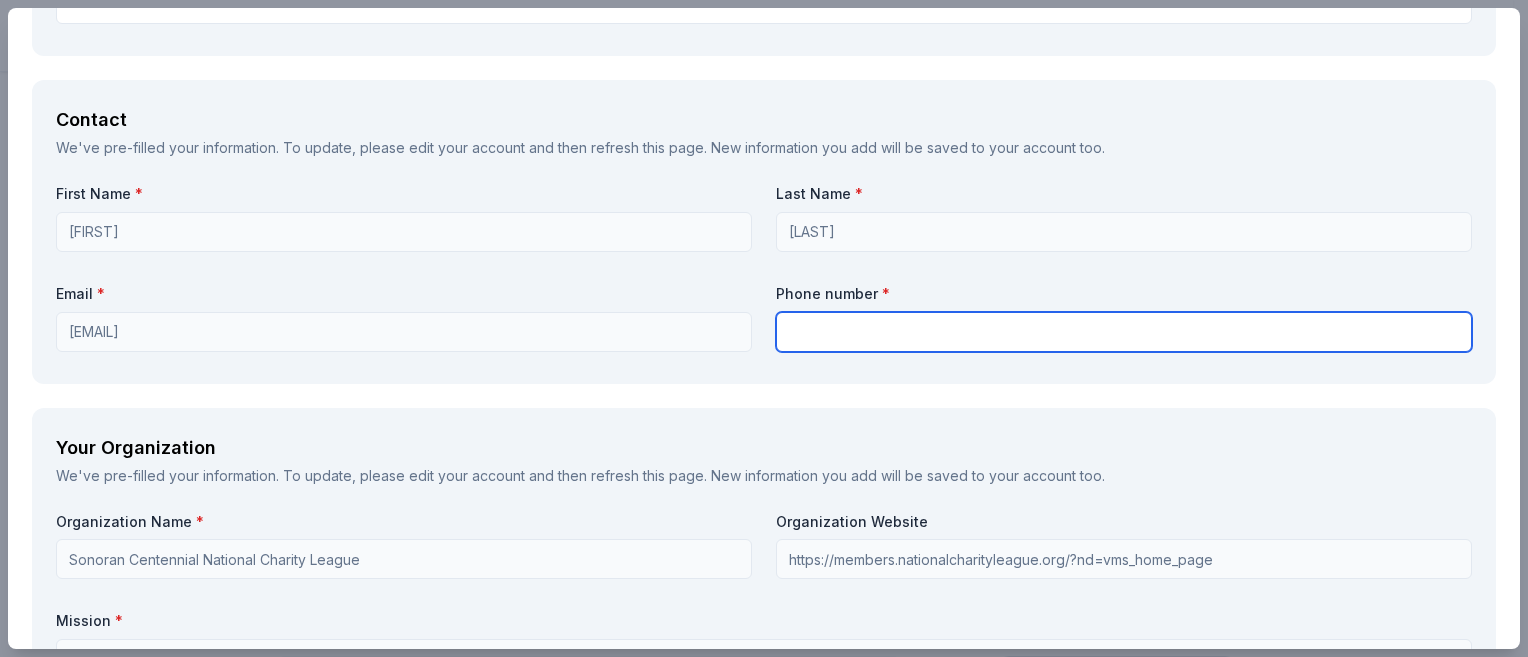 click at bounding box center (1124, 332) 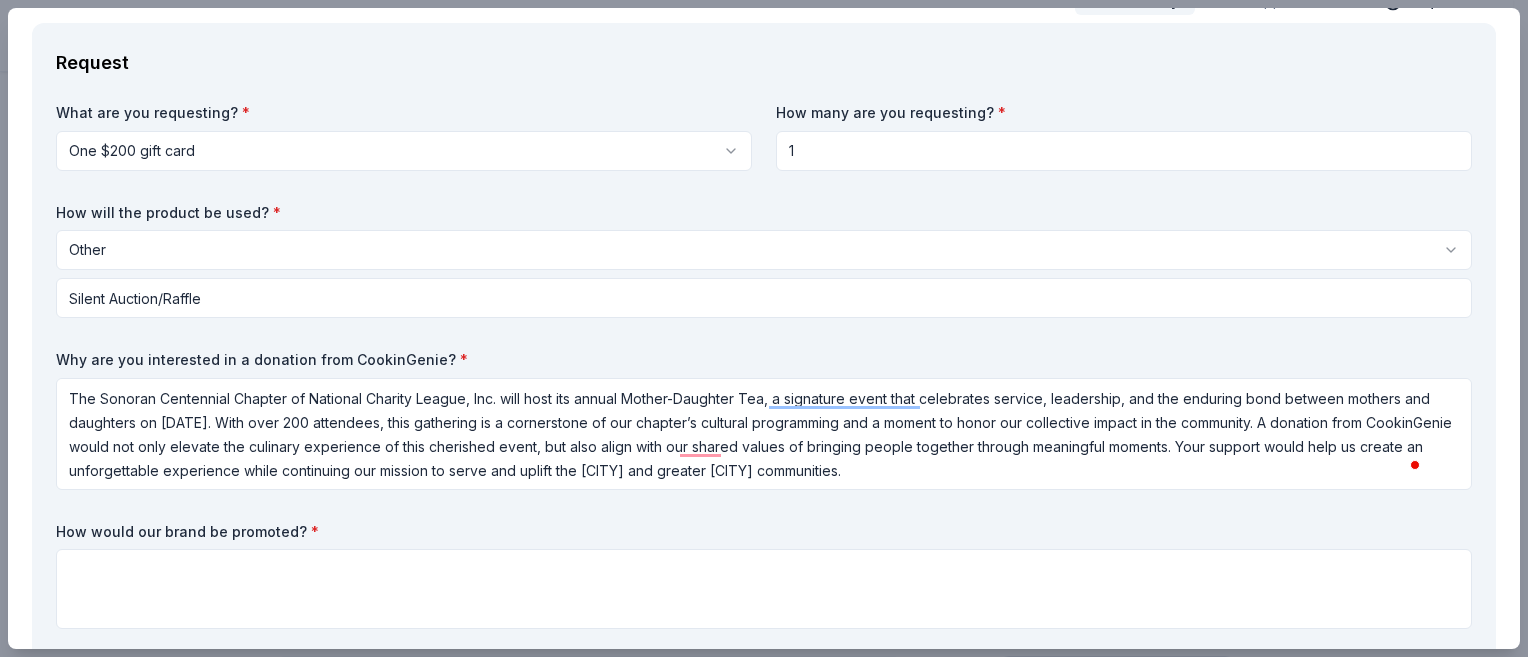 scroll, scrollTop: 0, scrollLeft: 0, axis: both 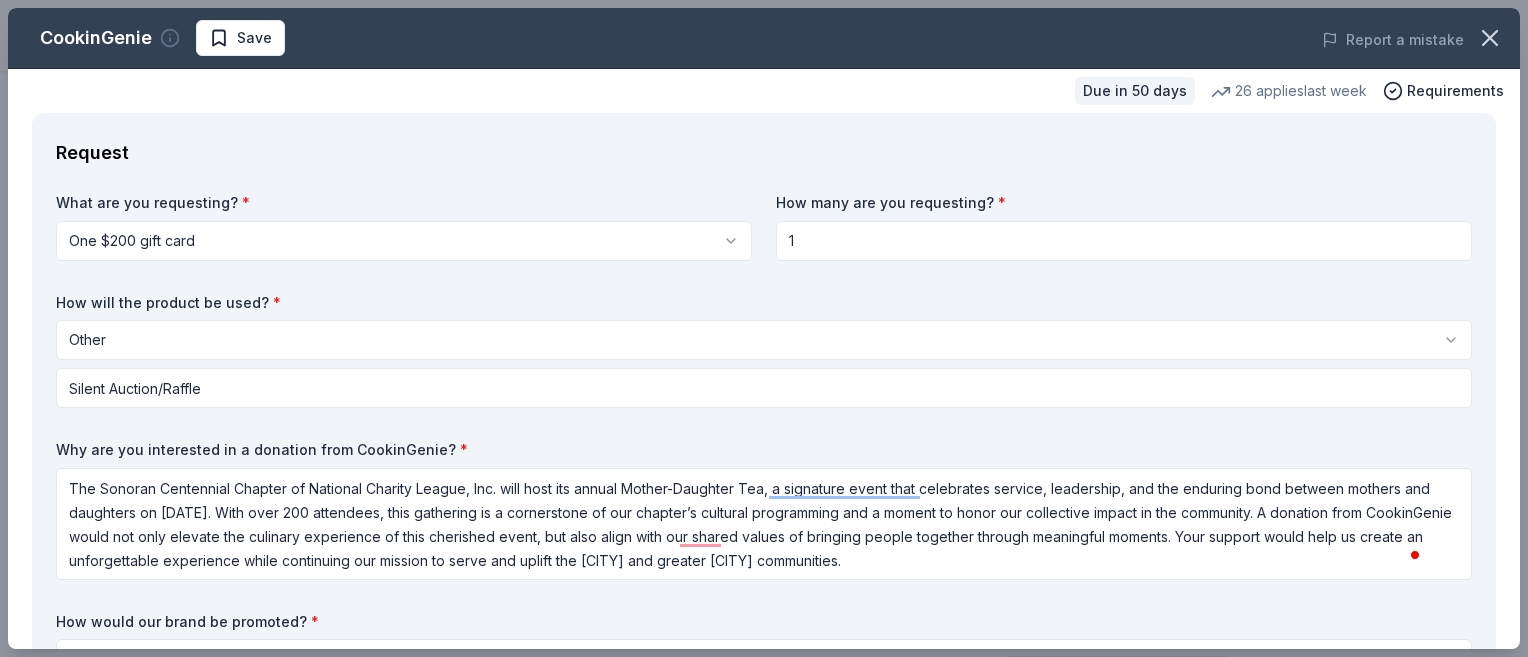 click 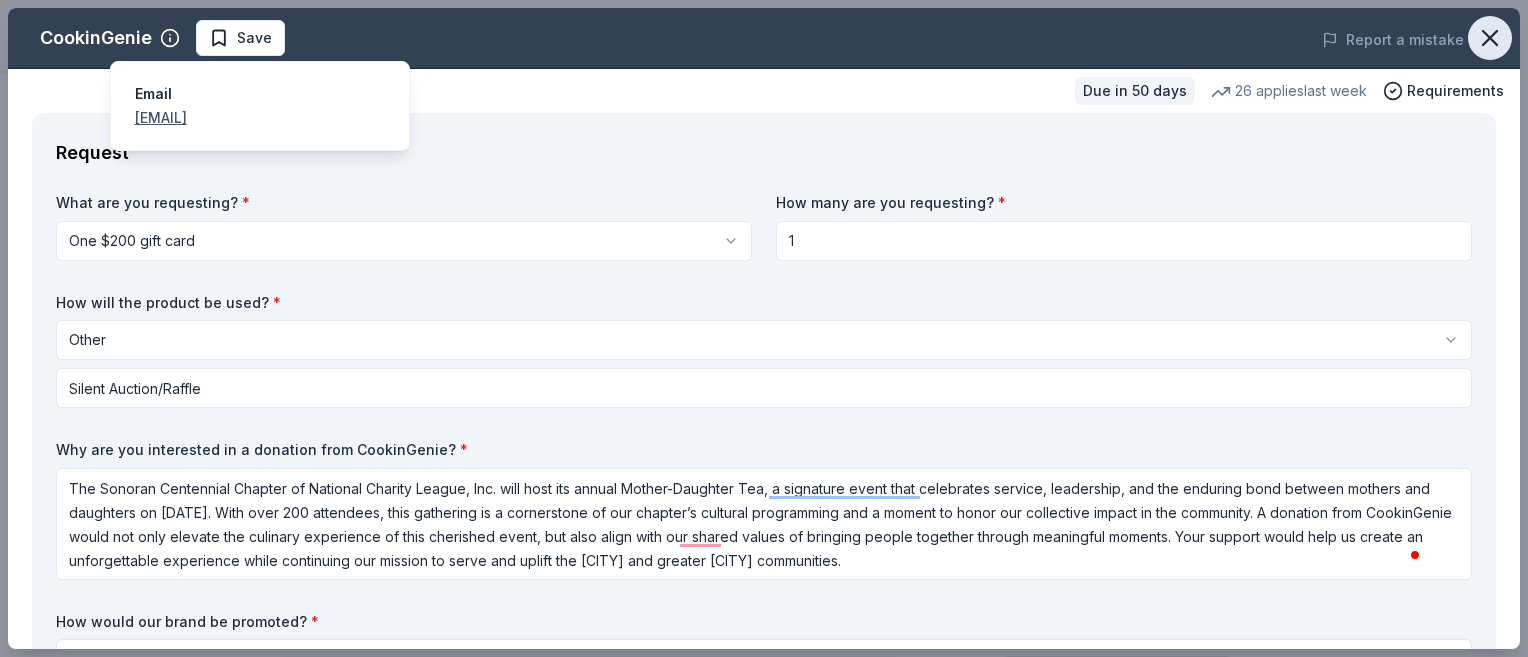 click 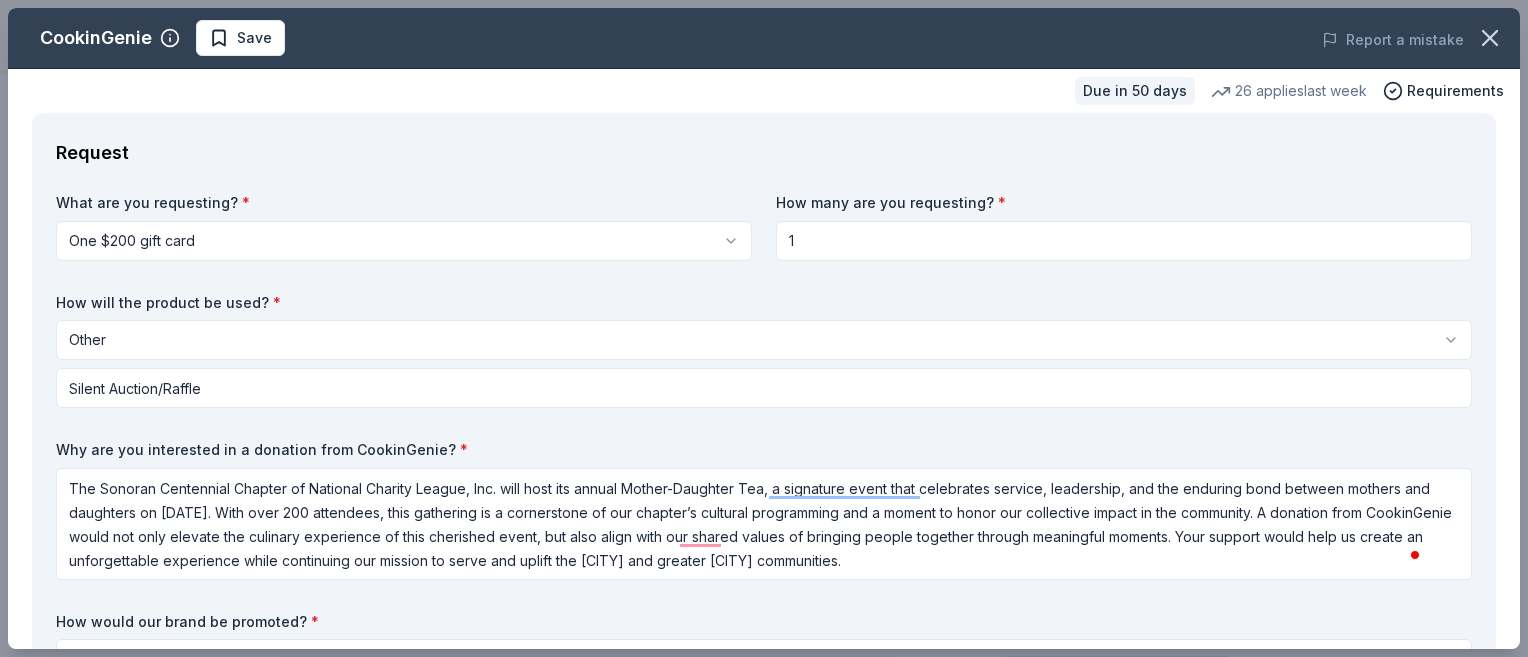 drag, startPoint x: 1488, startPoint y: 33, endPoint x: 851, endPoint y: 95, distance: 640.01013 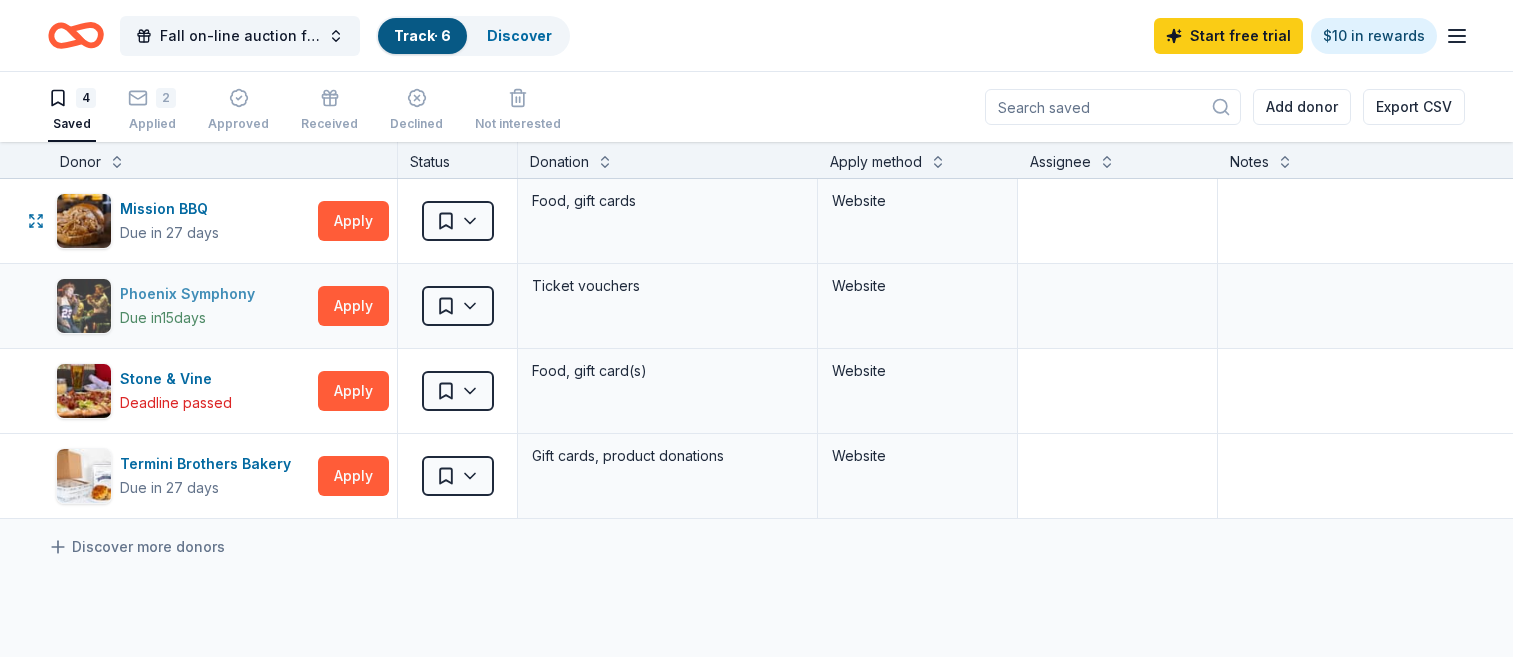 scroll, scrollTop: 0, scrollLeft: 0, axis: both 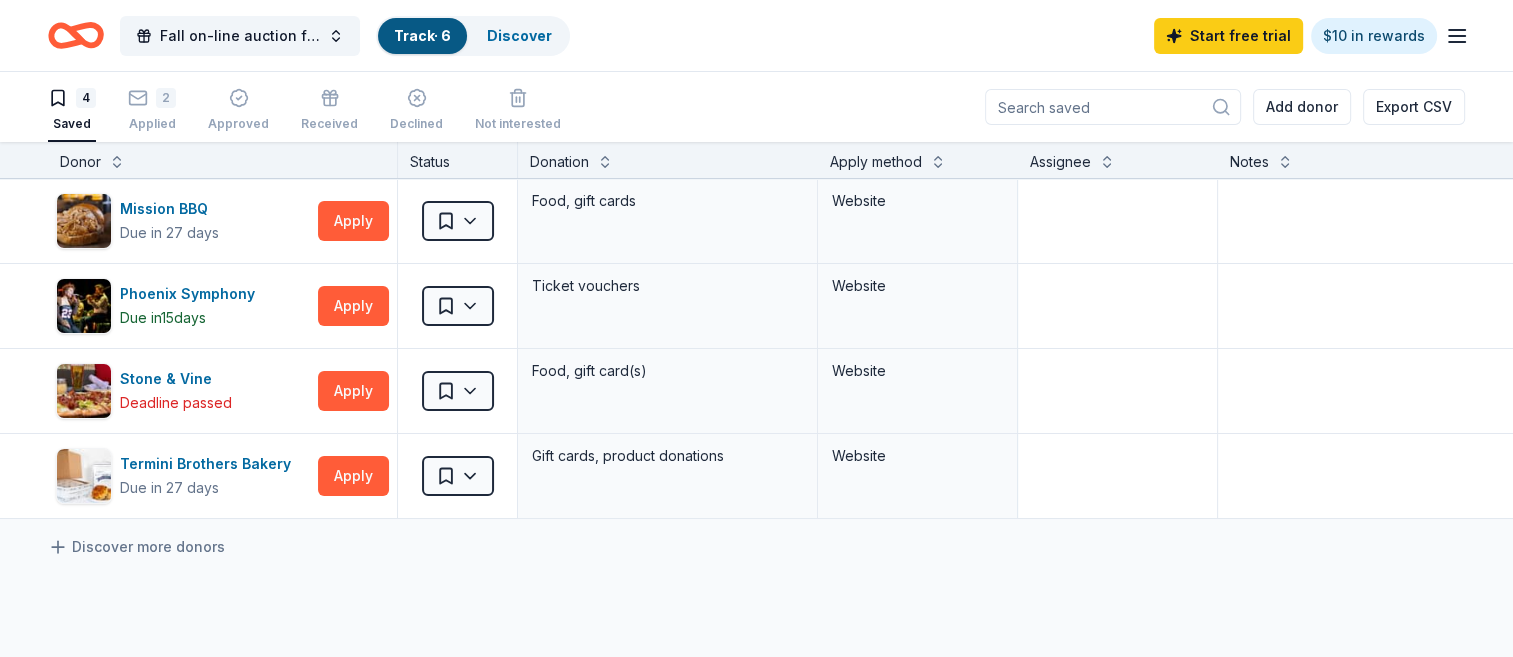 click on "4 Saved" at bounding box center [72, 110] 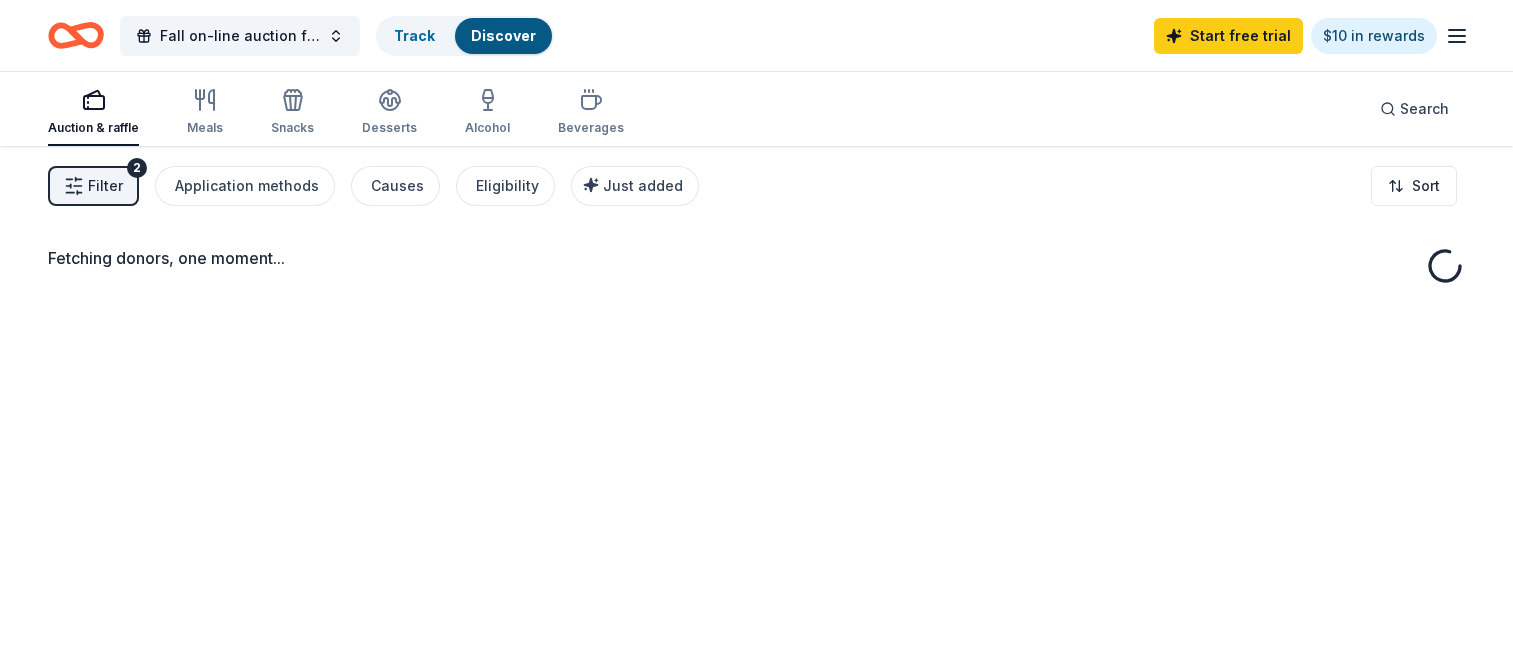 scroll, scrollTop: 0, scrollLeft: 0, axis: both 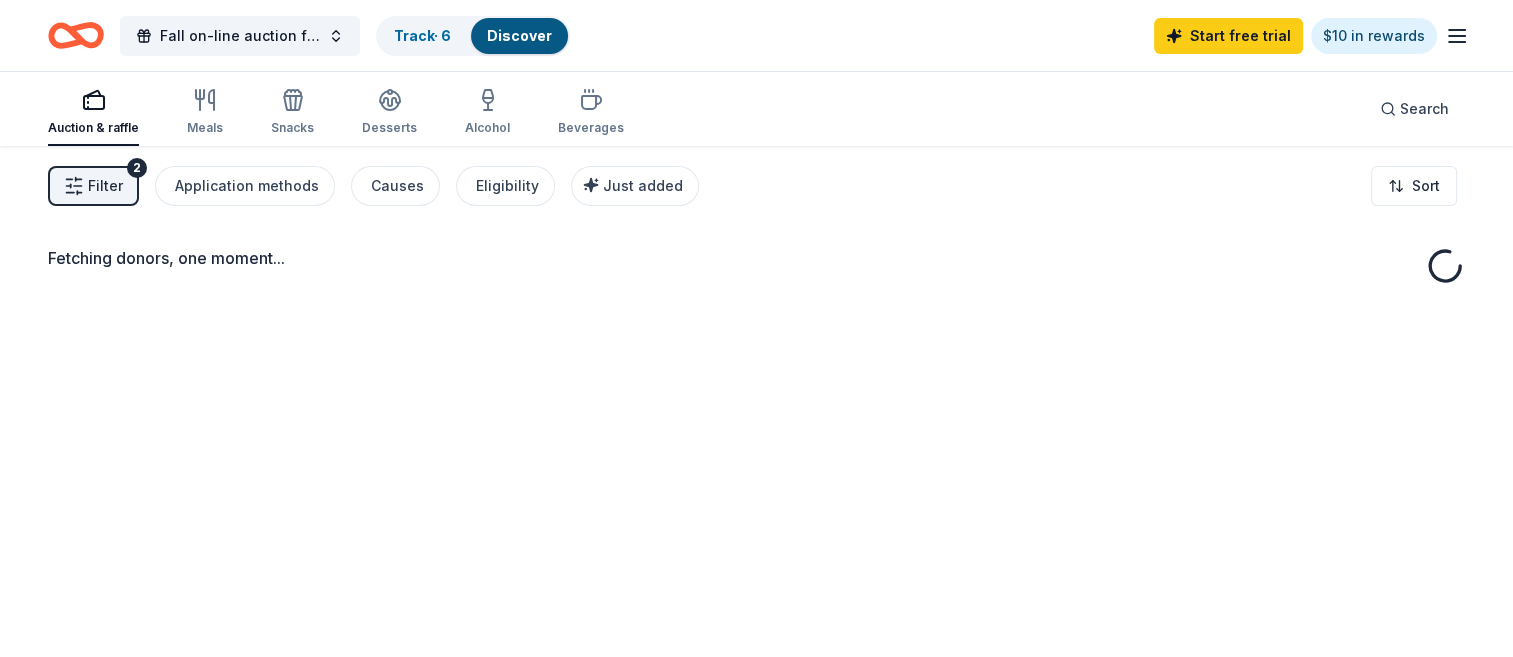 click 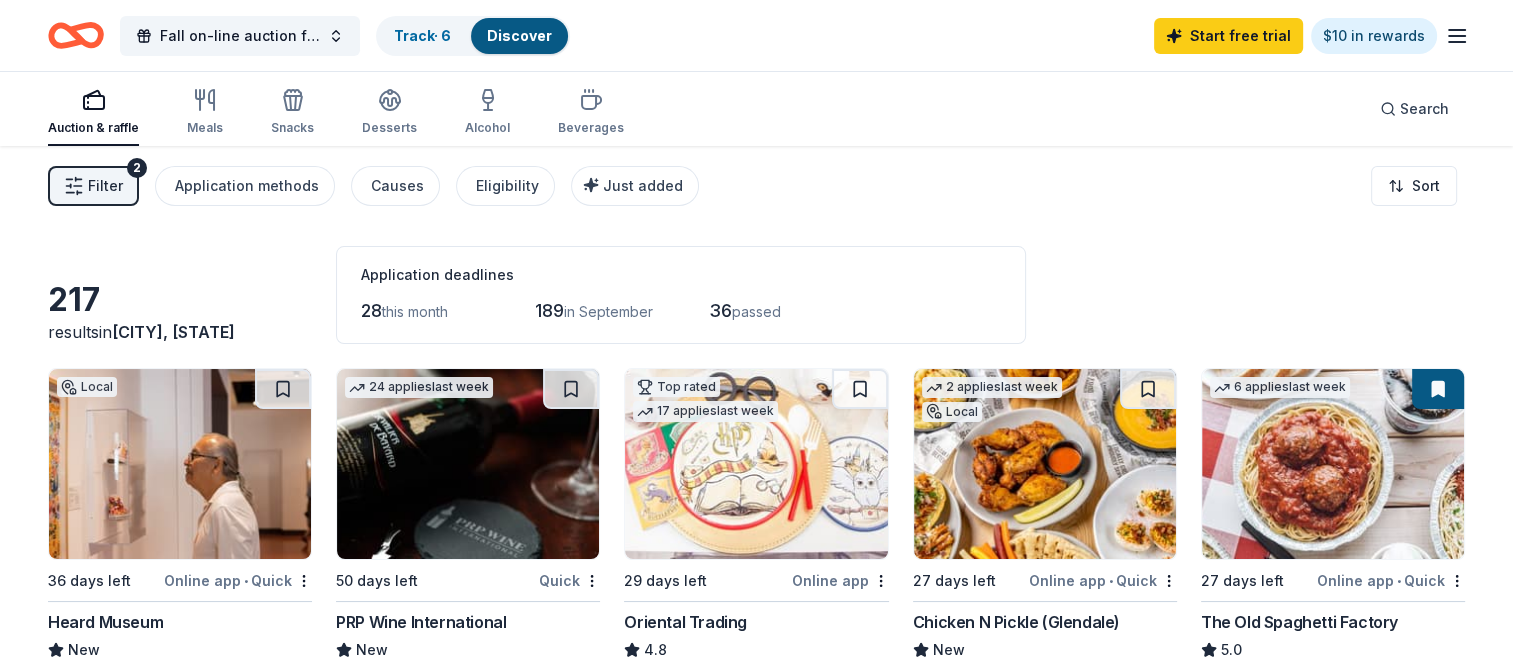 click 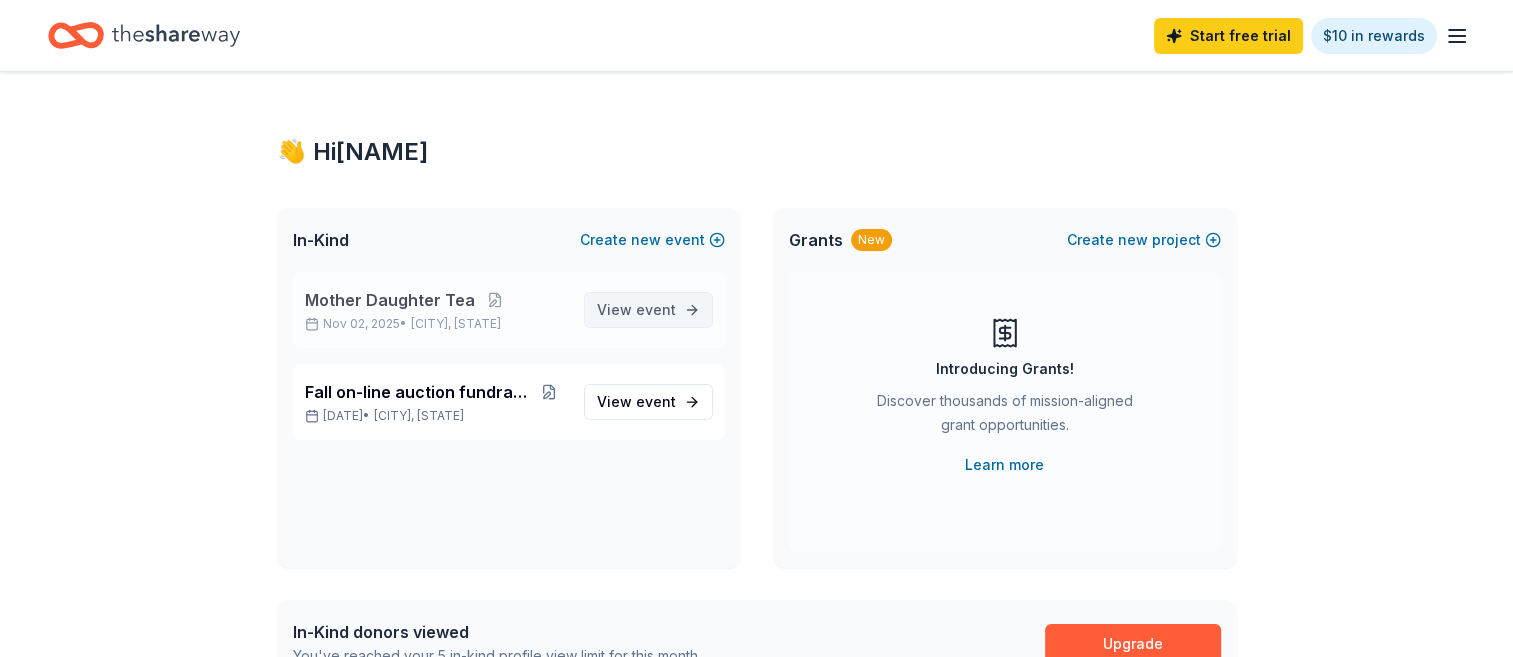 click on "View   event" at bounding box center [636, 310] 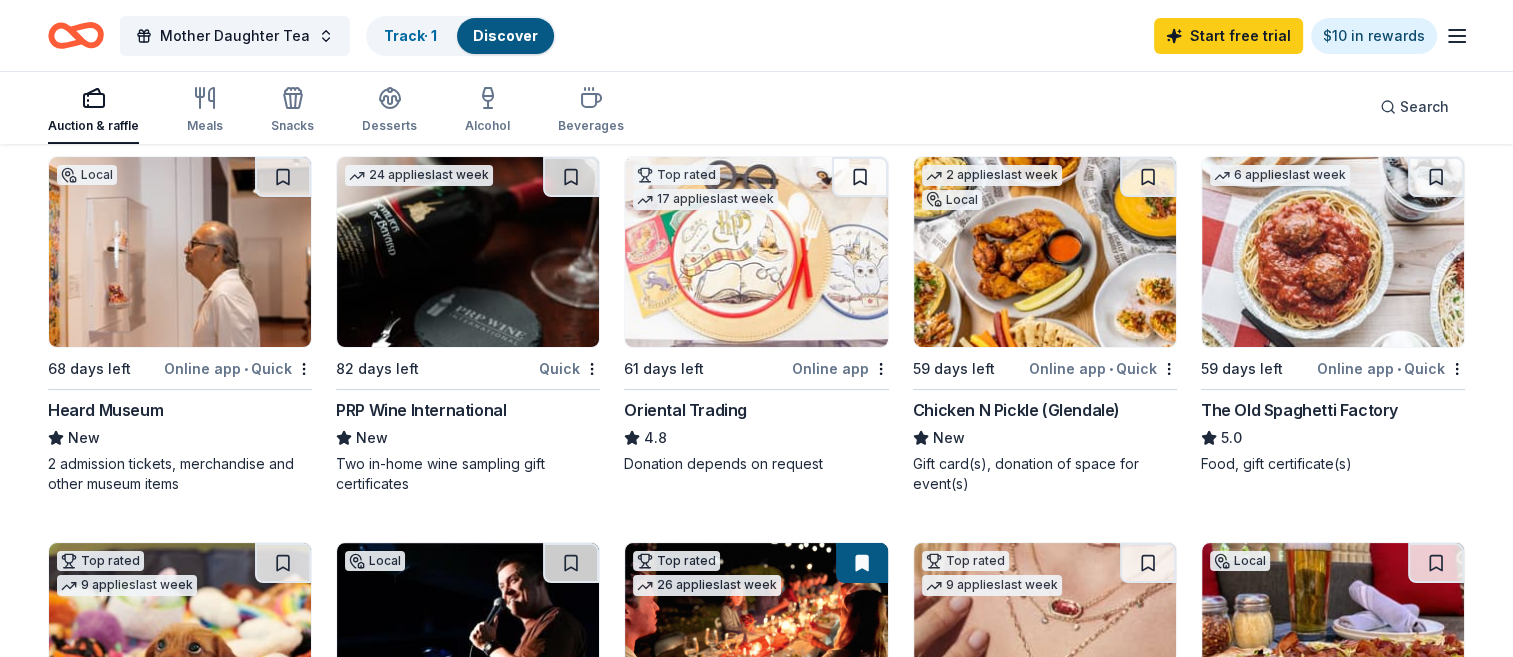 scroll, scrollTop: 160, scrollLeft: 0, axis: vertical 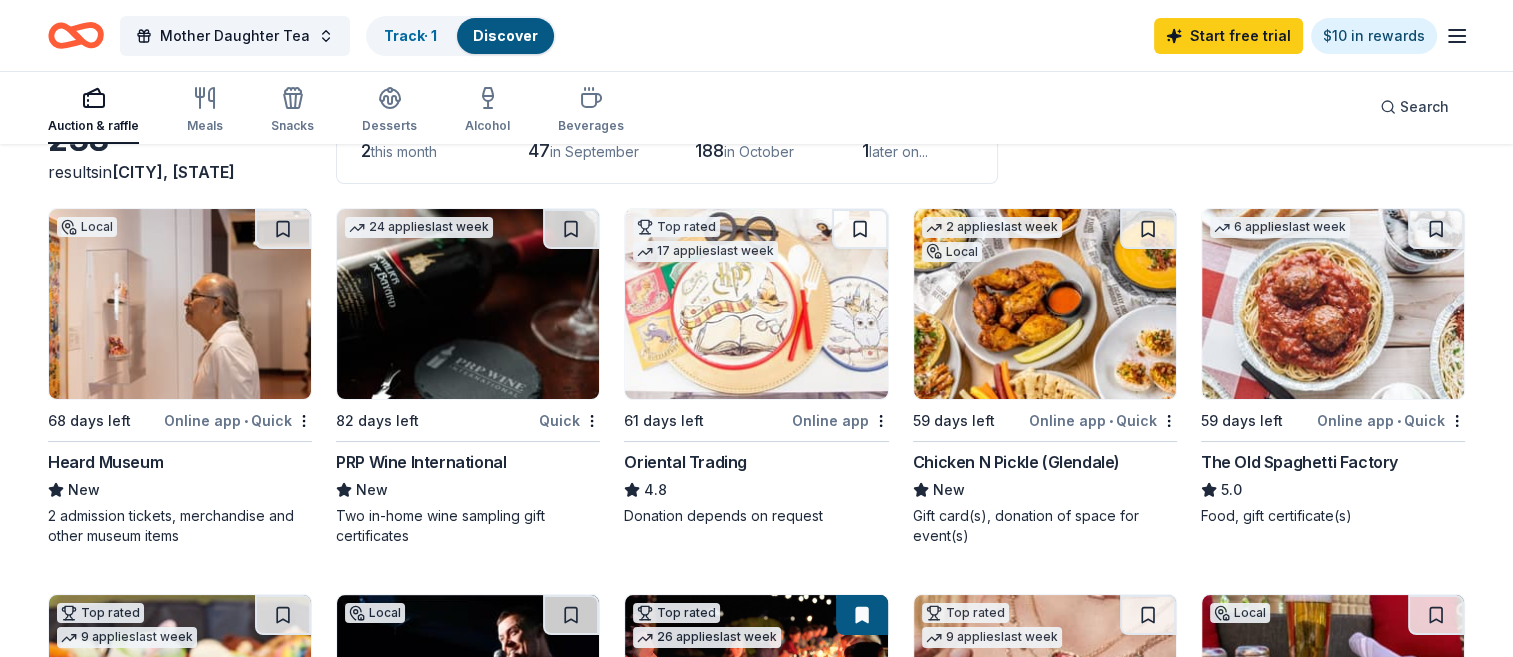 click at bounding box center (468, 304) 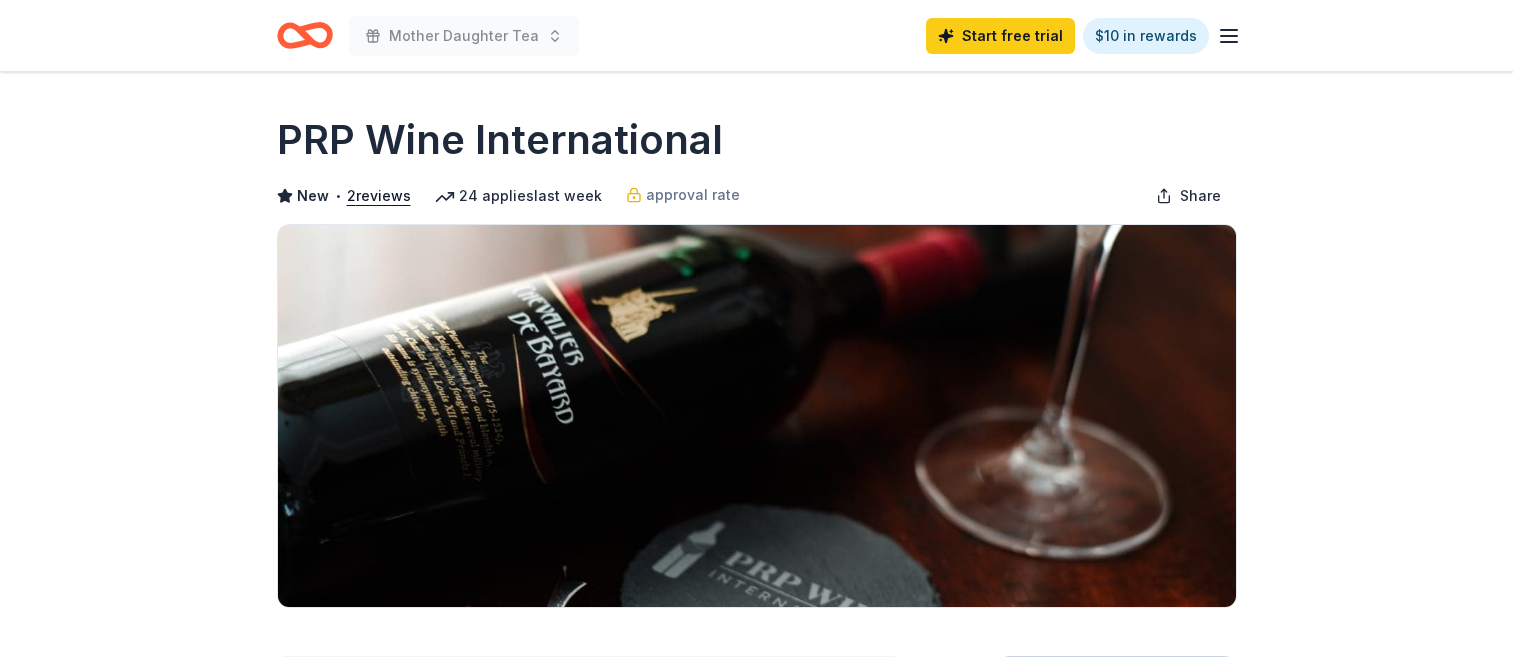 scroll, scrollTop: 0, scrollLeft: 0, axis: both 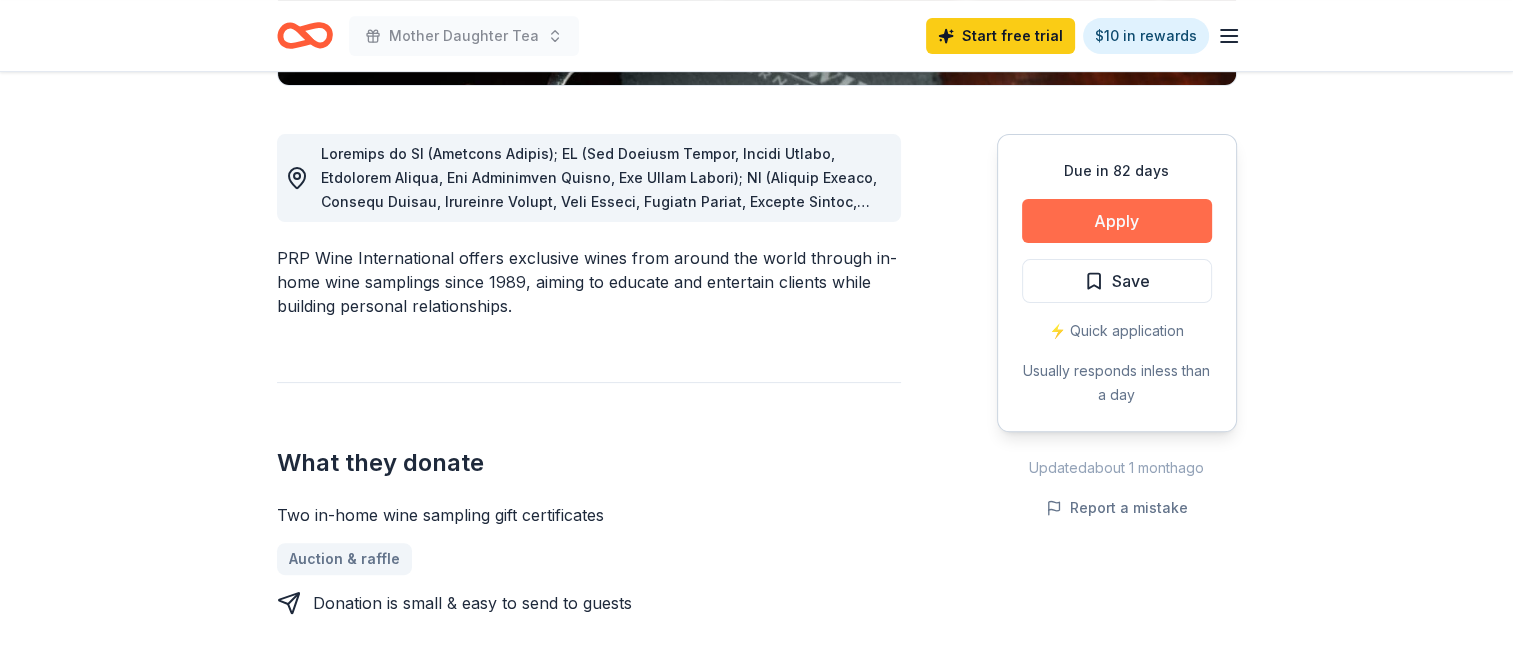 click on "Apply" at bounding box center (1117, 221) 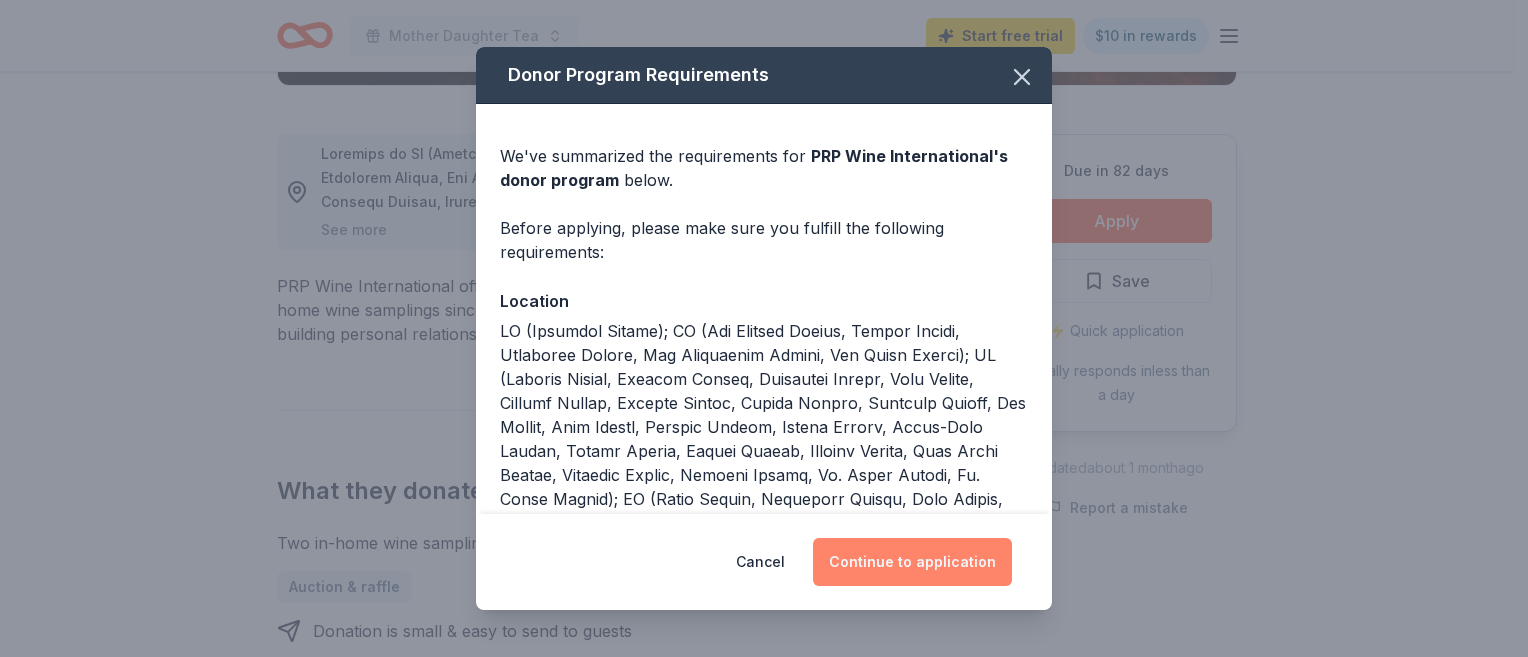 click on "Continue to application" at bounding box center (912, 562) 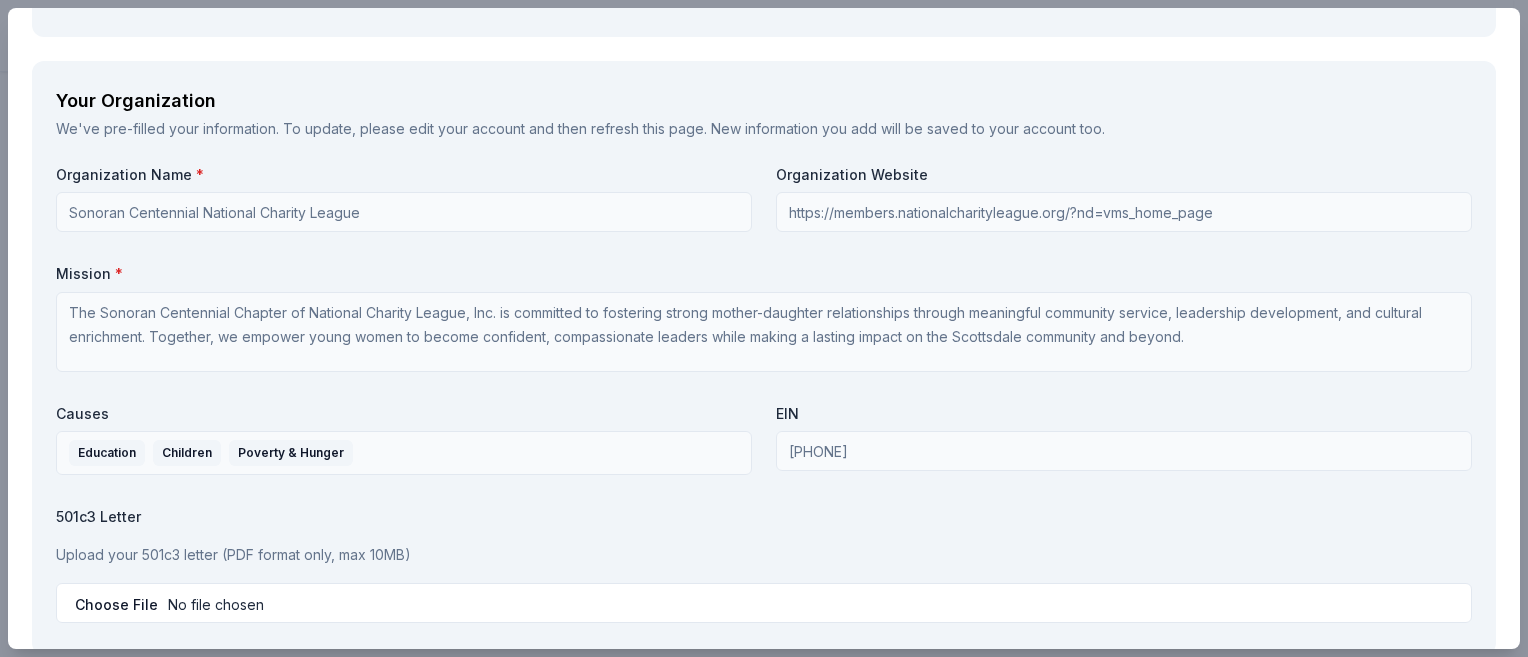 scroll, scrollTop: 1782, scrollLeft: 0, axis: vertical 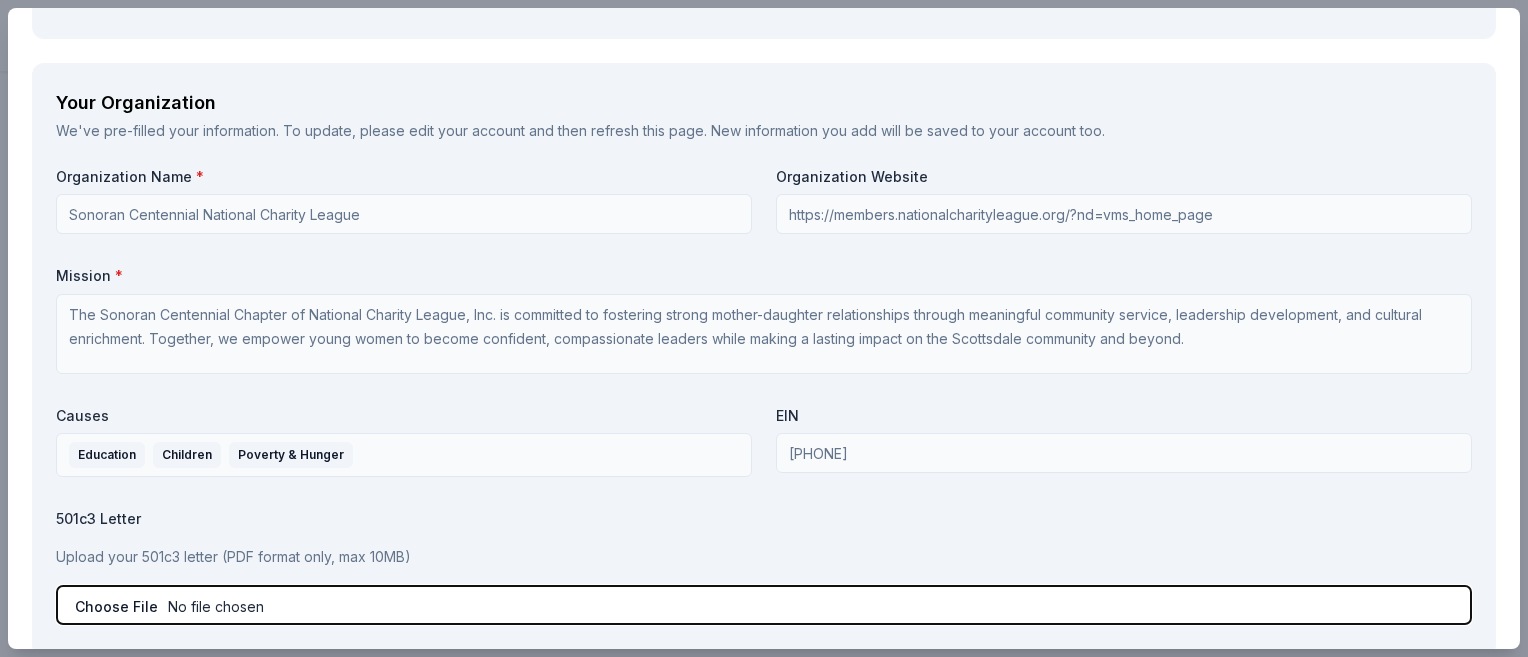 click at bounding box center [764, 605] 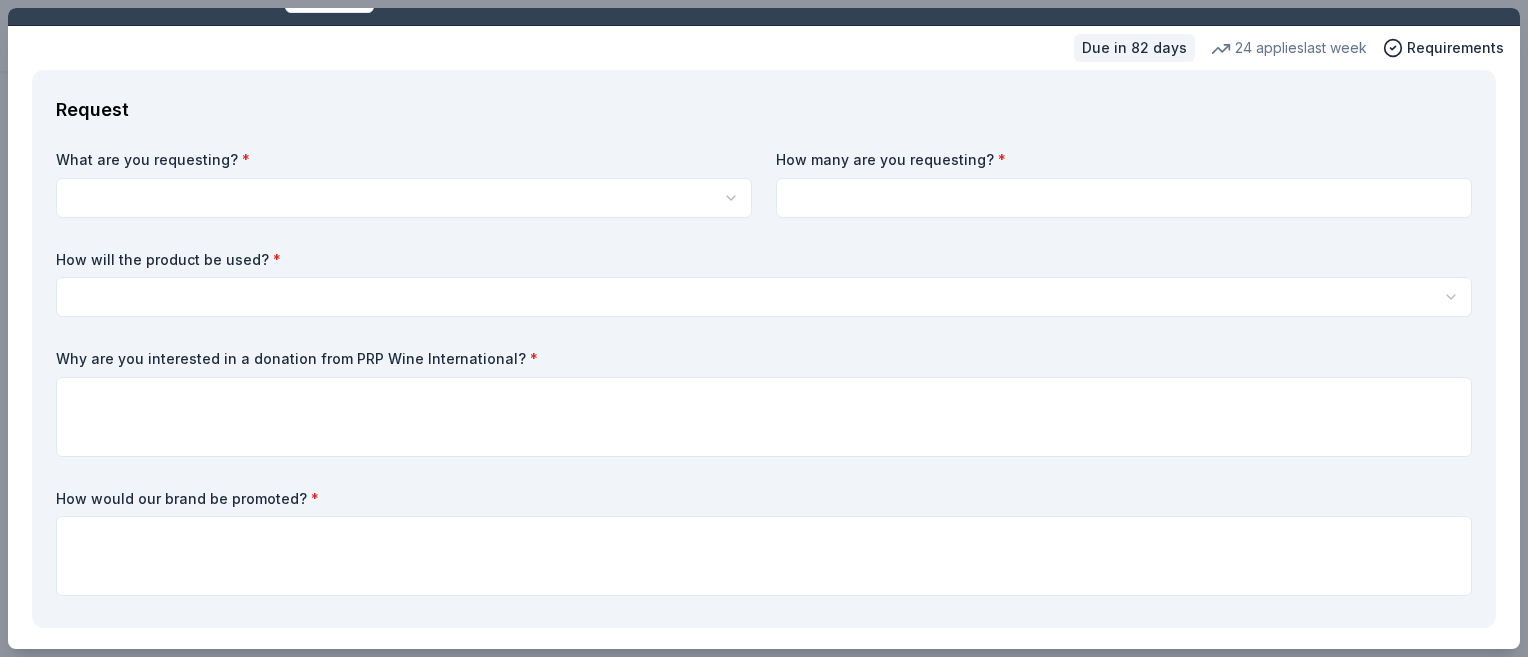 scroll, scrollTop: 0, scrollLeft: 0, axis: both 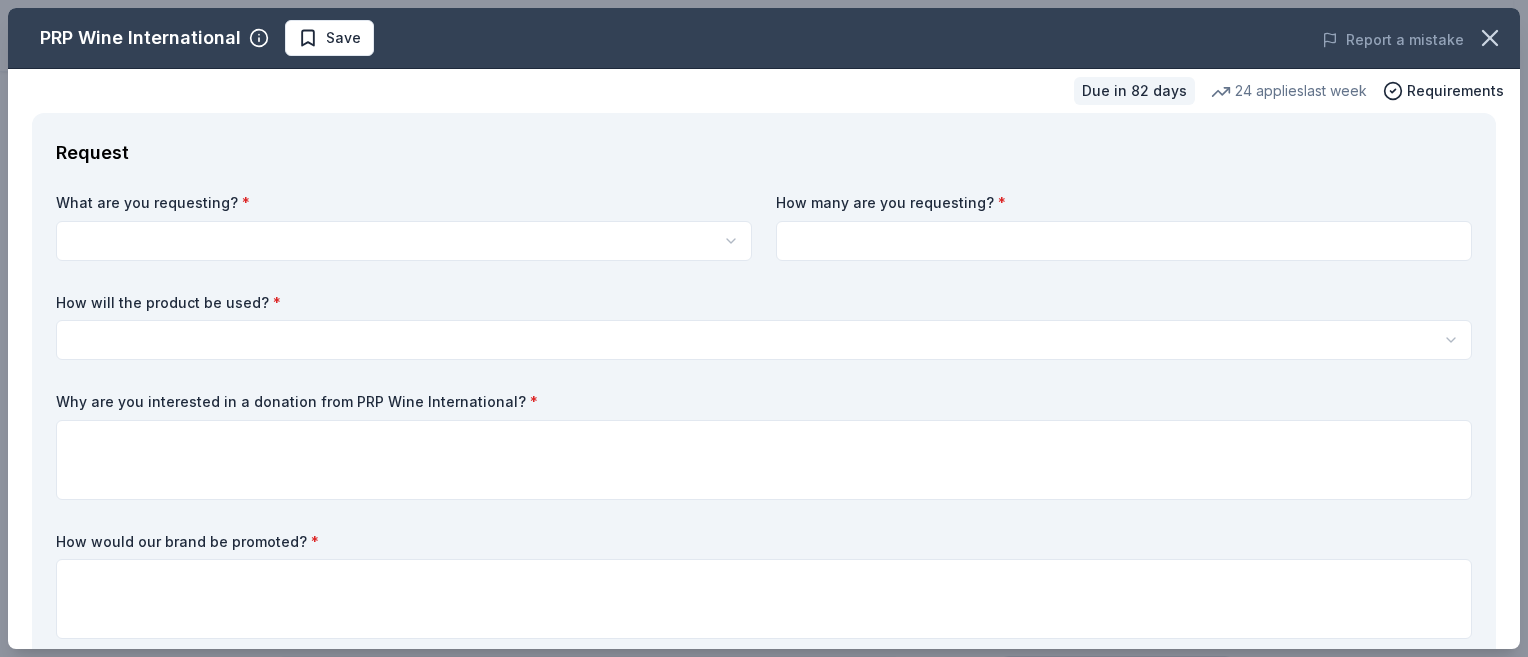 click on "Mother Daughter Tea Start free trial $[PRICE] in rewards Due in [DAYS] Share PRP Wine International New • 2 reviews 24 applies last week approval rate Share See more PRP Wine International offers exclusive wines from around the world through in-home wine samplings since 1989, aiming to educate and entertain clients while building personal relationships. What they donate Two in-home wine sampling gift certificates Auction & raffle Donation is small & easy to send to guests Who they donate to Preferred 501(c)(3) preferred approval rate 20 % approved 30 % declined 50 % no response Start free Pro trial to view approval rates and average donation values Due in [DAYS] Apply Save ⚡️ Quick application Usually responds in less than a day Updated about 1 month ago Report a mistake New • 2 reviews Whalen's Heroes February [YEAR] • Approved They sent 2 Gift certificates via email. Almost Home Chicago Inc. February [YEAR] • Approved Leave a review Similar donors 3 applies last week 59 days left Walmart" at bounding box center (764, 328) 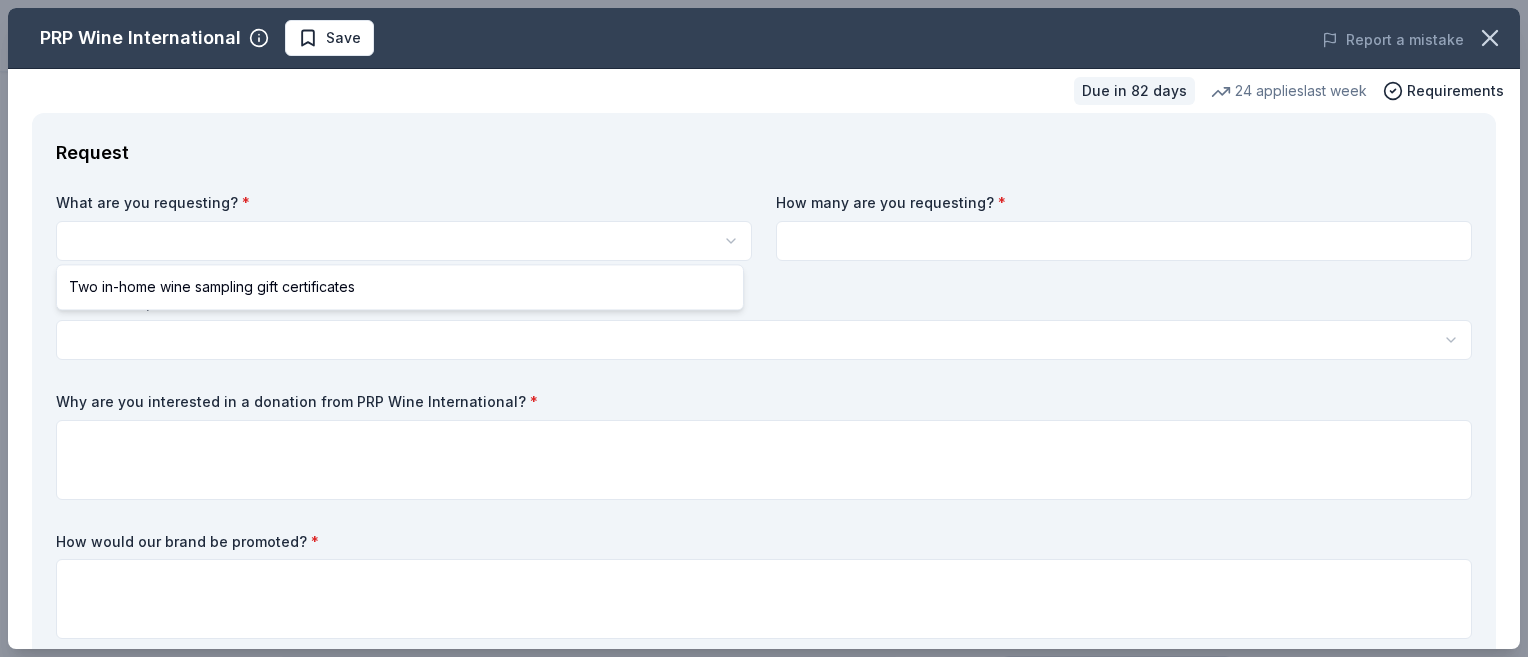 select on "Two in-home wine sampling gift certificates" 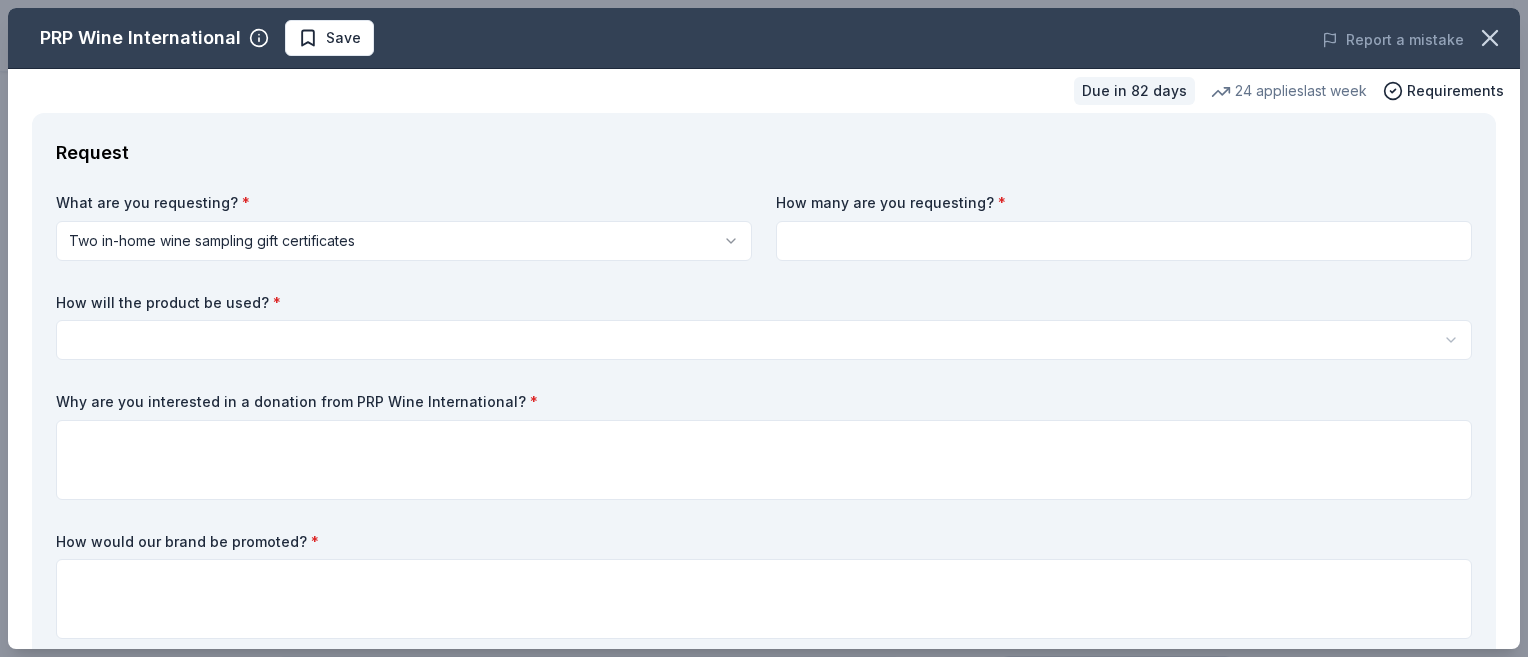 click at bounding box center [1124, 241] 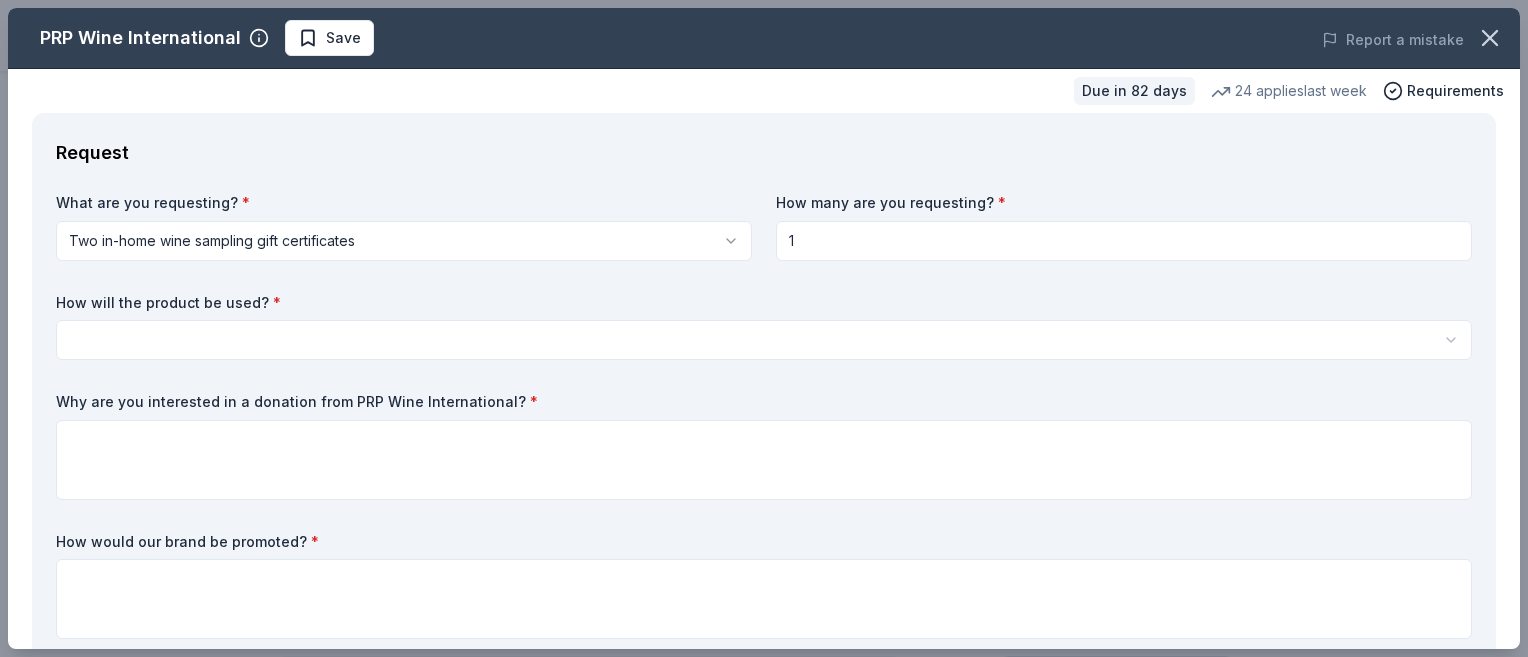 type on "1" 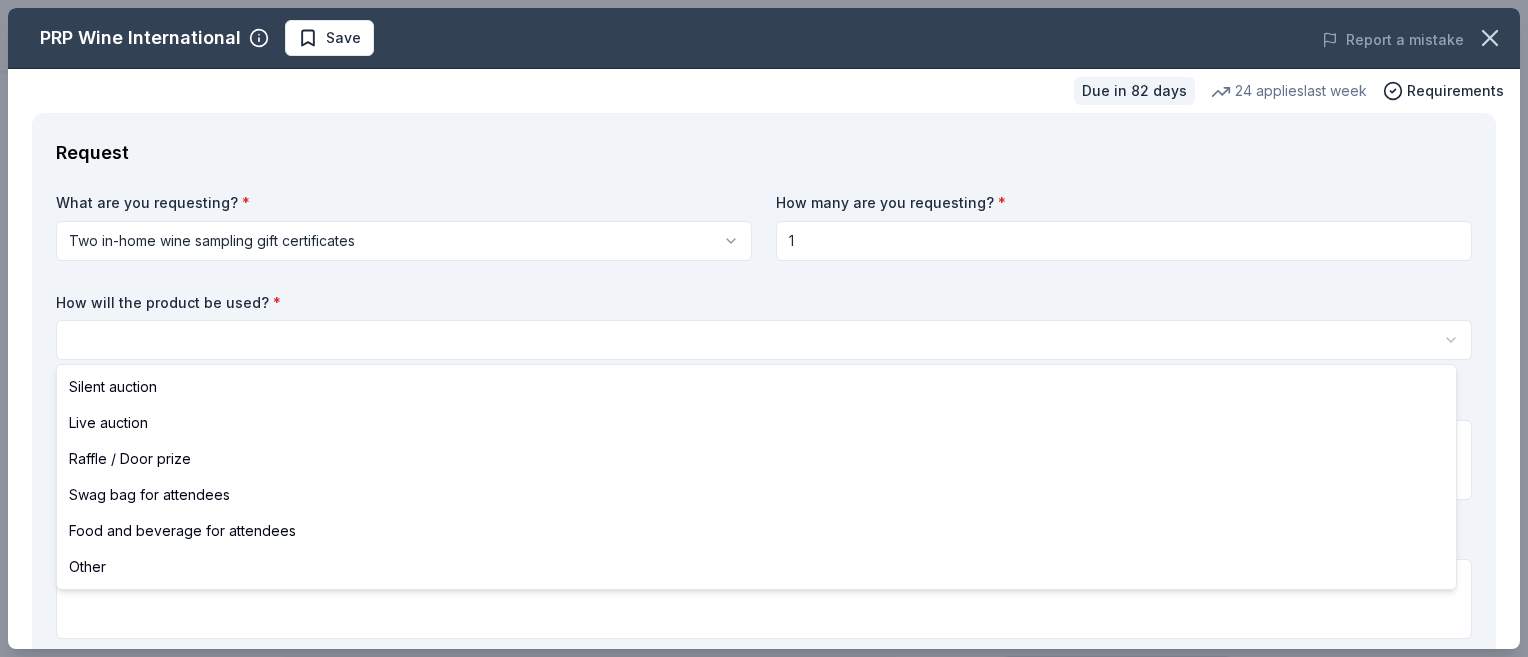 click on "Mother Daughter Tea Save Apply Due in 82 days Share PRP Wine International New • 2 reviews 24 applies last week approval rate Share See more PRP Wine International offers exclusive wines from around the world through in-home wine samplings since 1989, aiming to educate and entertain clients while building personal relationships. What they donate Two in-home wine sampling gift certificates Auction & raffle Donation is small & easy to send to guests Who they donate to Preferred 501(c)(3) preferred approval rate 20 % approved 30 % declined 50 % no response Start free Pro trial to view approval rates and average donation values Due in 82 days Apply Save ⚡️ Quick application Usually responds in less than a day Updated about 1 month ago Report a mistake New • 2 reviews Whalen's Heroes February 2025 • Approved They sent 2 Gift certificates via email. Almost Home Chicago Inc. February 2024 • Approved They were wonderful. This is an amazing donation that will help so much at our event. 3 4.3 2" at bounding box center [764, 328] 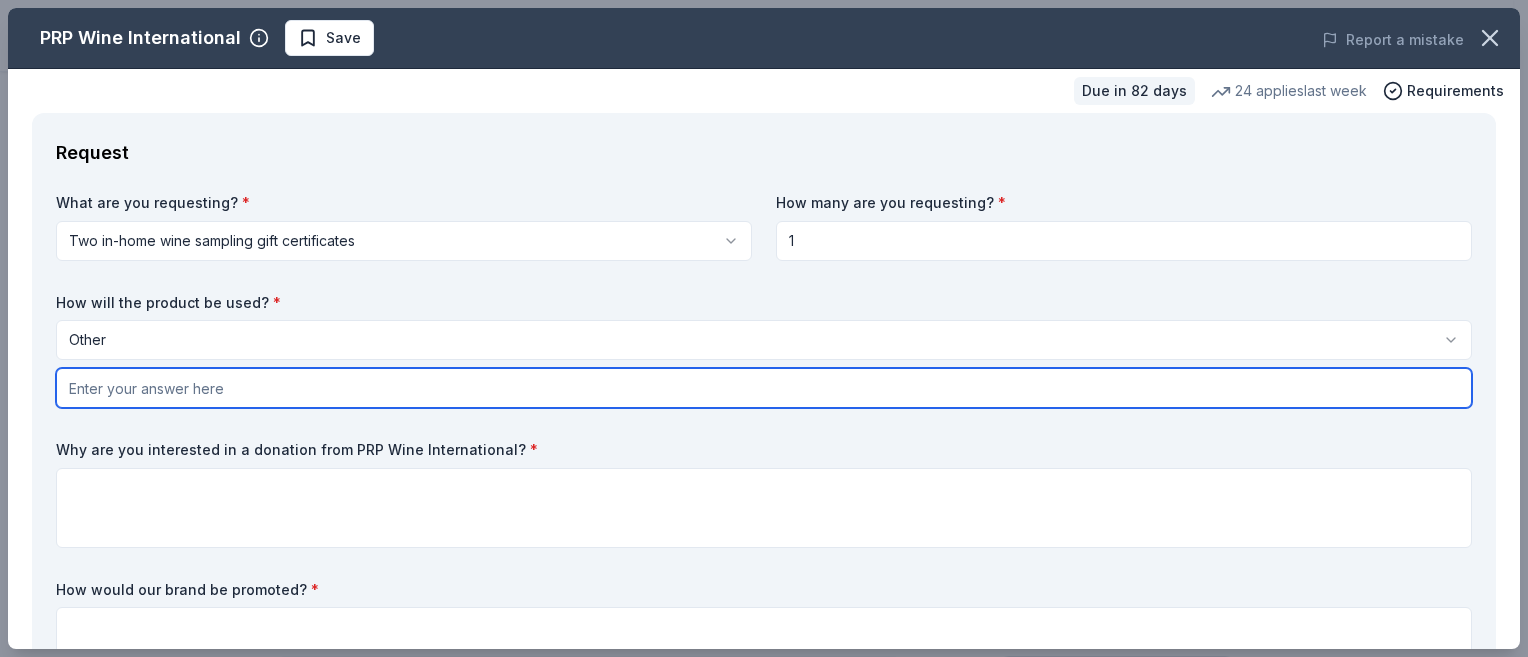 click at bounding box center (764, 388) 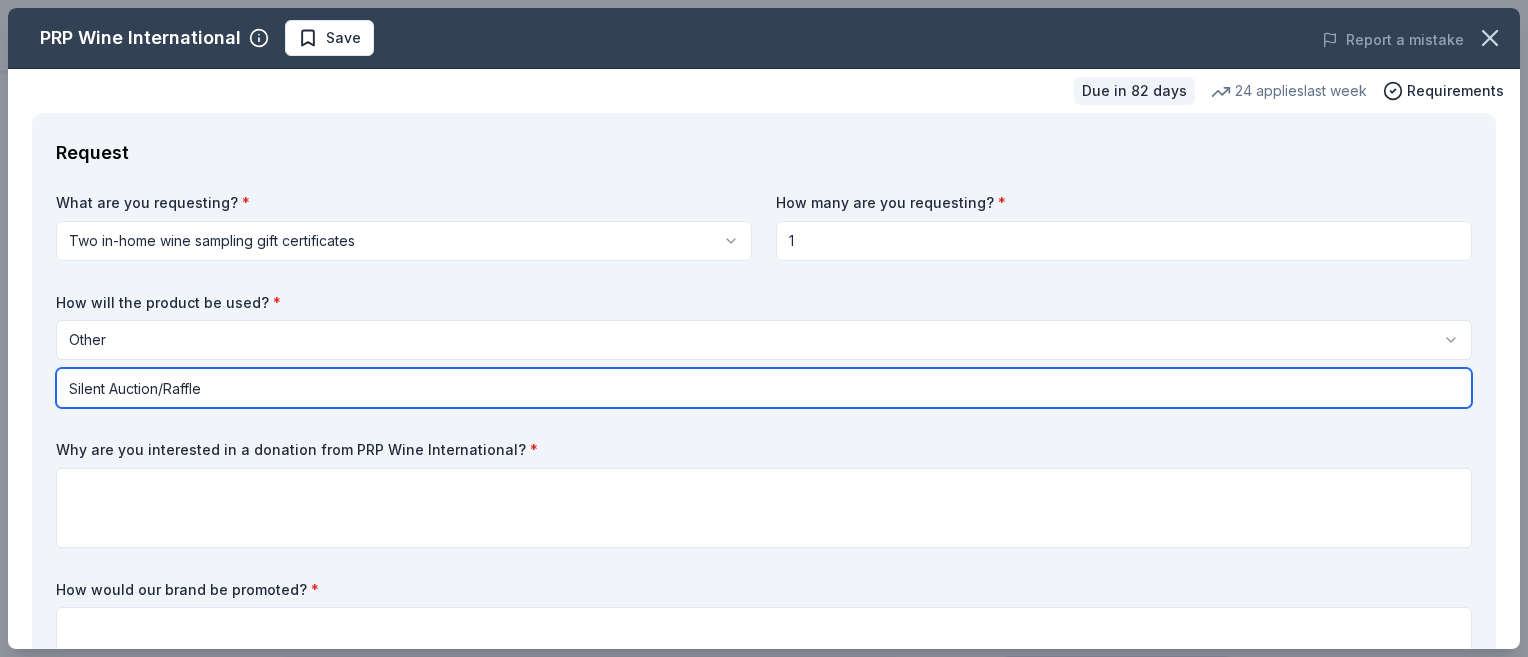 type on "Silent Auction/Raffle" 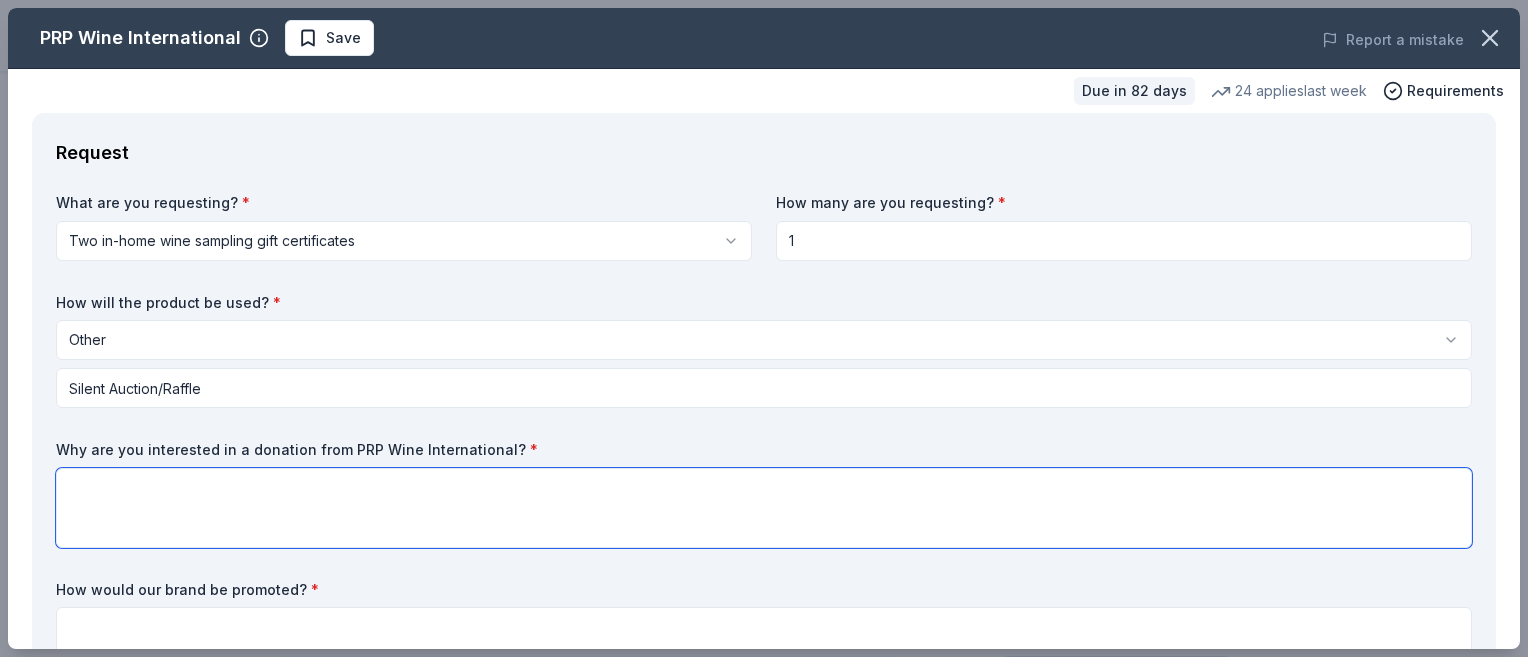 click at bounding box center (764, 508) 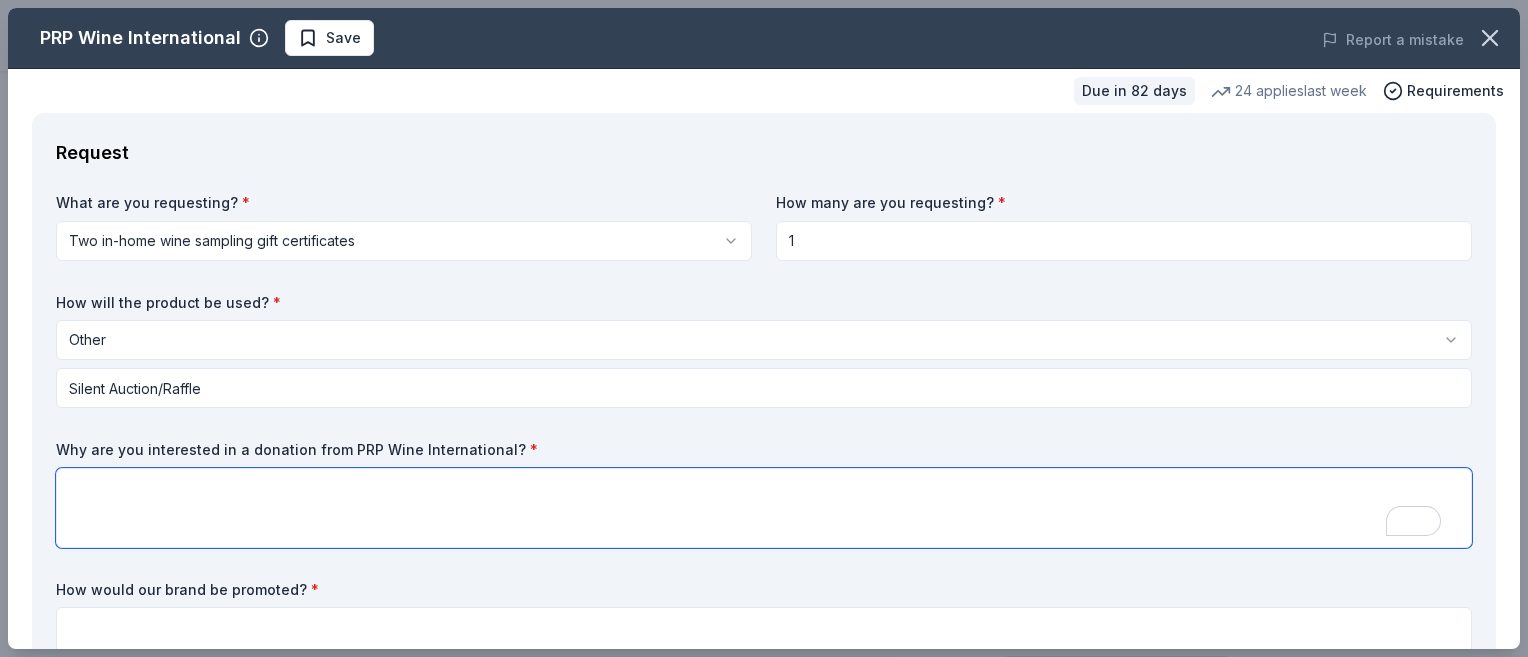 click at bounding box center (764, 508) 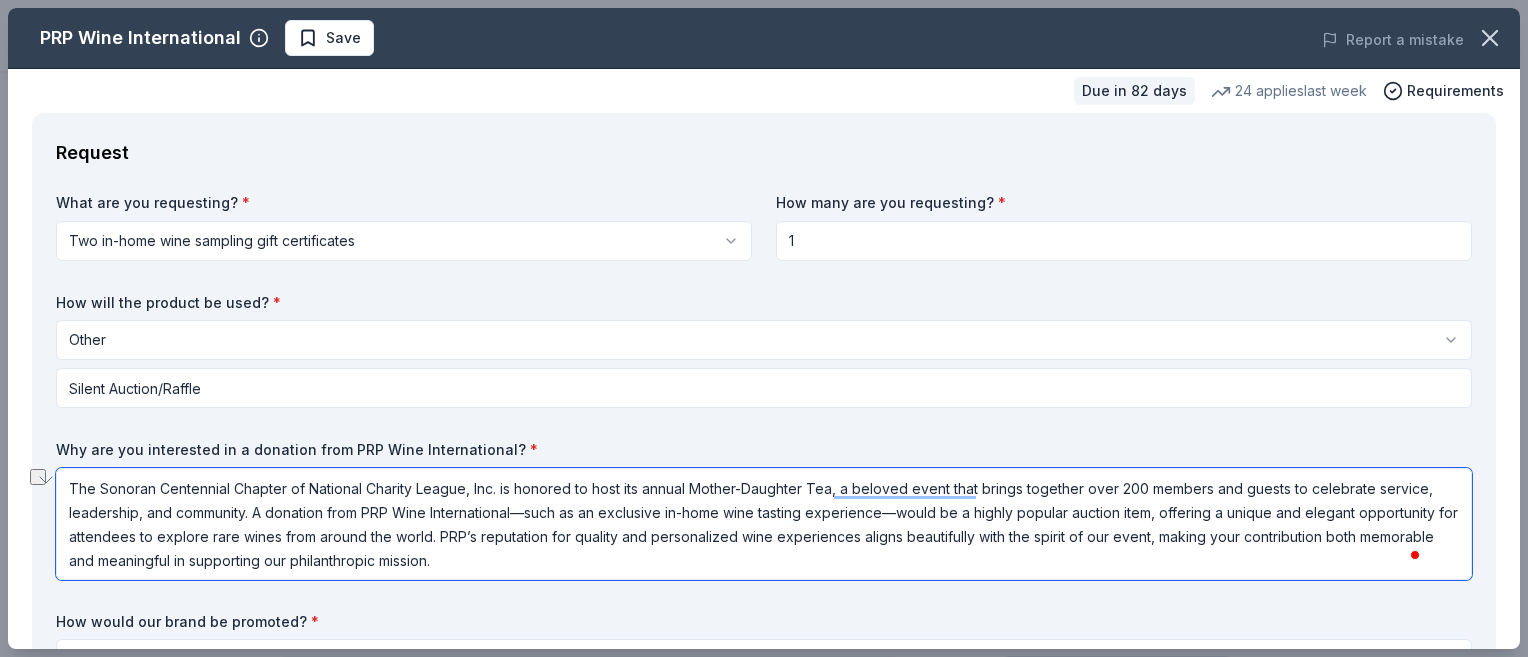 drag, startPoint x: 512, startPoint y: 483, endPoint x: 588, endPoint y: 488, distance: 76.1643 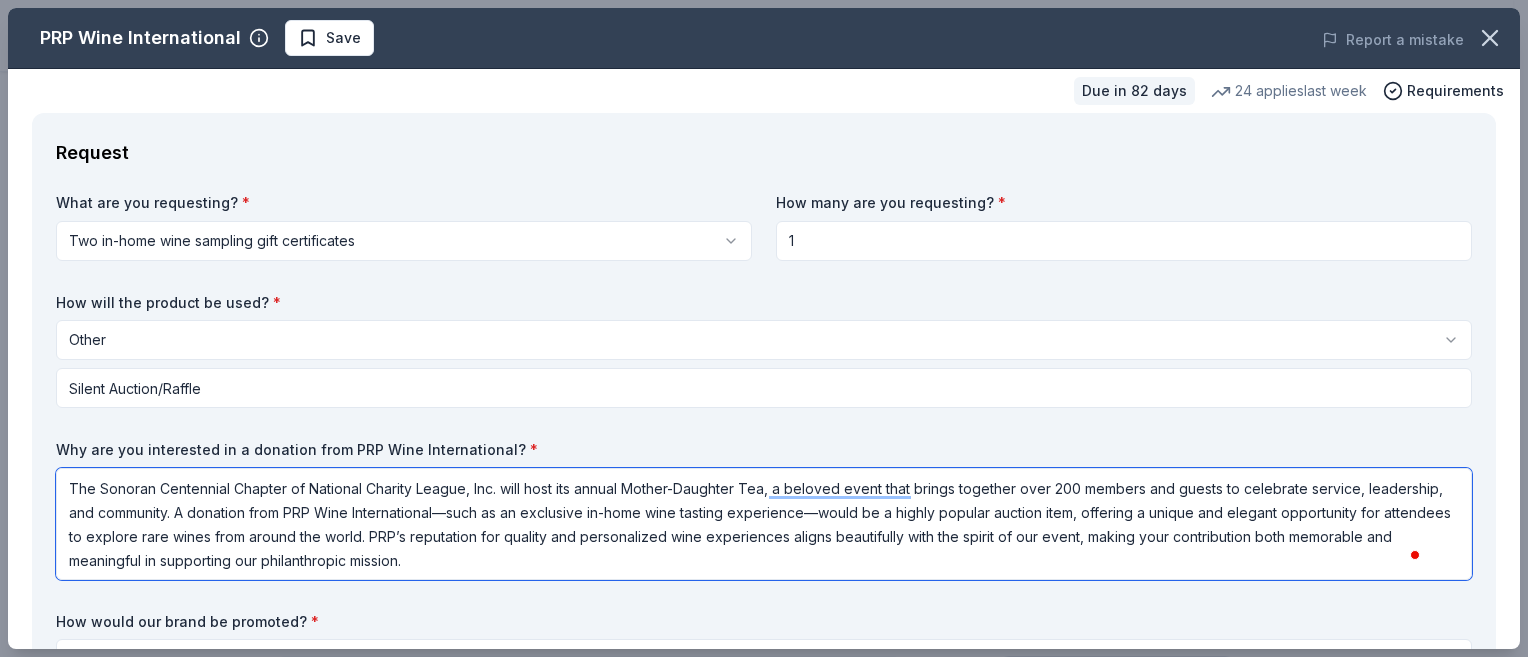 click on "The Sonoran Centennial Chapter of National Charity League, Inc. will host its annual Mother-Daughter Tea, a beloved event that brings together over 200 members and guests to celebrate service, leadership, and community. A donation from PRP Wine International—such as an exclusive in-home wine tasting experience—would be a highly popular auction item, offering a unique and elegant opportunity for attendees to explore rare wines from around the world. PRP’s reputation for quality and personalized wine experiences aligns beautifully with the spirit of our event, making your contribution both memorable and meaningful in supporting our philanthropic mission." at bounding box center (764, 524) 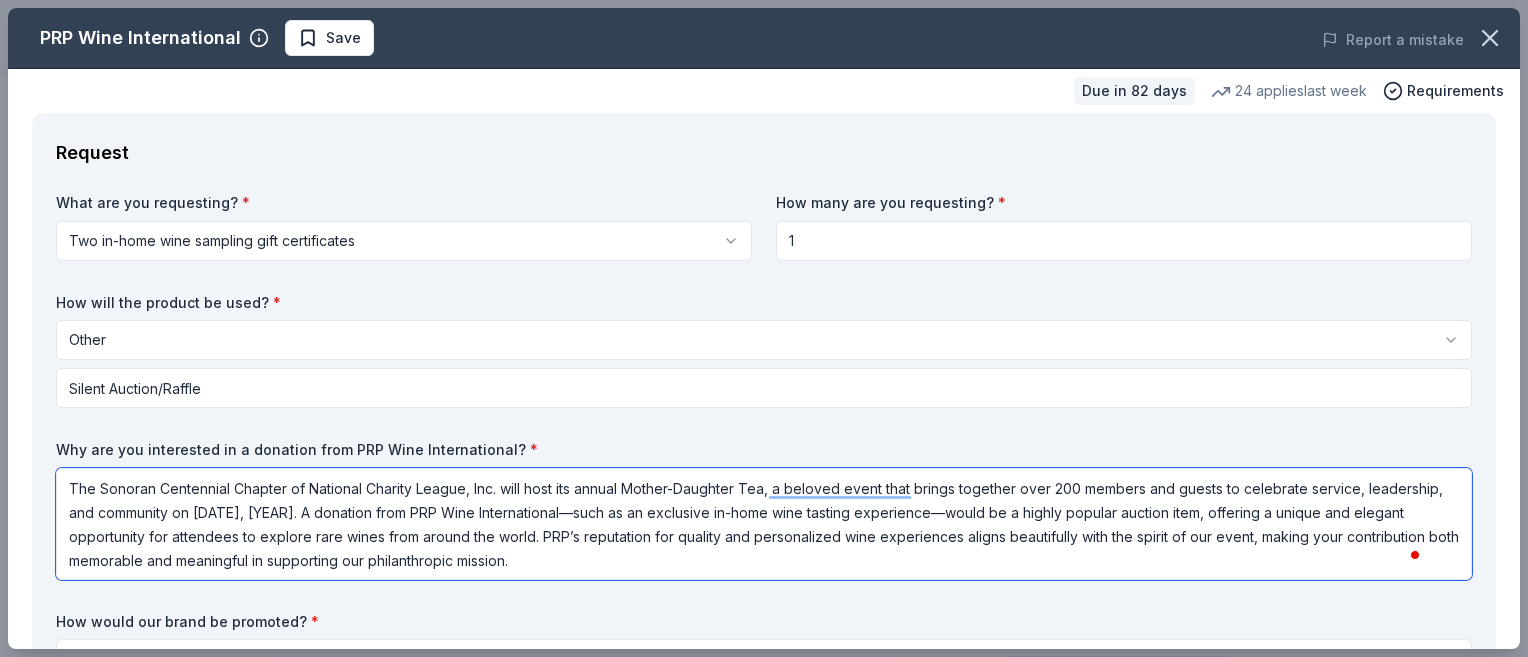 drag, startPoint x: 732, startPoint y: 518, endPoint x: 749, endPoint y: 519, distance: 17.029387 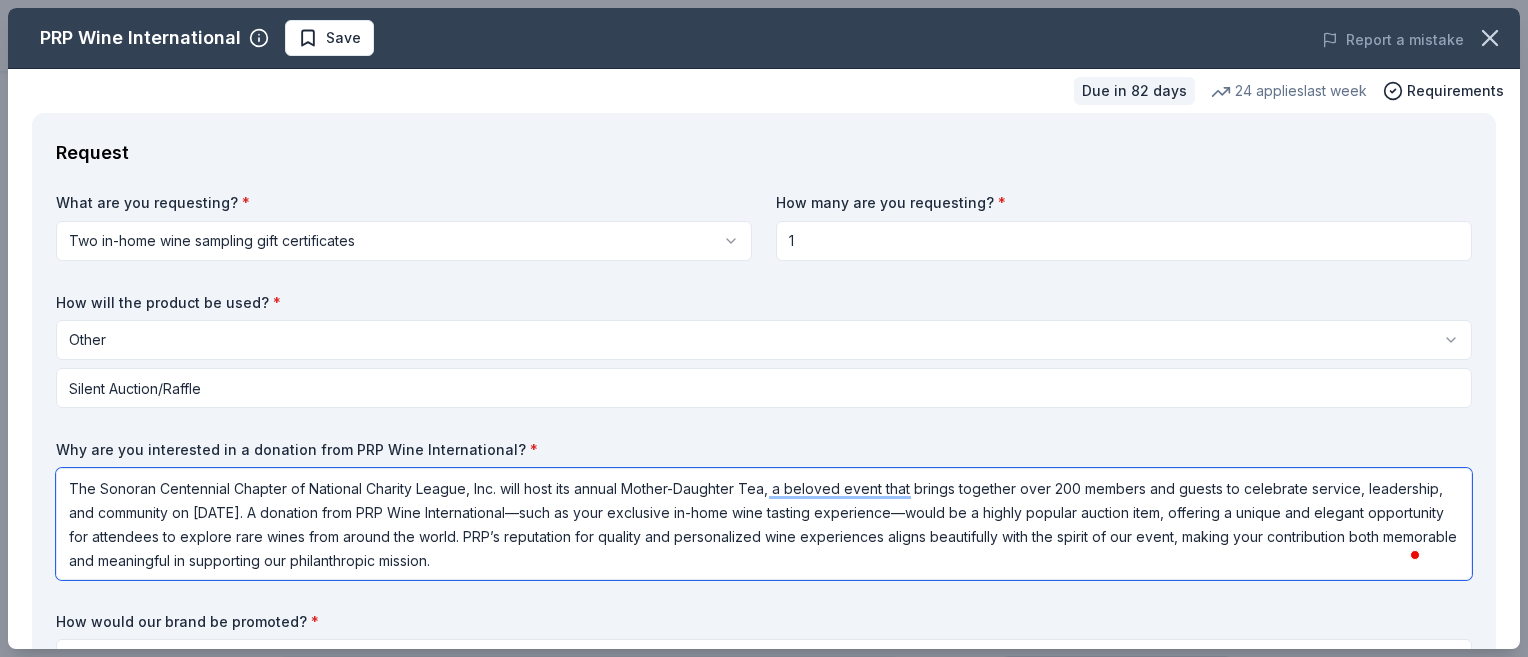 type on "The Sonoran Centennial Chapter of National Charity League, Inc. will host its annual Mother-Daughter Tea, a beloved event that brings together over 200 members and guests to celebrate service, leadership, and community on [DATE]. A donation from PRP Wine International—such as your exclusive in-home wine tasting experience—would be a highly popular auction item, offering a unique and elegant opportunity for attendees to explore rare wines from around the world. PRP’s reputation for quality and personalized wine experiences aligns beautifully with the spirit of our event, making your contribution both memorable and meaningful in supporting our philanthropic mission." 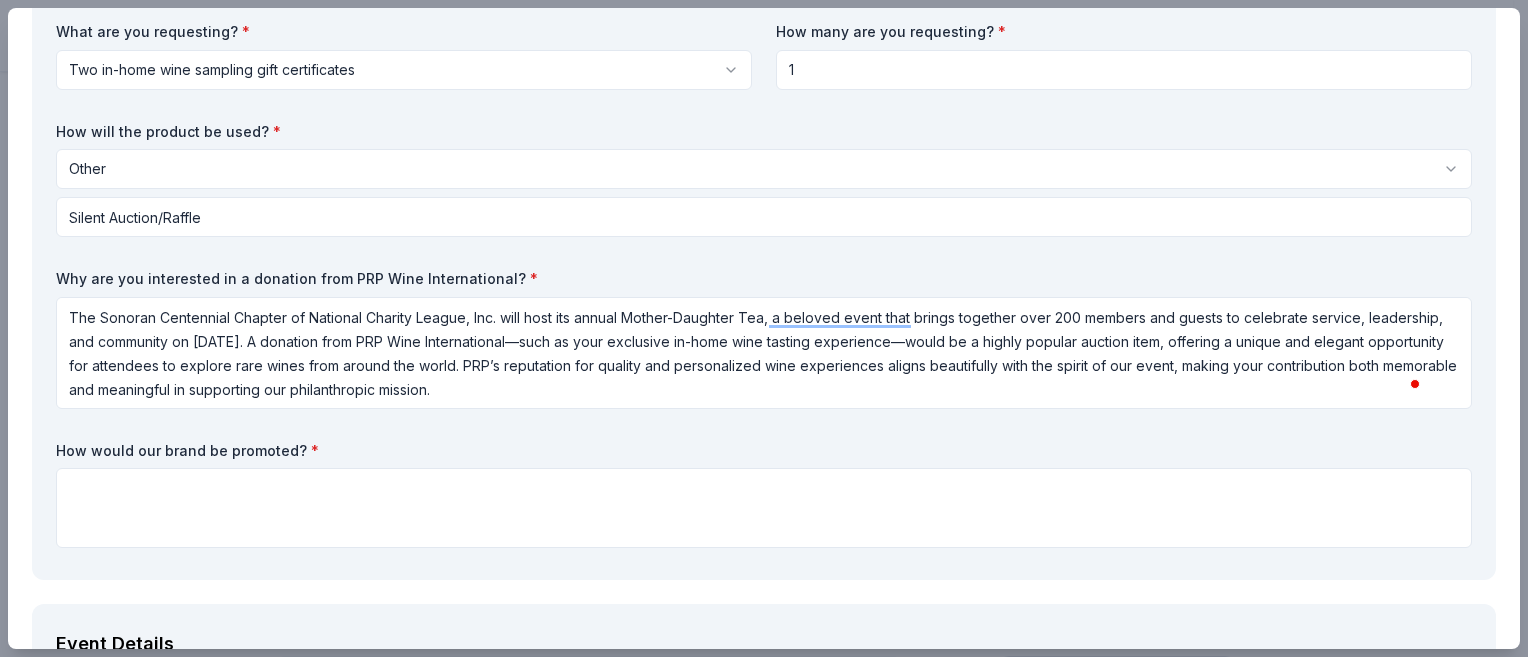 scroll, scrollTop: 203, scrollLeft: 0, axis: vertical 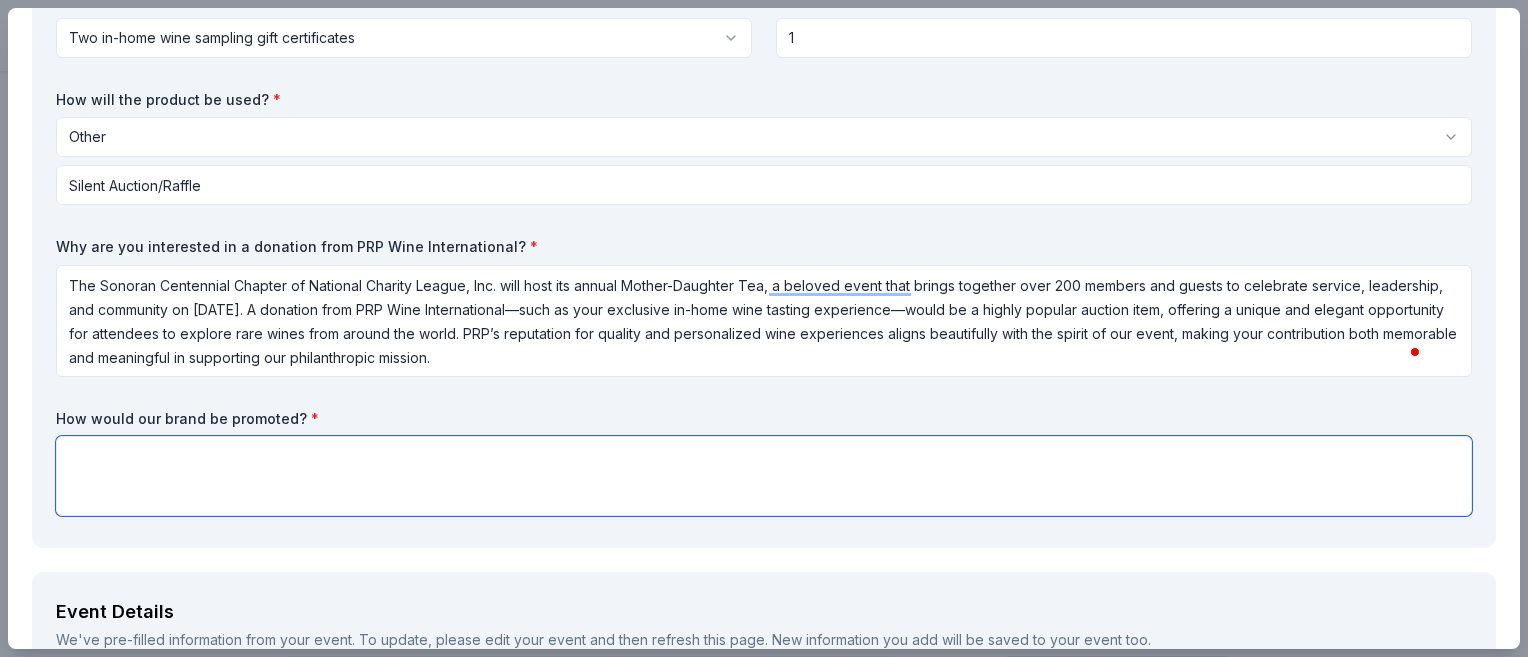 click at bounding box center (764, 476) 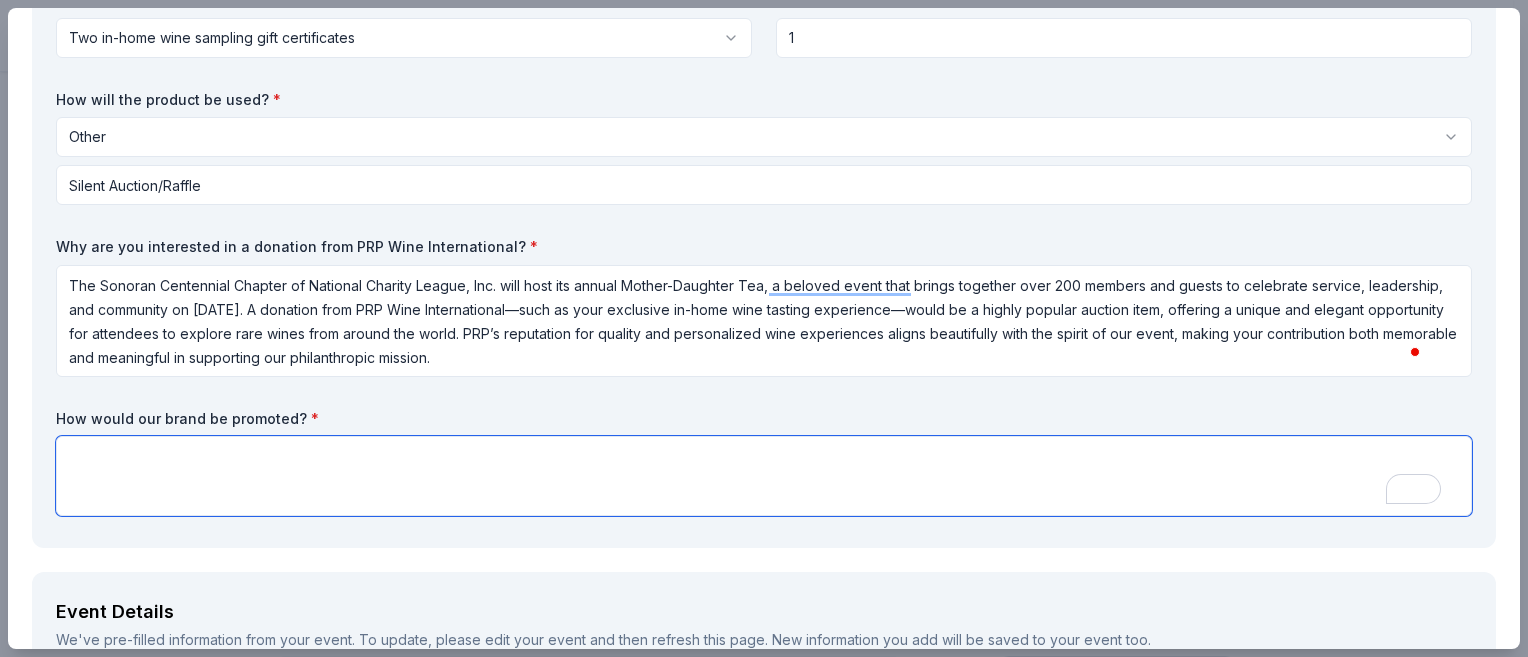 paste on "PRP Wine International’s brand will be prominently showcased throughout the event, which hosts over 200 engaged attendees from the [CITY] community. Your donation will be featured in our silent auction with professionally designed signage that highlights your logo, brand story, and the unique experience you’re offering. In addition, your company will be recognized in our event program, chapter newsletter, and social media platforms, providing extended visibility before and after the event. This is a valuable opportunity to align your brand with a respected philanthropic organization and connect with families who appreciate quality, community, and giving back." 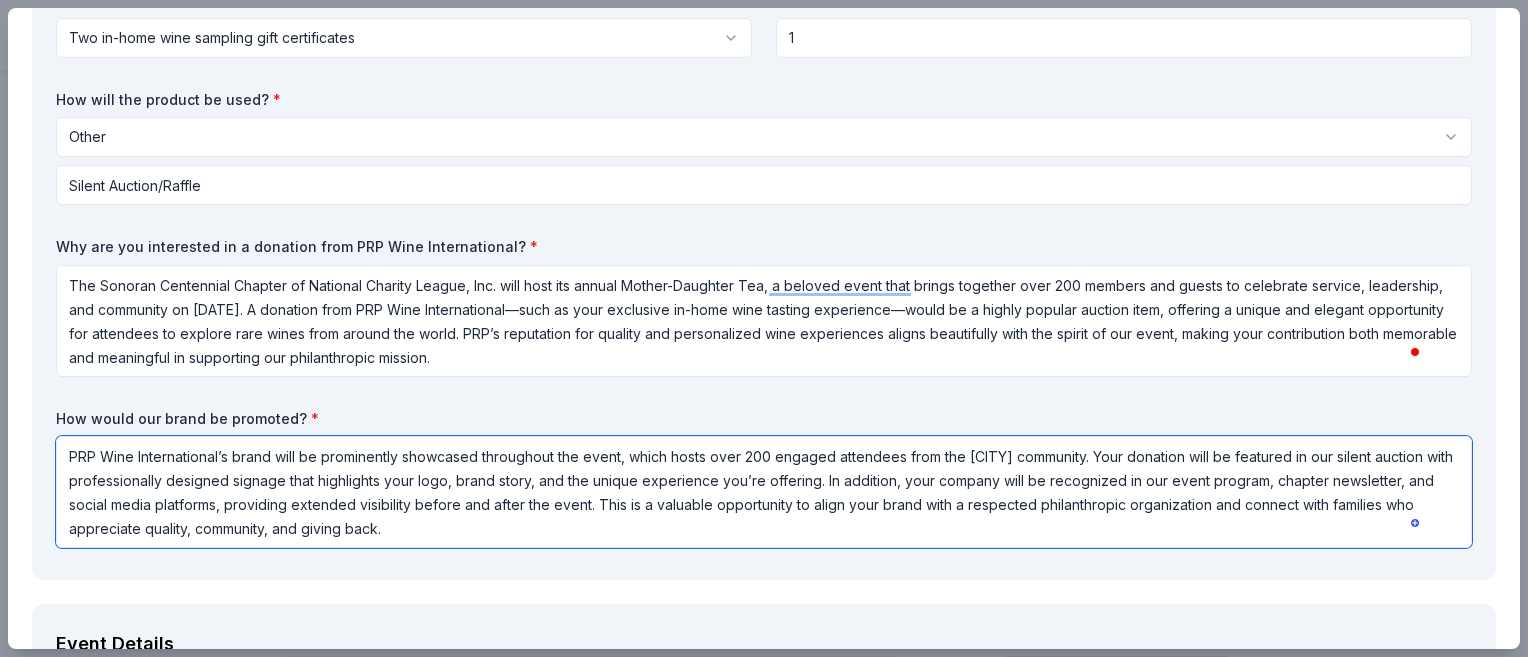 click on "PRP Wine International’s brand will be prominently showcased throughout the event, which hosts over 200 engaged attendees from the [CITY] community. Your donation will be featured in our silent auction with professionally designed signage that highlights your logo, brand story, and the unique experience you’re offering. In addition, your company will be recognized in our event program, chapter newsletter, and social media platforms, providing extended visibility before and after the event. This is a valuable opportunity to align your brand with a respected philanthropic organization and connect with families who appreciate quality, community, and giving back." at bounding box center (764, 492) 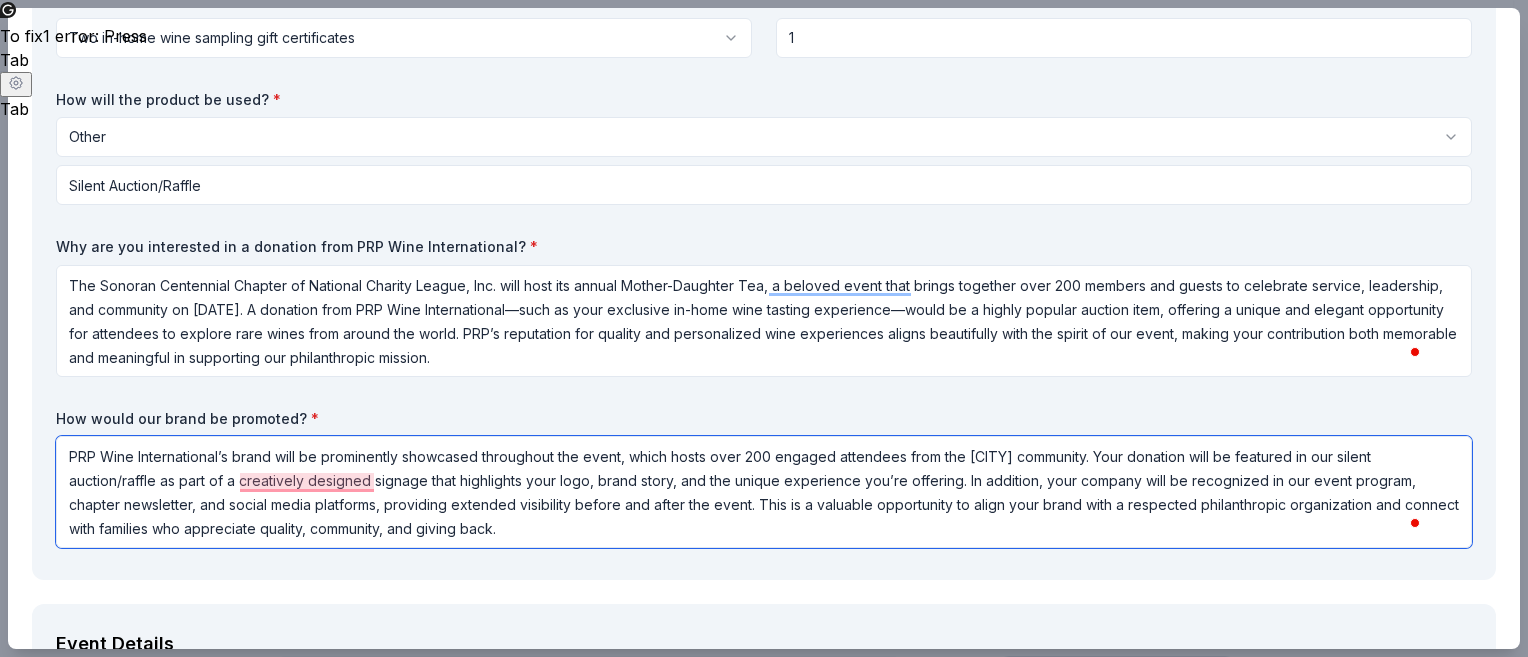 click on "PRP Wine International’s brand will be prominently showcased throughout the event, which hosts over 200 engaged attendees from the [CITY] community. Your donation will be featured in our silent auction/raffle as part of a creatively designed signage that highlights your logo, brand story, and the unique experience you’re offering. In addition, your company will be recognized in our event program, chapter newsletter, and social media platforms, providing extended visibility before and after the event. This is a valuable opportunity to align your brand with a respected philanthropic organization and connect with families who appreciate quality, community, and giving back." at bounding box center [764, 492] 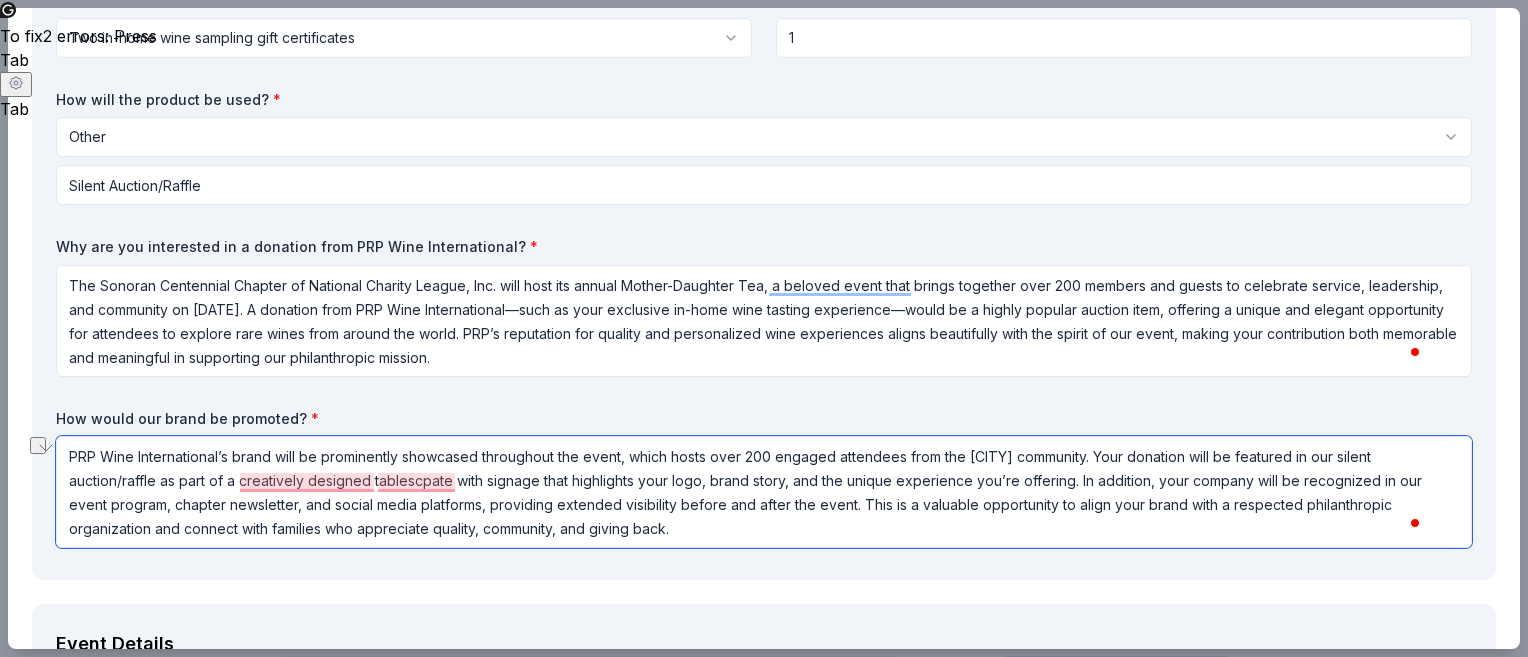drag, startPoint x: 718, startPoint y: 478, endPoint x: 824, endPoint y: 476, distance: 106.01887 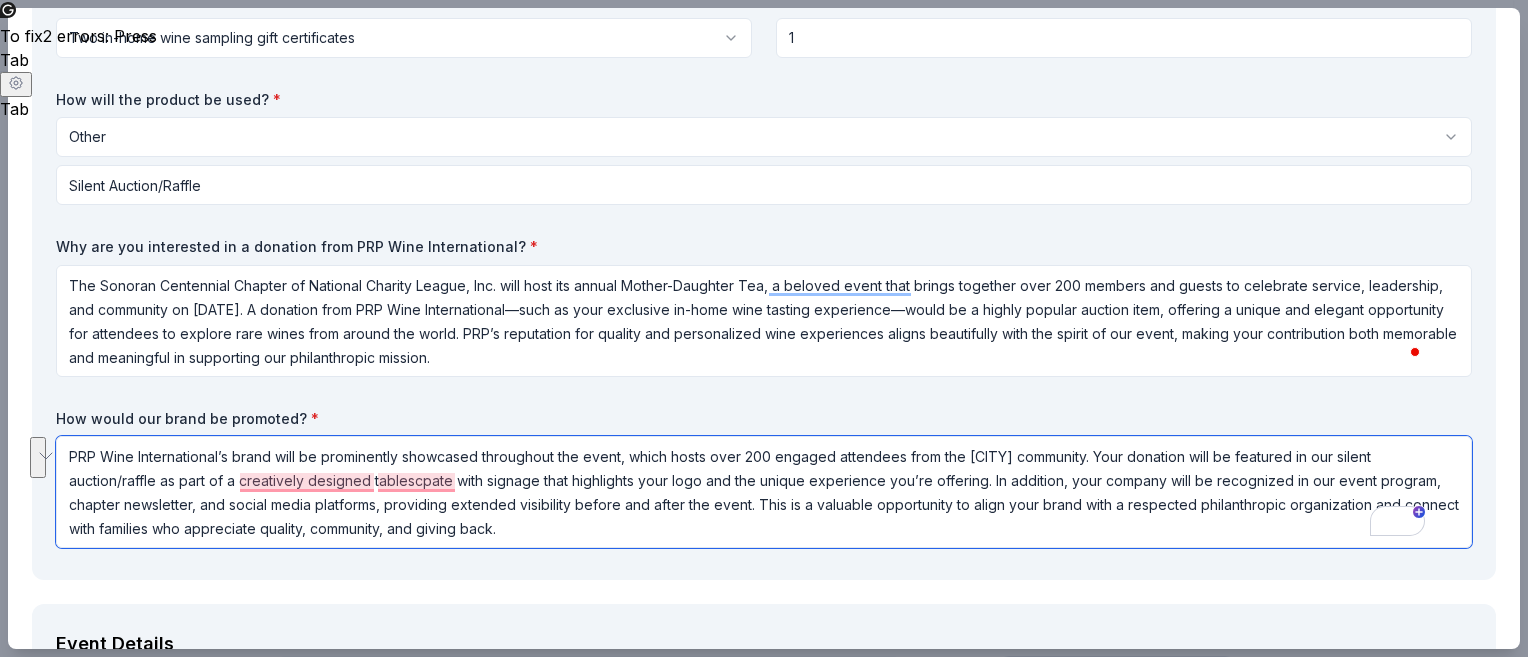 drag, startPoint x: 996, startPoint y: 486, endPoint x: 819, endPoint y: 515, distance: 179.35997 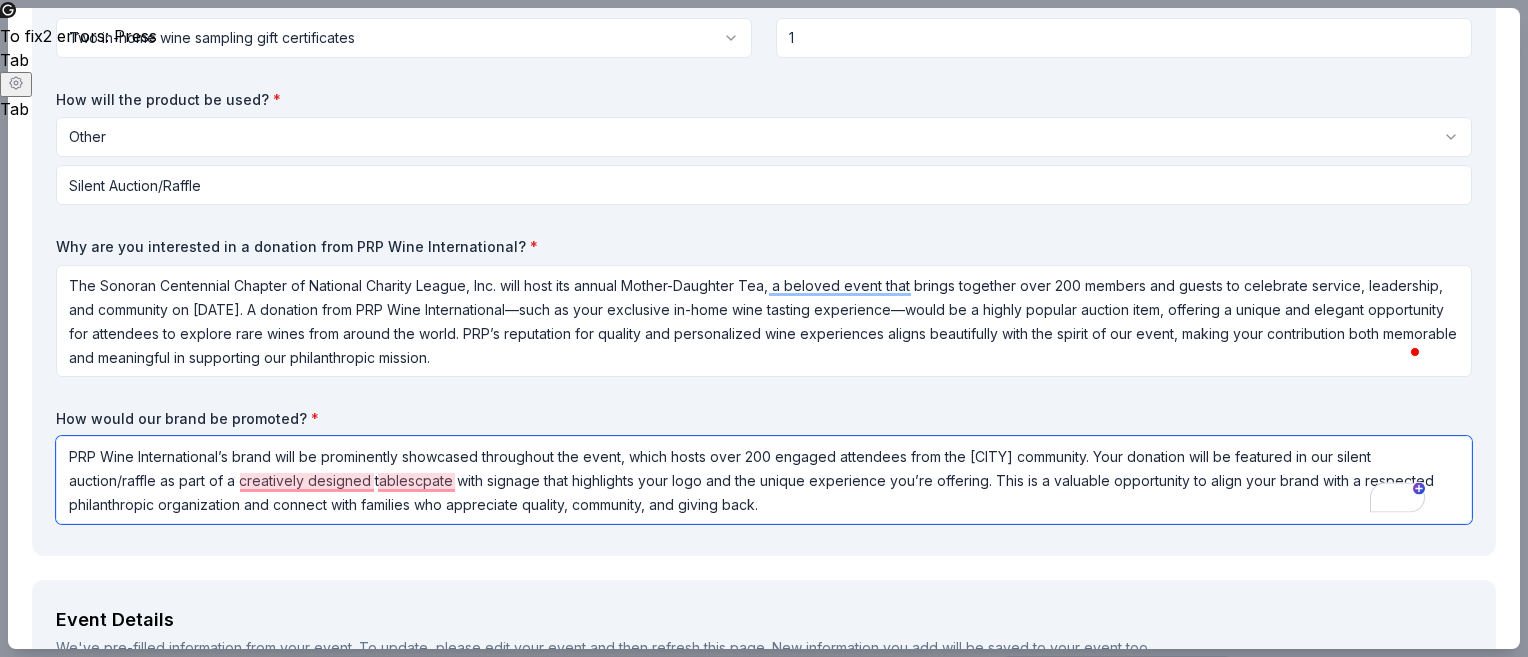 click on "PRP Wine International’s brand will be prominently showcased throughout the event, which hosts over 200 engaged attendees from the [CITY] community. Your donation will be featured in our silent auction/raffle as part of a creatively designed tablescpate with signage that highlights your logo and the unique experience you’re offering. This is a valuable opportunity to align your brand with a respected philanthropic organization and connect with families who appreciate quality, community, and giving back." at bounding box center (764, 480) 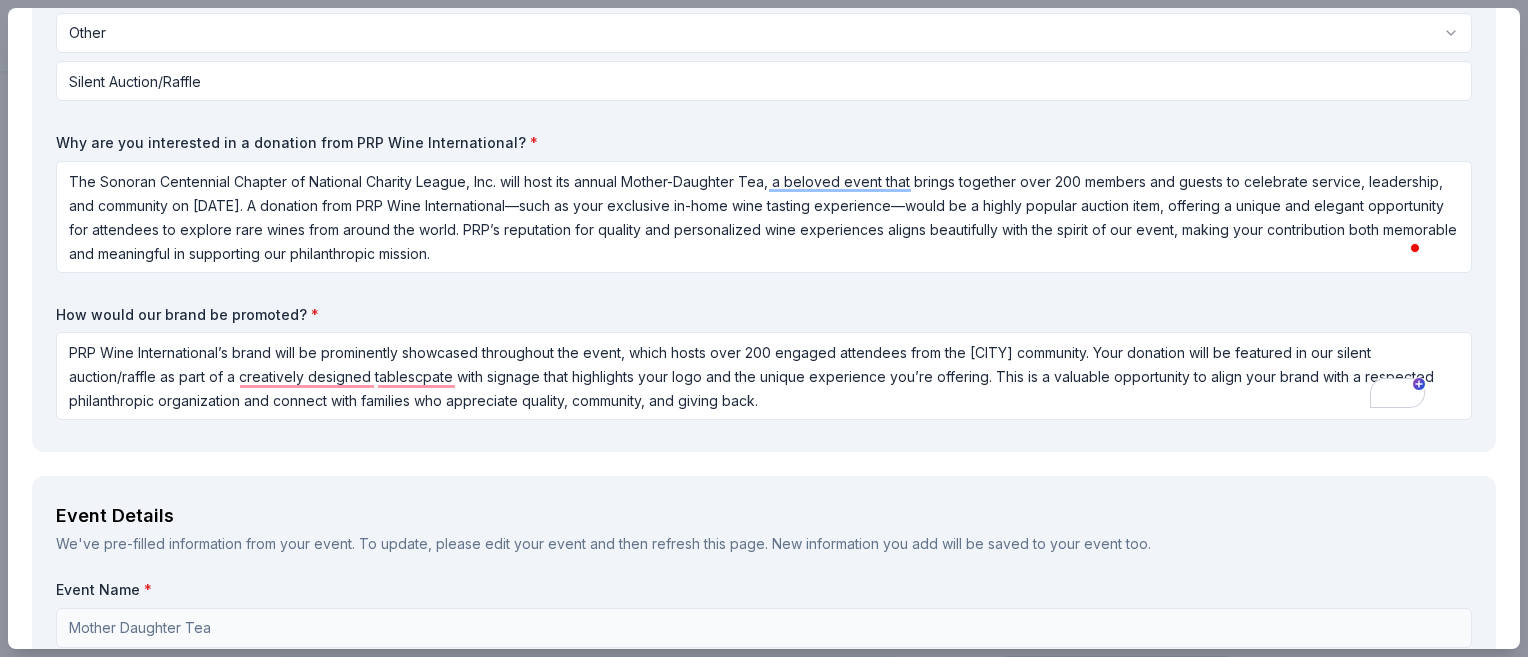 scroll, scrollTop: 292, scrollLeft: 0, axis: vertical 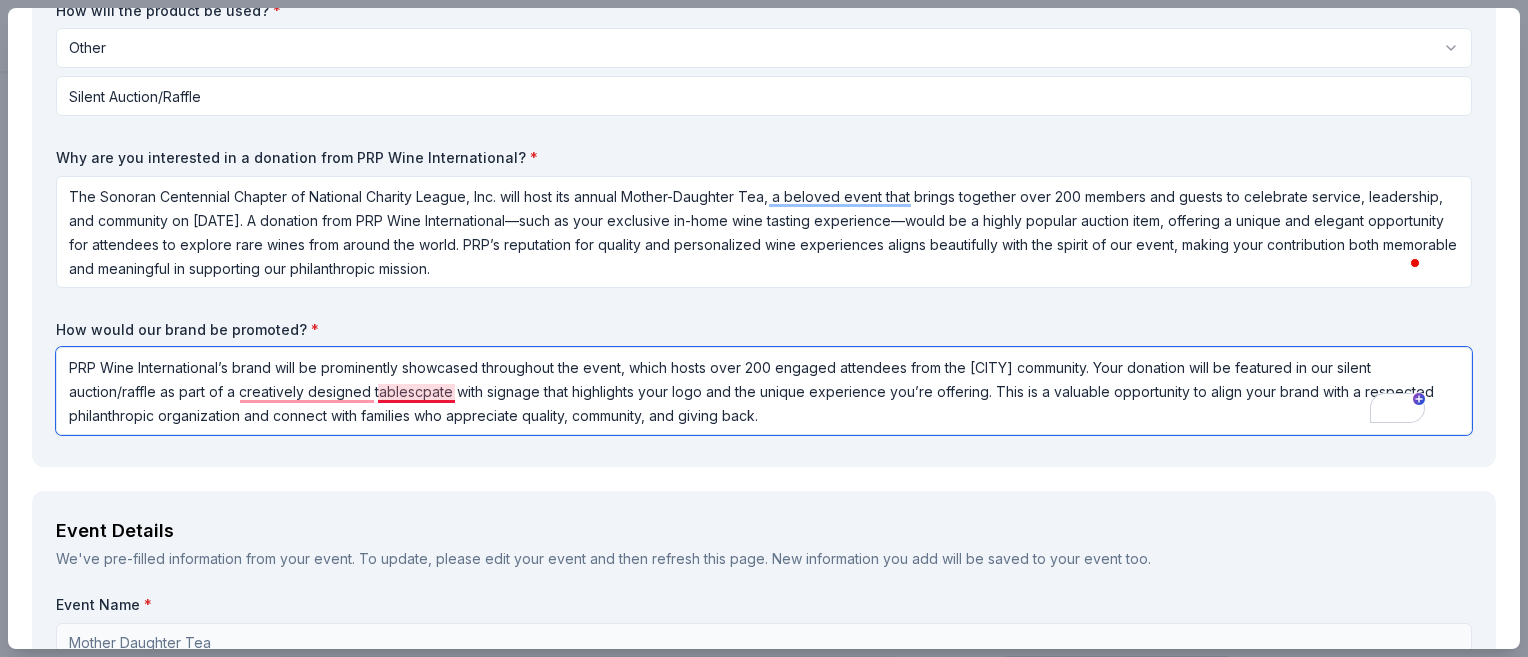click on "PRP Wine International’s brand will be prominently showcased throughout the event, which hosts over 200 engaged attendees from the [CITY] community. Your donation will be featured in our silent auction/raffle as part of a creatively designed tablescpate with signage that highlights your logo and the unique experience you’re offering. This is a valuable opportunity to align your brand with a respected philanthropic organization and connect with families who appreciate quality, community, and giving back." at bounding box center (764, 391) 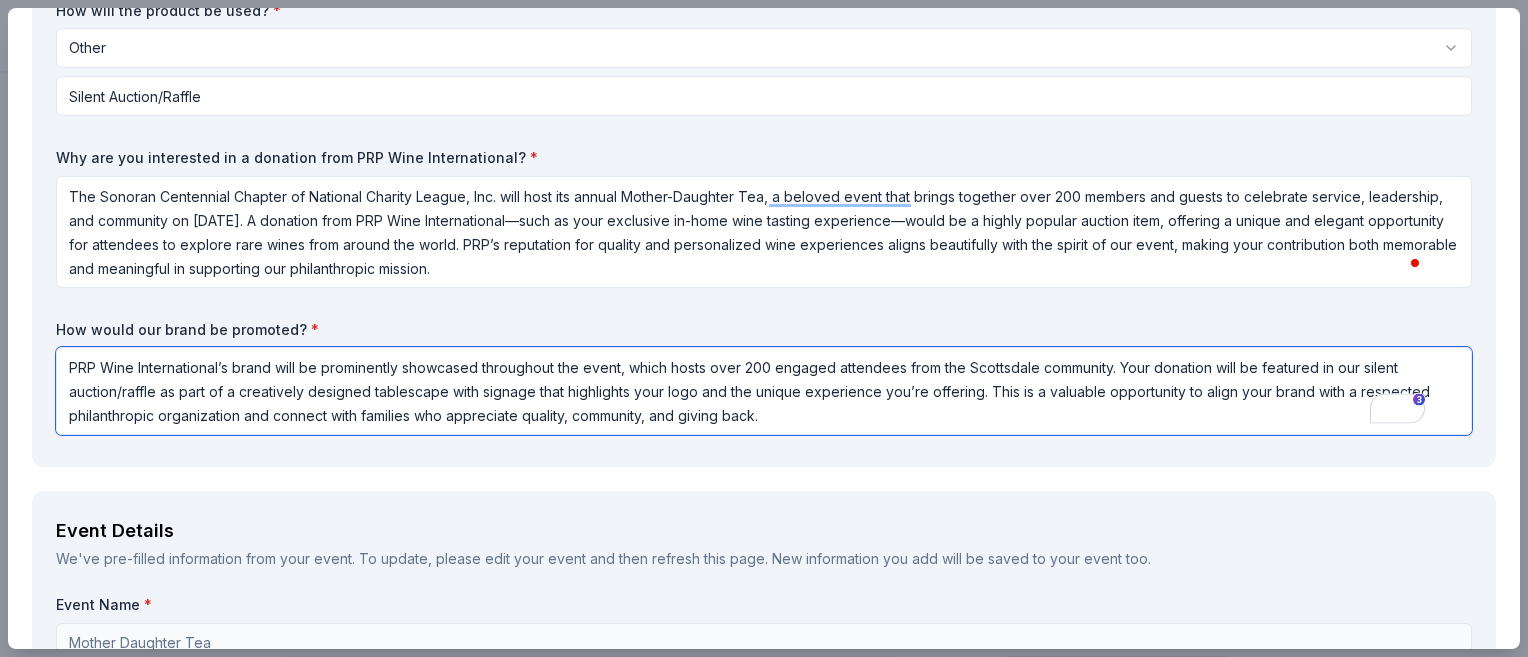 click on "PRP Wine International’s brand will be prominently showcased throughout the event, which hosts over 200 engaged attendees from the Scottsdale community. Your donation will be featured in our silent auction/raffle as part of a creatively designed tablescape with signage that highlights your logo and the unique experience you’re offering. This is a valuable opportunity to align your brand with a respected philanthropic organization and connect with families who appreciate quality, community, and giving back." at bounding box center (764, 391) 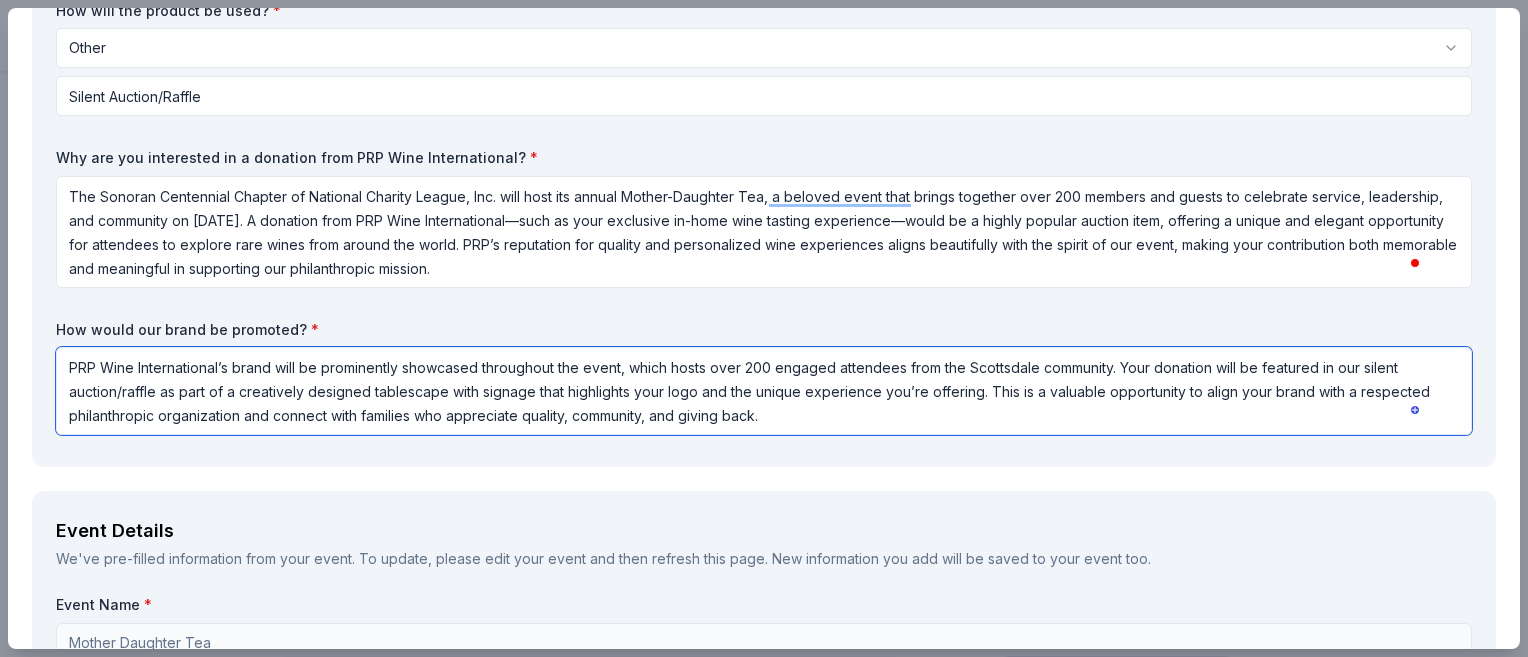 type on "PRP Wine International’s brand will be prominently showcased throughout the event, which hosts over 200 engaged attendees from the Scottsdale community. Your donation will be featured in our silent auction/raffle as part of a creatively designed tablescape with signage that highlights your logo and the unique experience you’re offering. This is a valuable opportunity to align your brand with a respected philanthropic organization and connect with families who appreciate quality, community, and giving back." 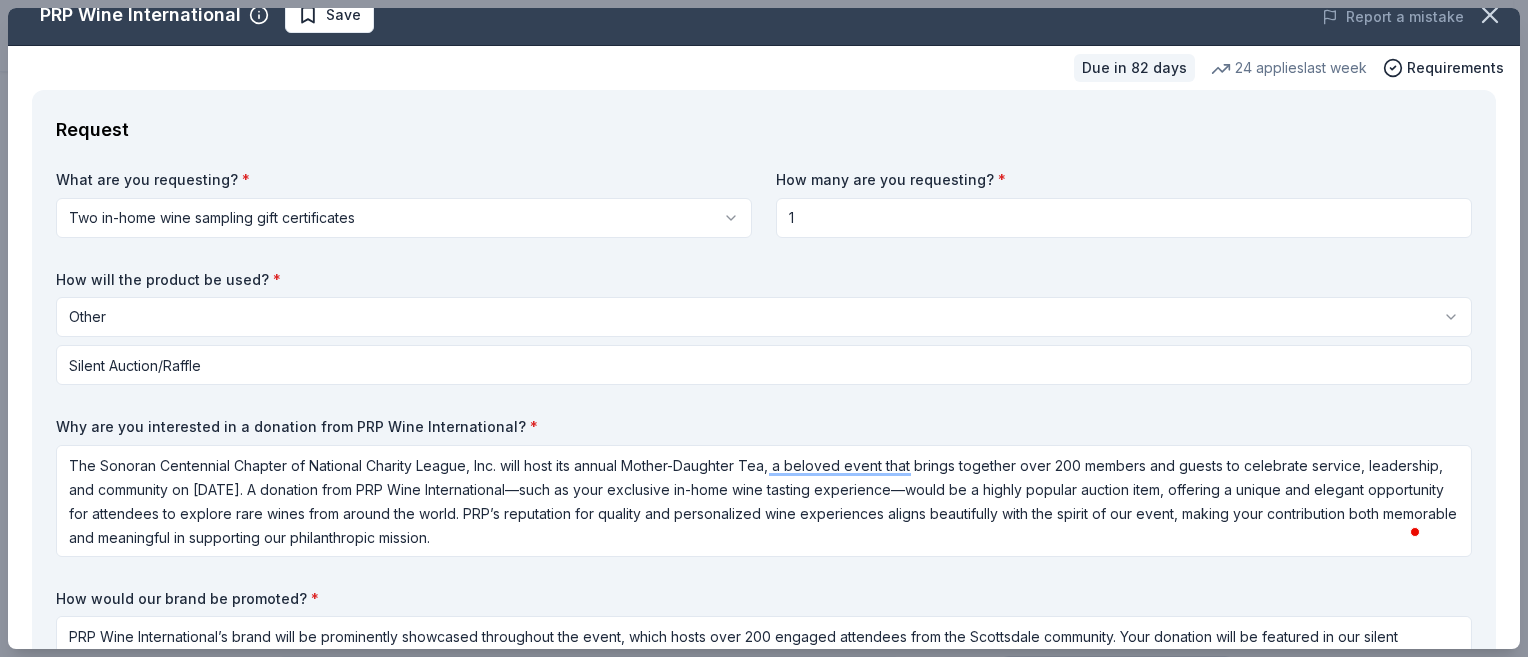 scroll, scrollTop: 0, scrollLeft: 0, axis: both 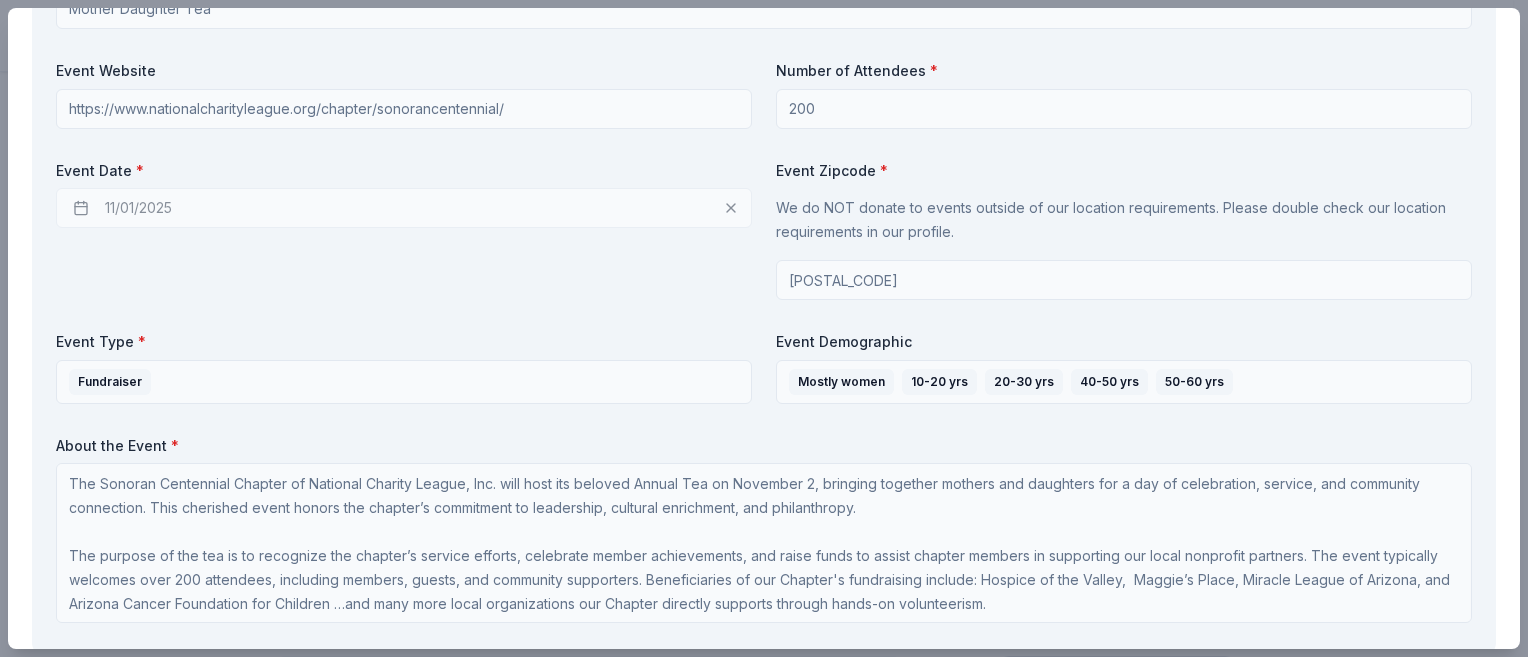 click on "11/01/2025" at bounding box center (404, 208) 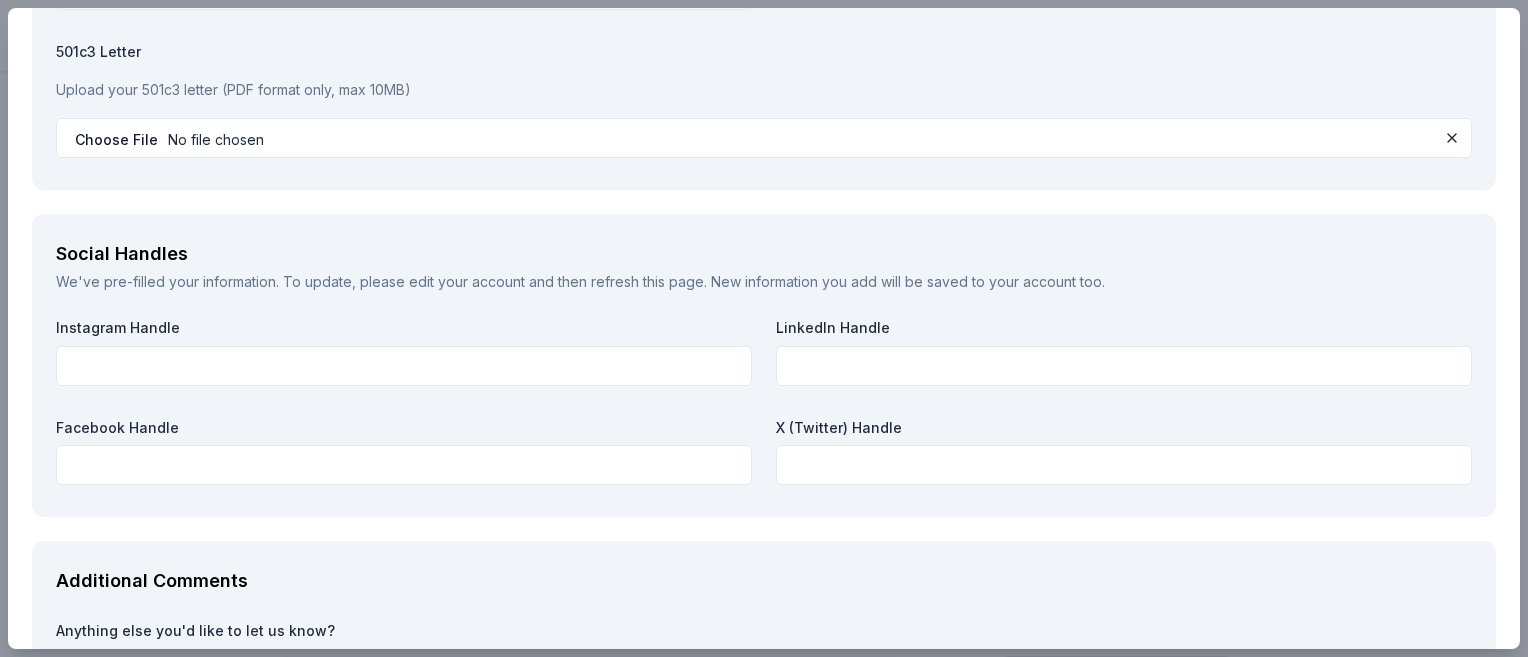 scroll, scrollTop: 2343, scrollLeft: 0, axis: vertical 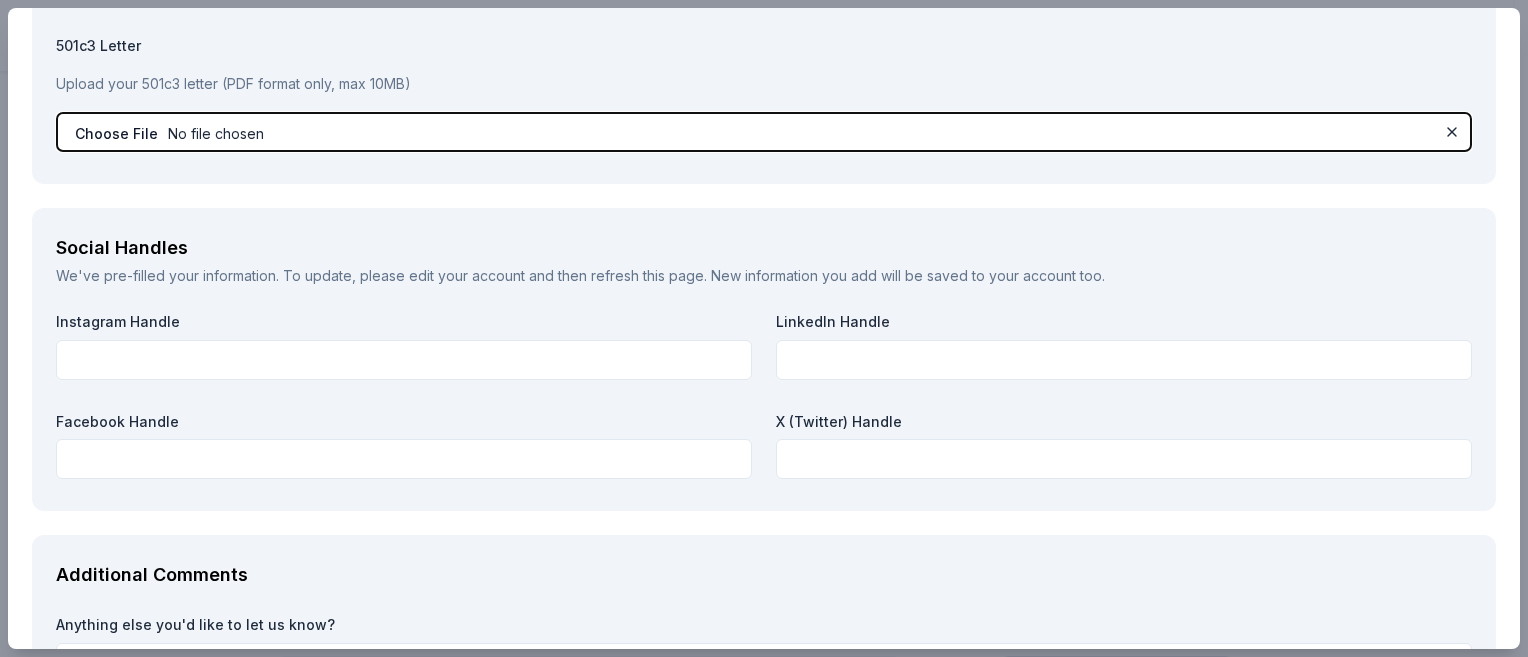 click at bounding box center [764, 132] 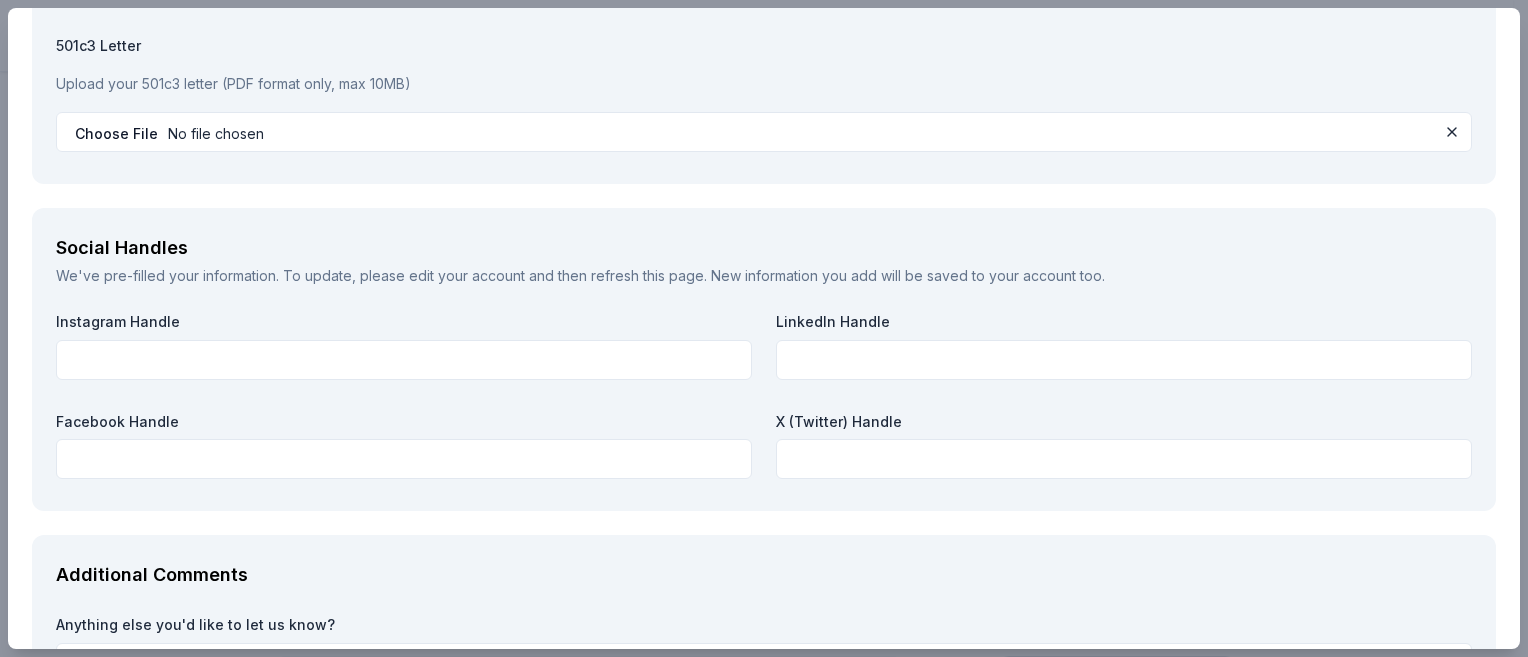 click on "Upload your 501c3 letter (PDF format only, max 10MB)" at bounding box center [764, 84] 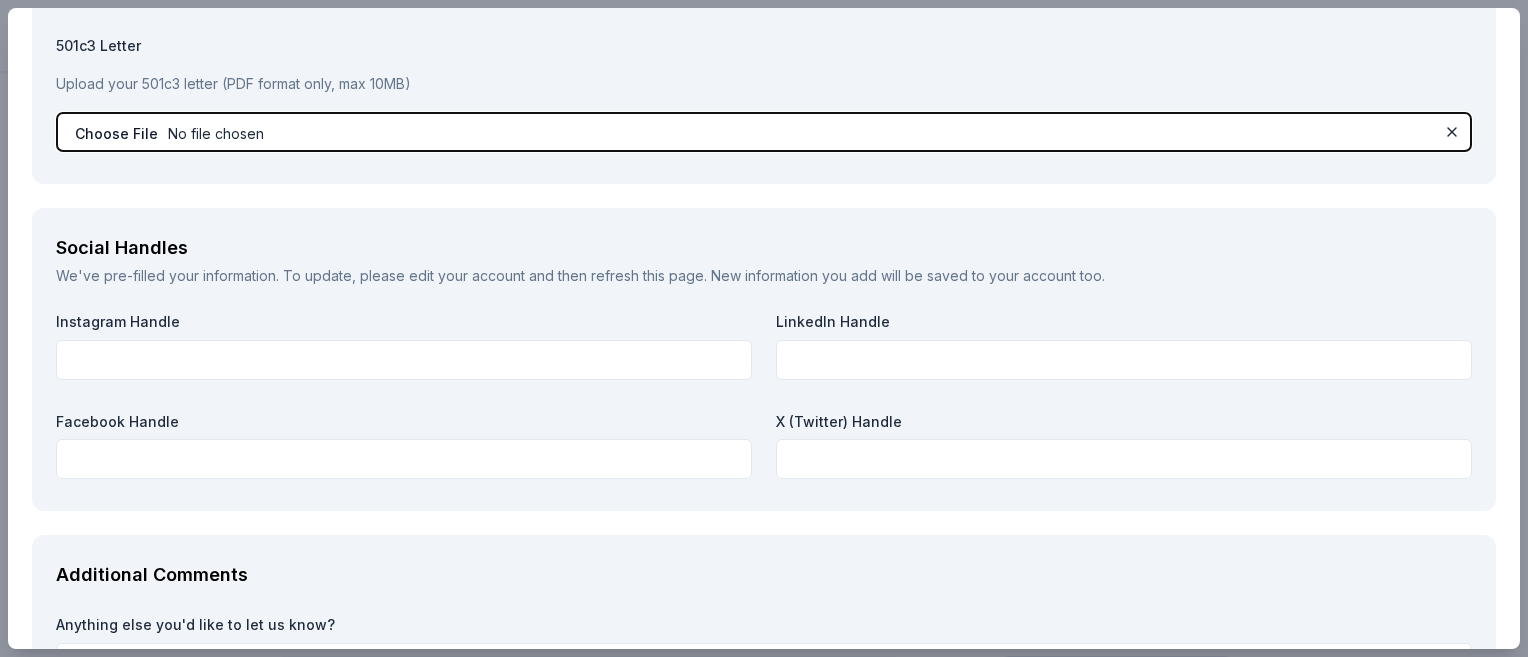 click at bounding box center (764, 132) 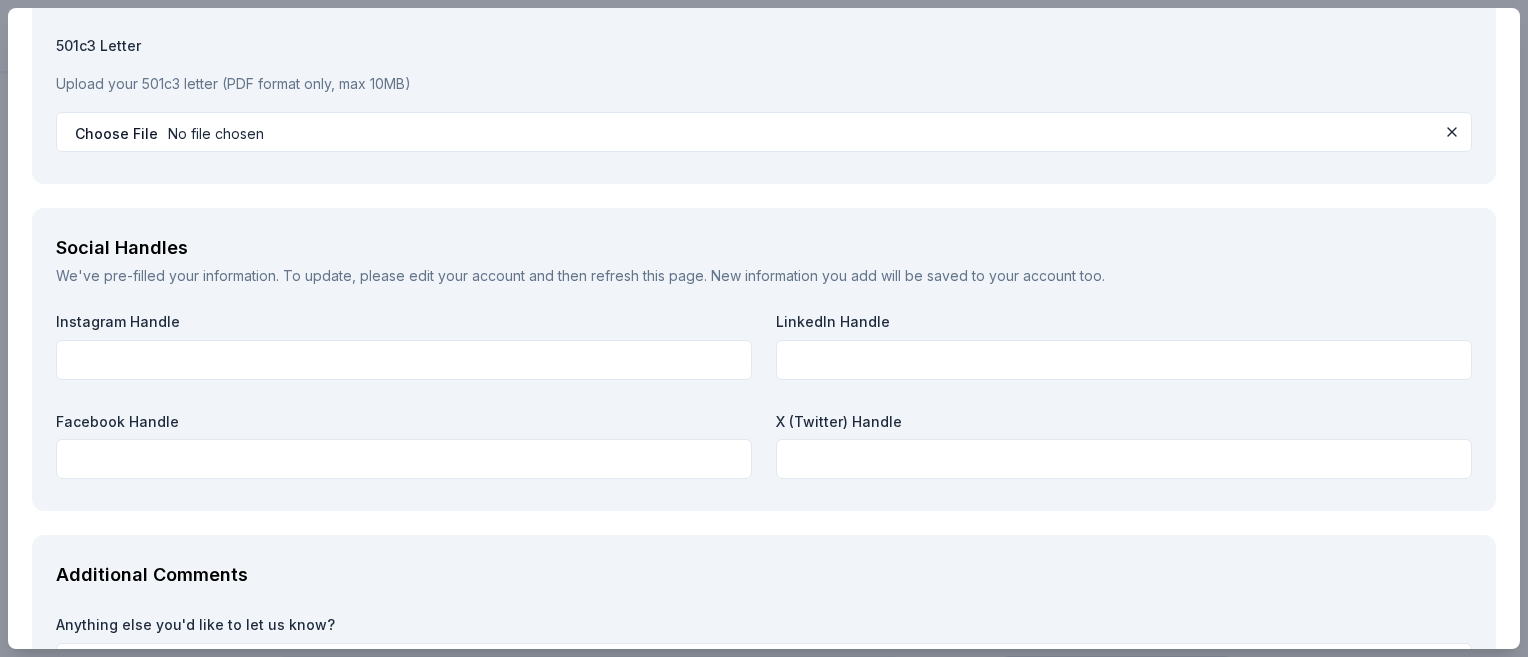 click on "Upload your 501c3 letter (PDF format only, max 10MB)" at bounding box center (764, 84) 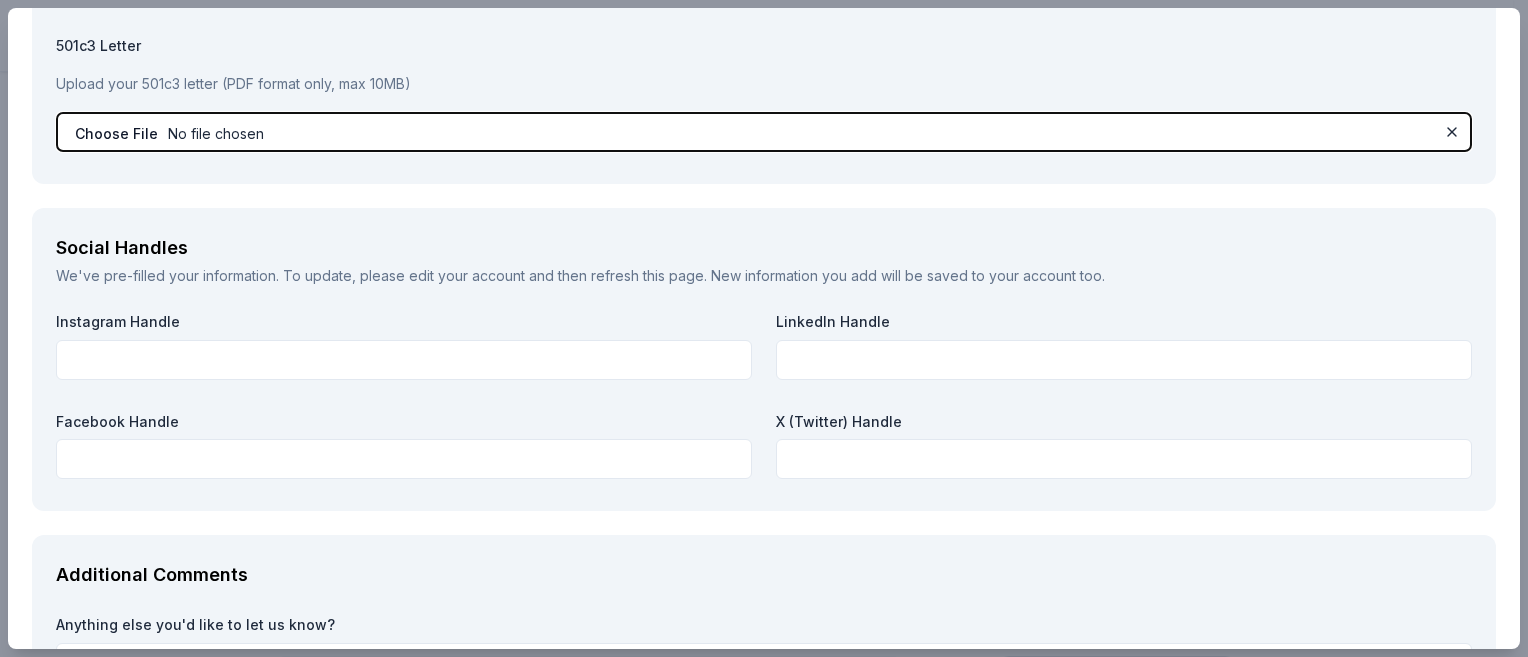 click at bounding box center [764, 132] 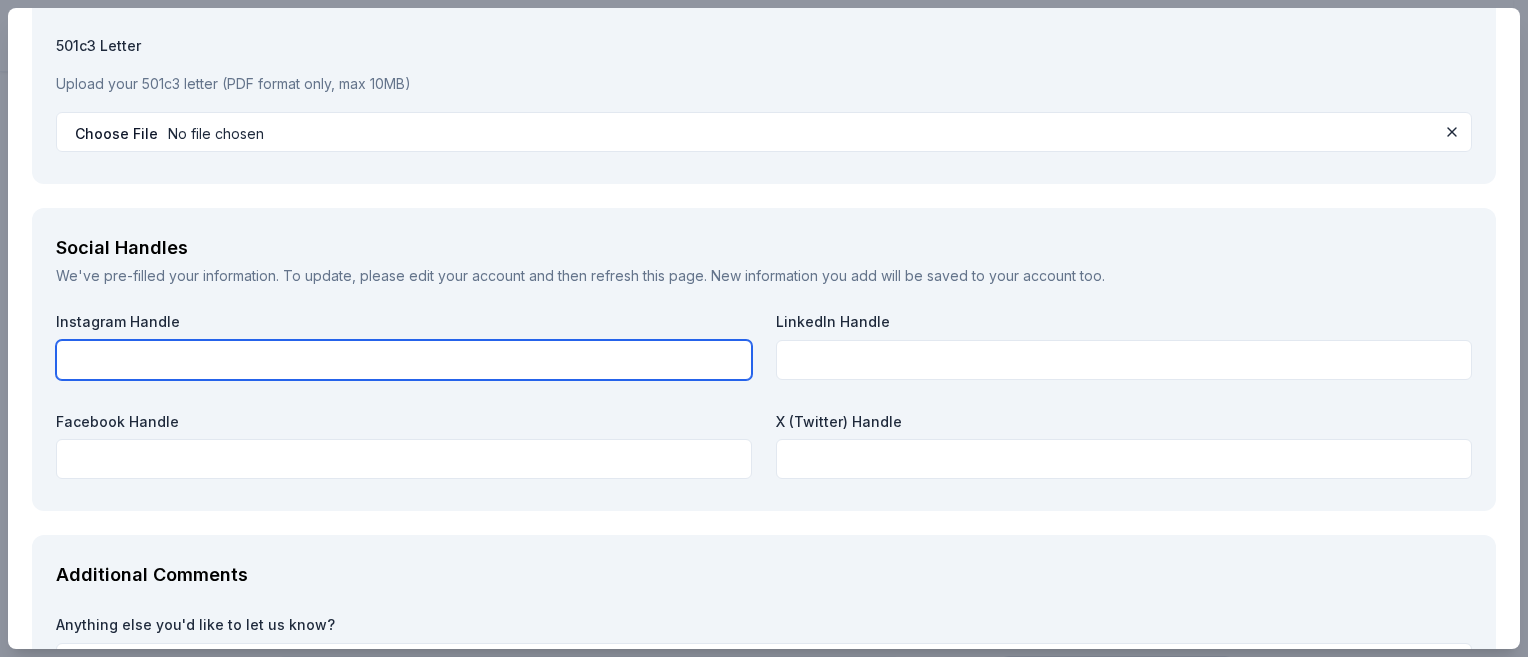 click at bounding box center [404, 360] 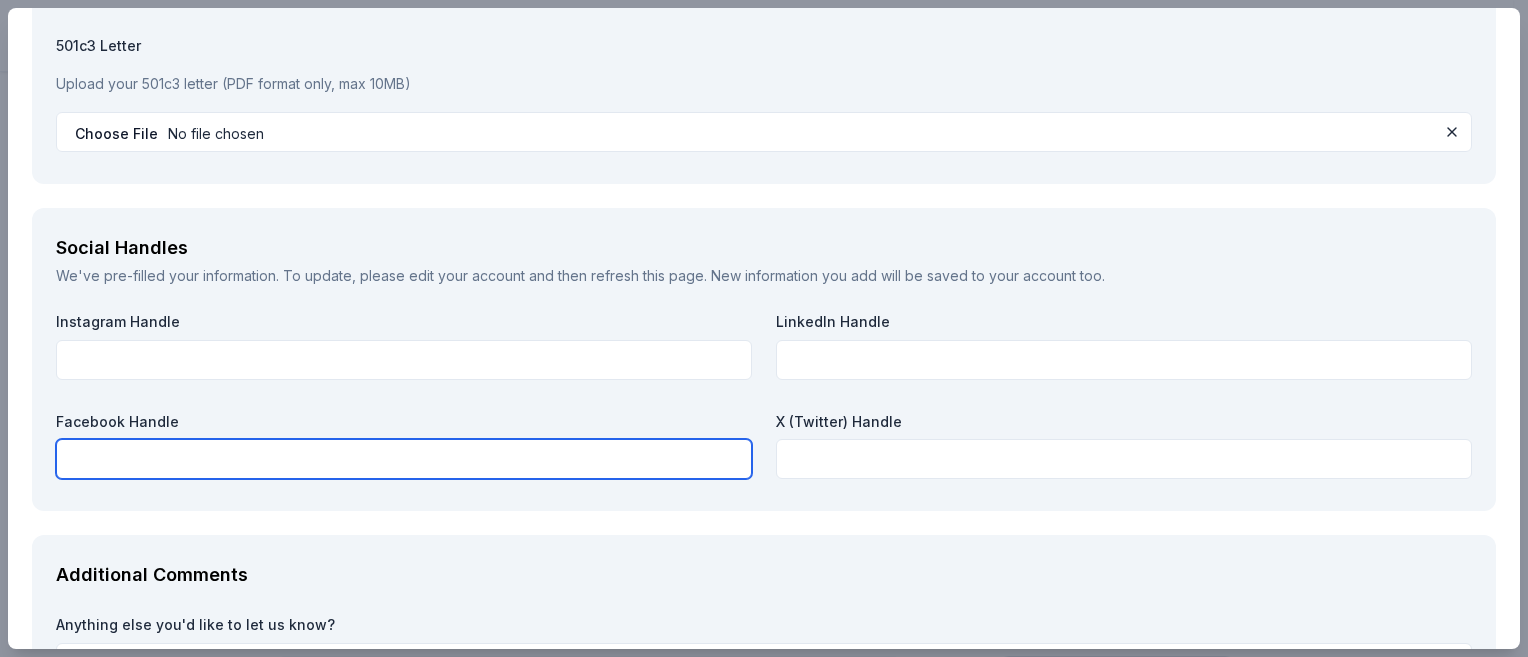 click at bounding box center [404, 459] 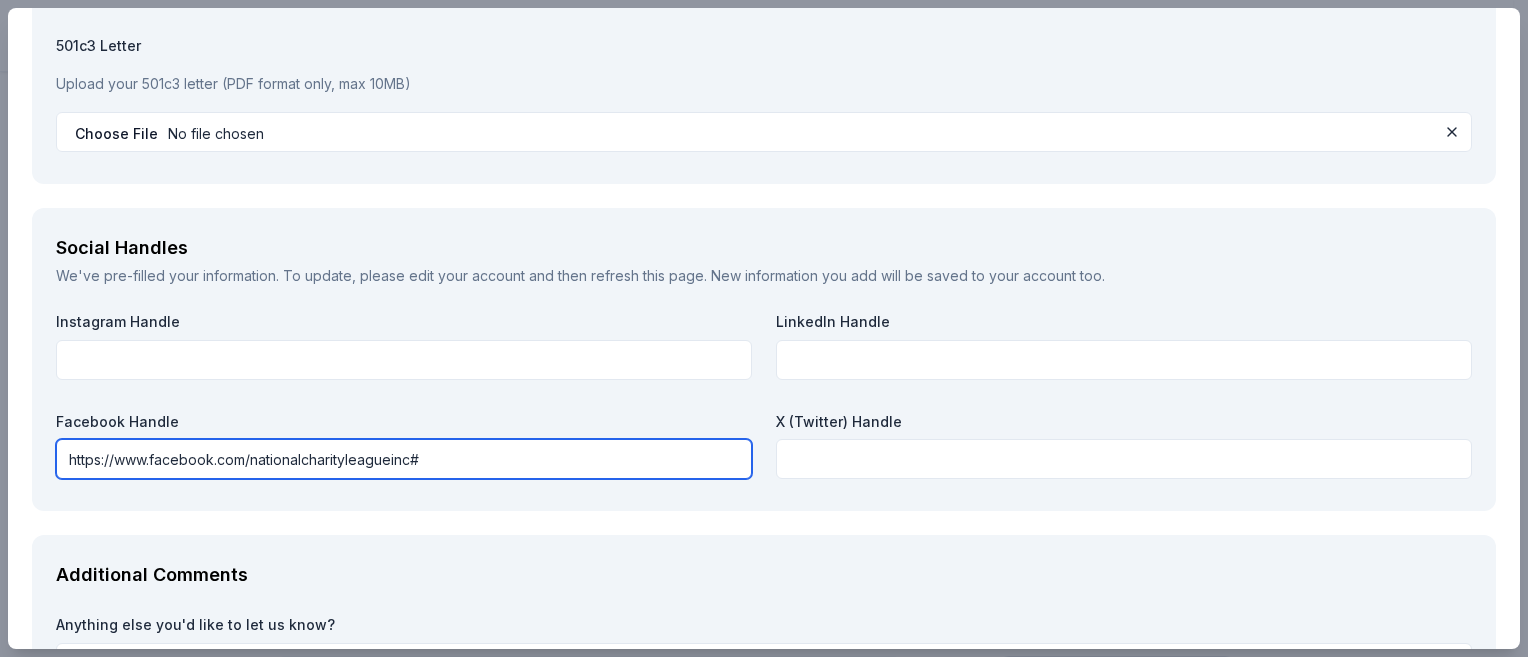 type on "https://www.facebook.com/nationalcharityleagueinc#" 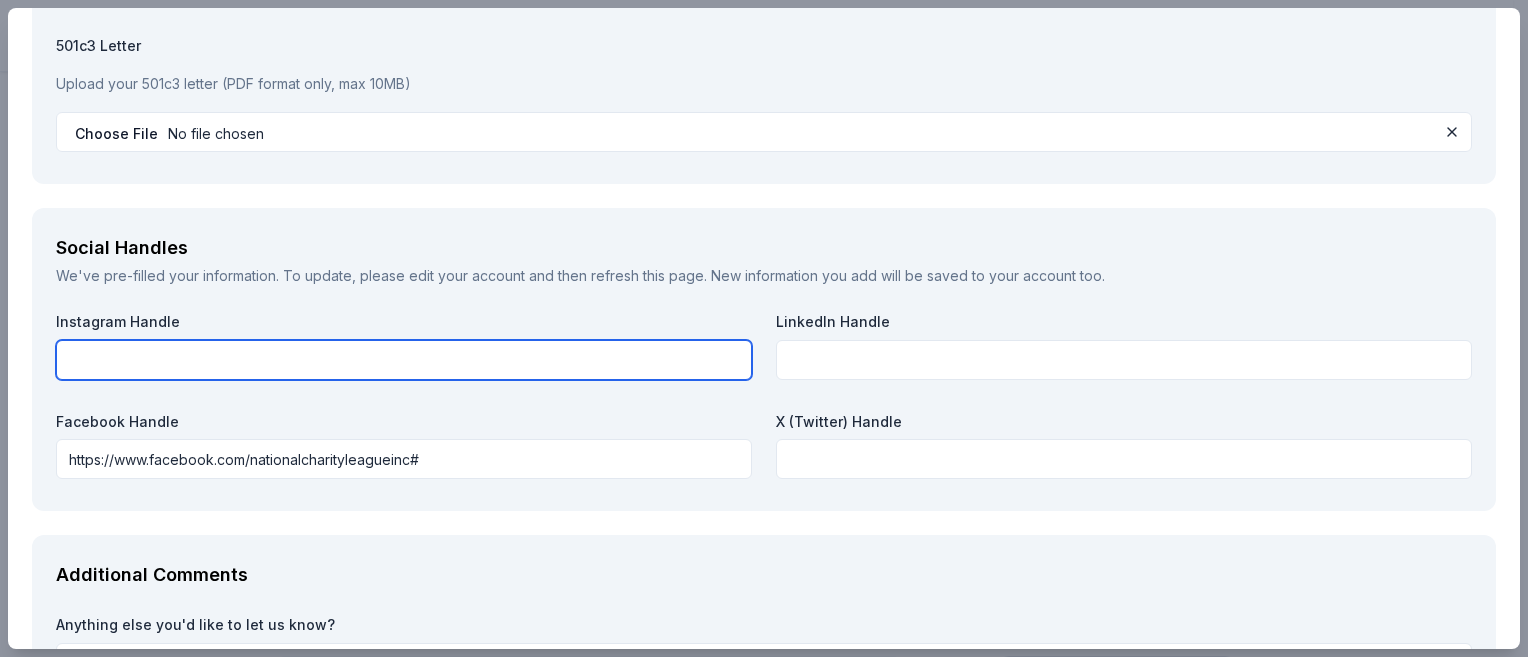 click at bounding box center (404, 360) 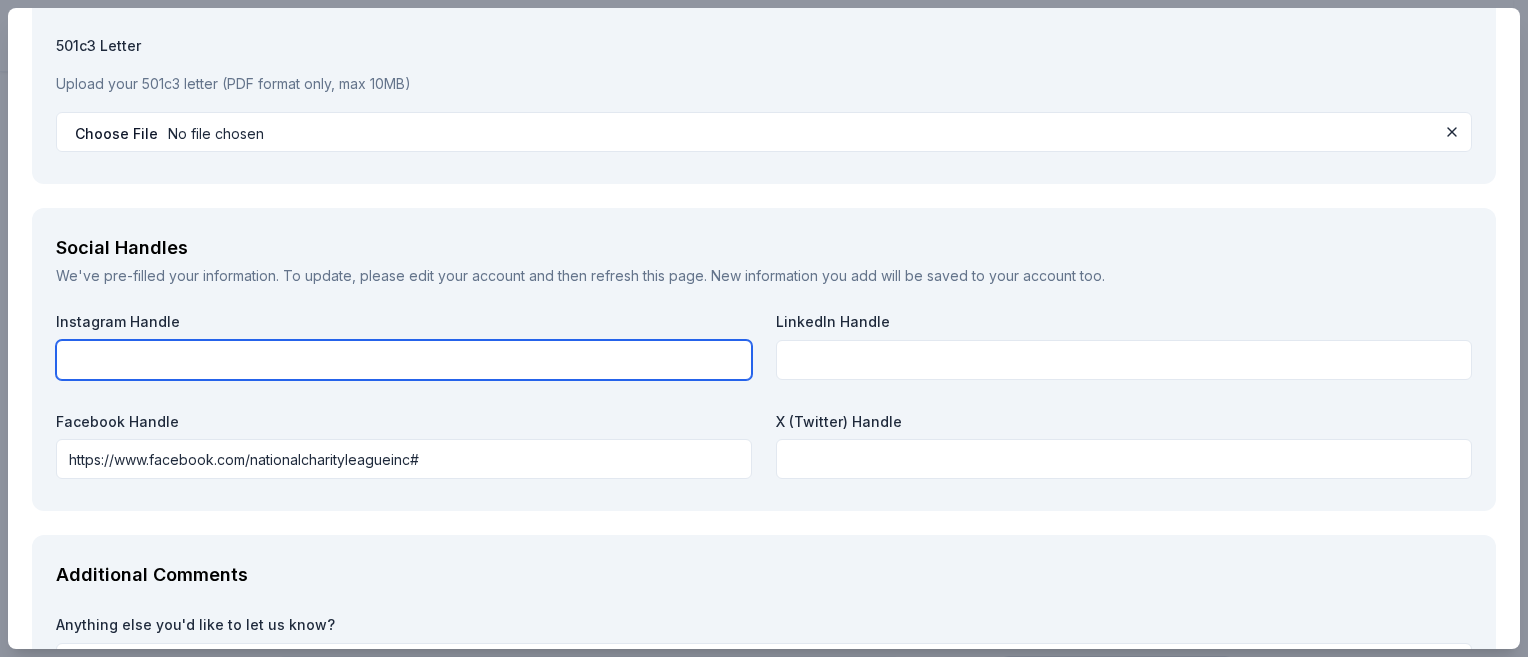 paste on "https://www.instagram.com/nationalcharityleagueinc/" 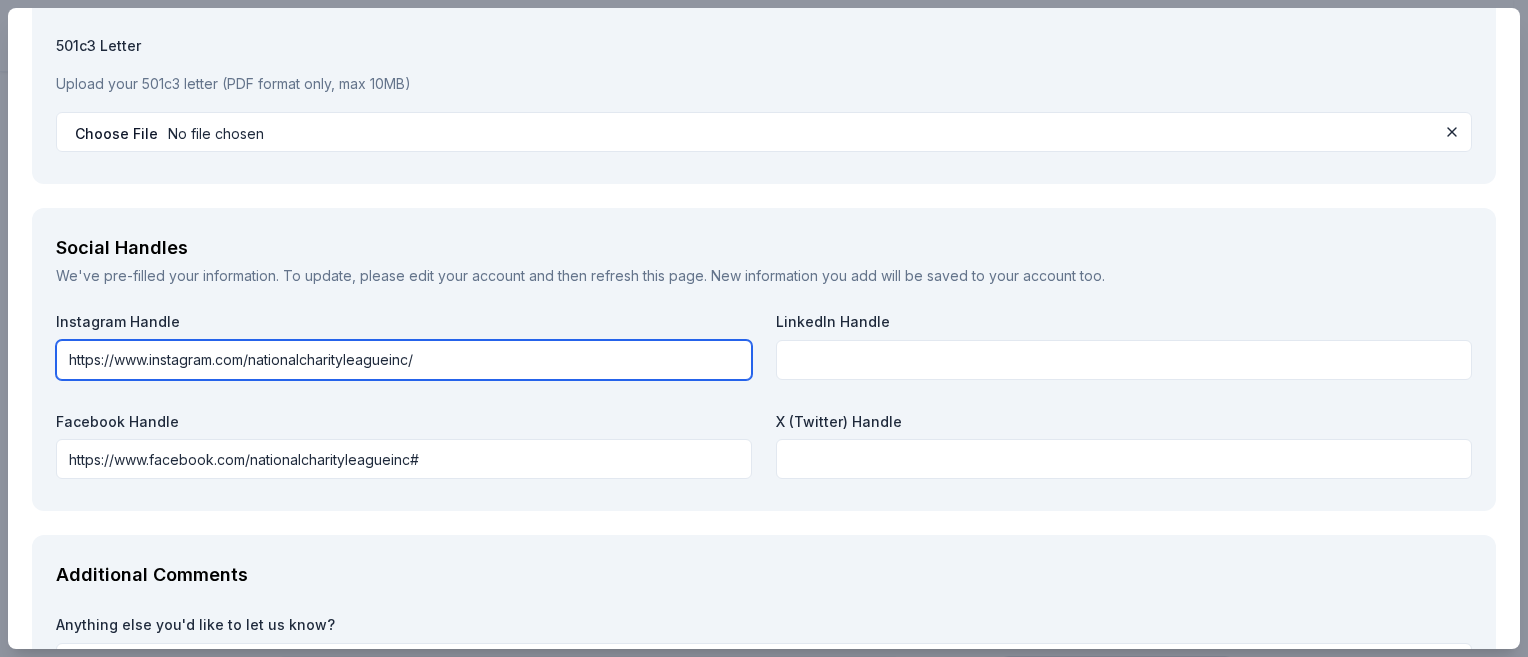 type on "https://www.instagram.com/nationalcharityleagueinc/" 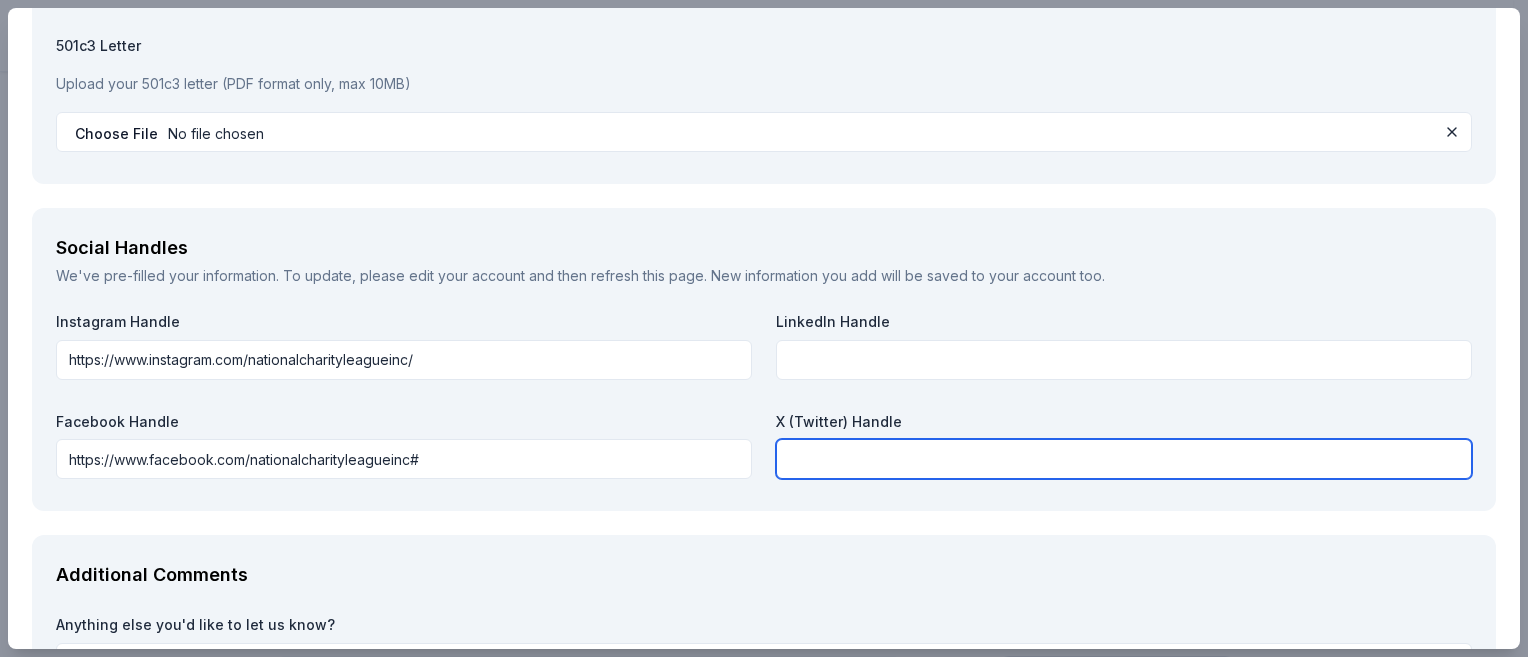 click at bounding box center (1124, 459) 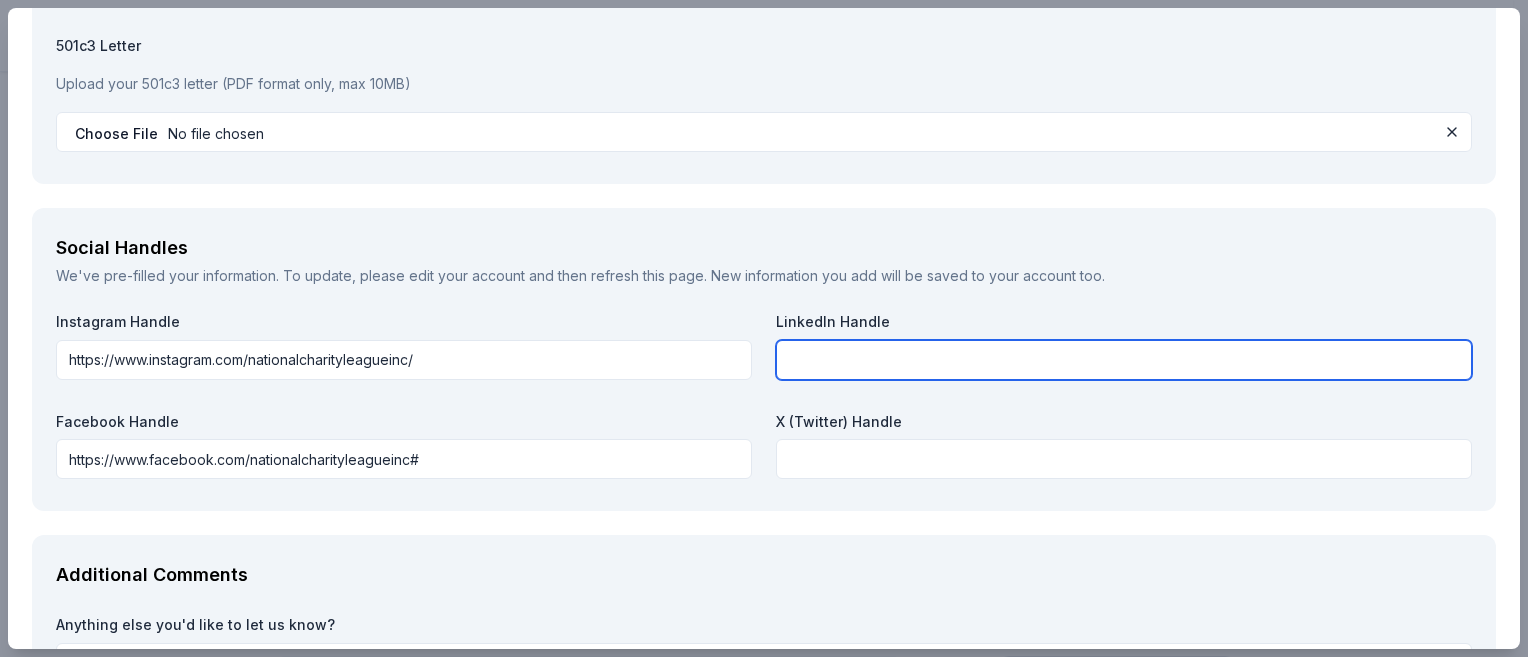 click at bounding box center (1124, 360) 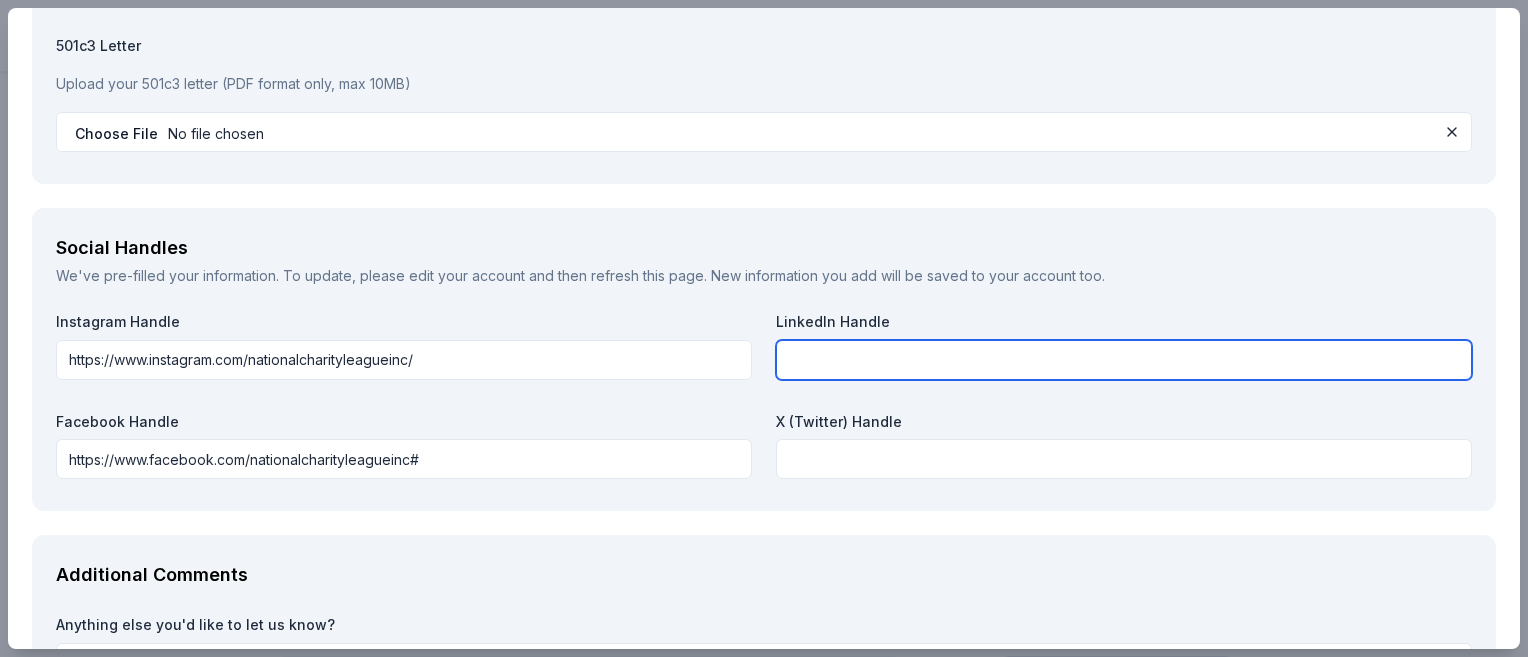 paste on "https://www.linkedin.com/company/nationalcharityleague/" 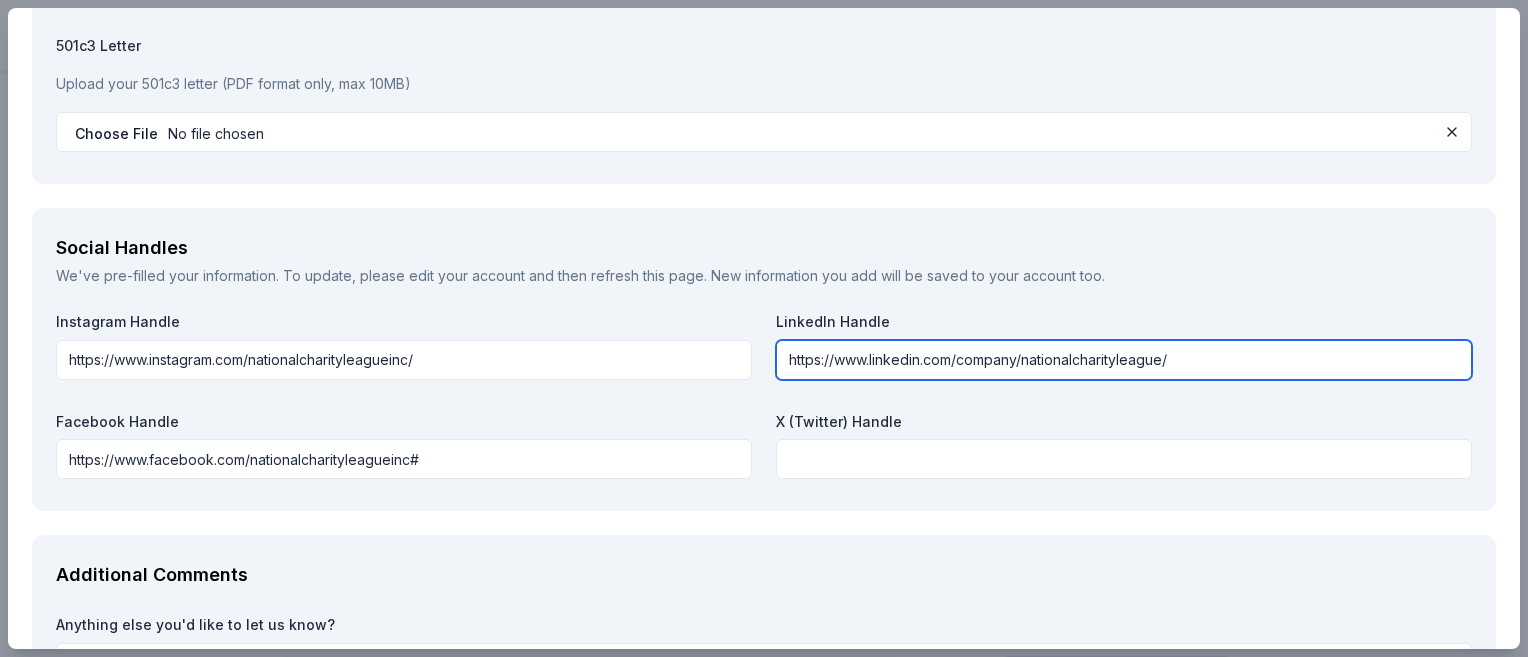 type on "https://www.linkedin.com/company/nationalcharityleague/" 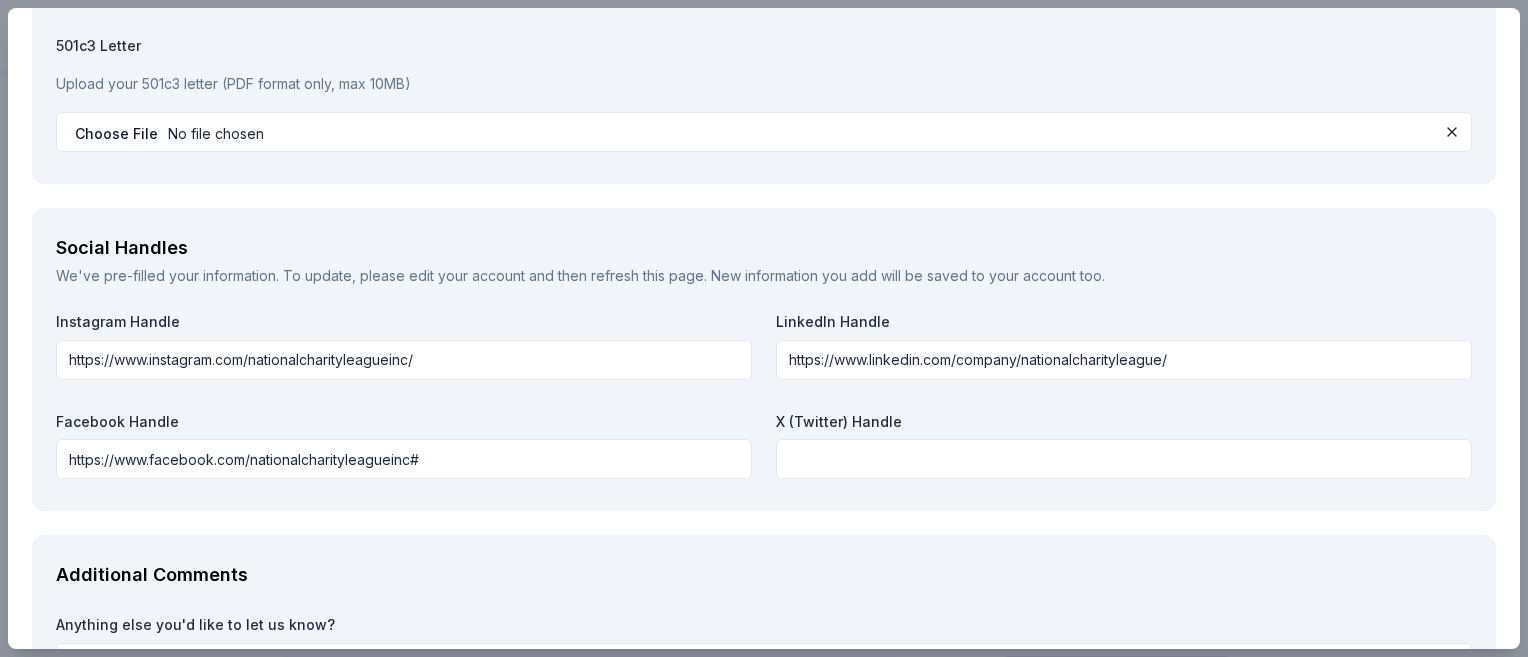click on "Additional Comments Anything else you'd like to let us know?" at bounding box center (764, 645) 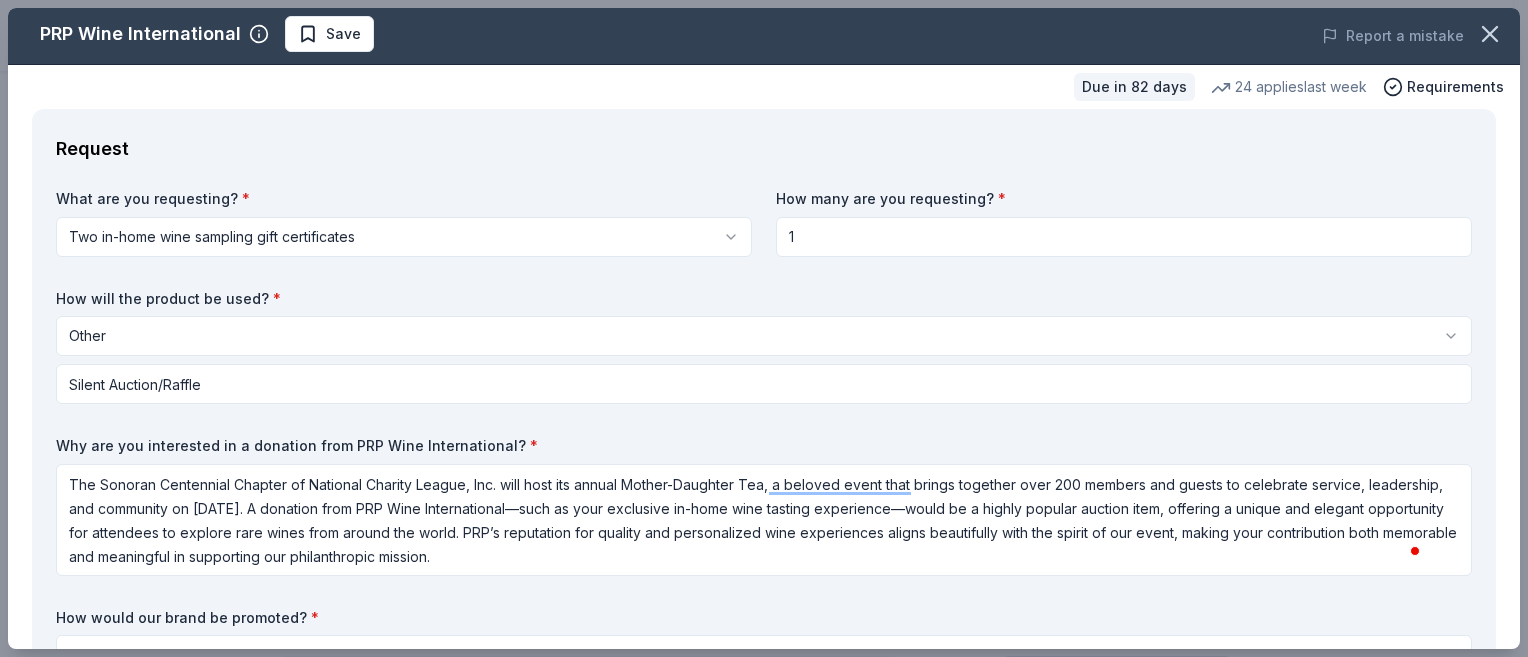 scroll, scrollTop: 0, scrollLeft: 0, axis: both 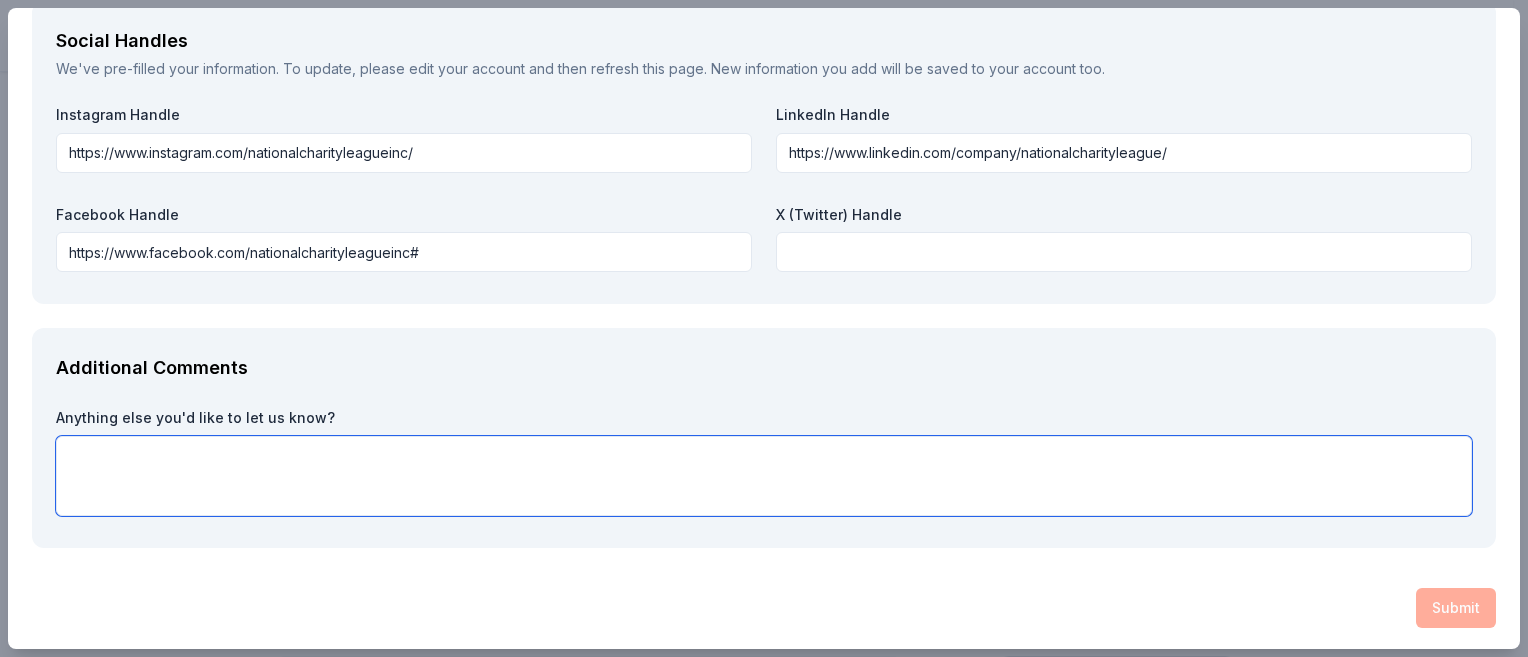 click at bounding box center (764, 476) 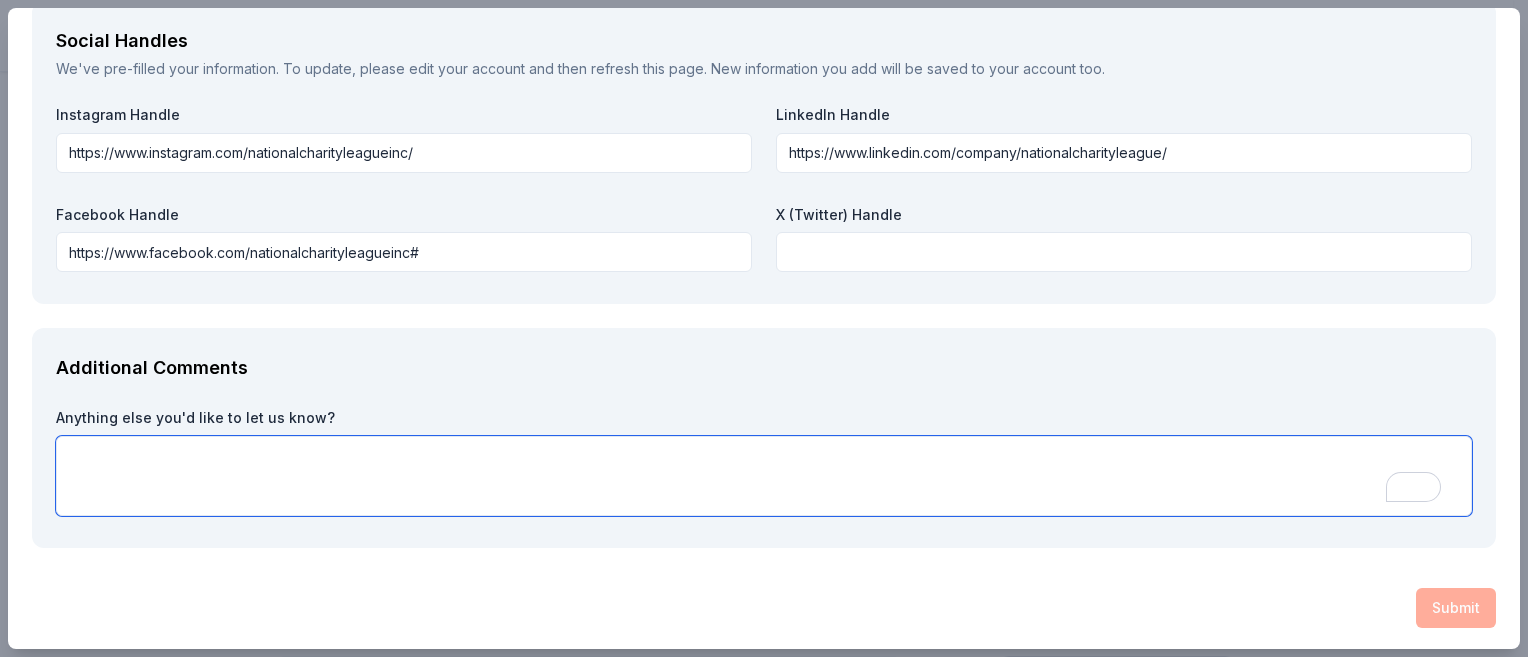 paste on "By supporting the Sonoran Centennial Chapter of National Charity League, Inc., you’re investing in a mission that empowers young women, strengthens families, and uplifts the [CITY] community through meaningful service. Your donation not only enhances our signature events like the annual Mother-Daughter Tea, but also connects your brand with a passionate network of families who value generosity, leadership, and local impact. We would be honored to showcase your support and share your story with our members—thank you for considering a contribution that truly makes a difference." 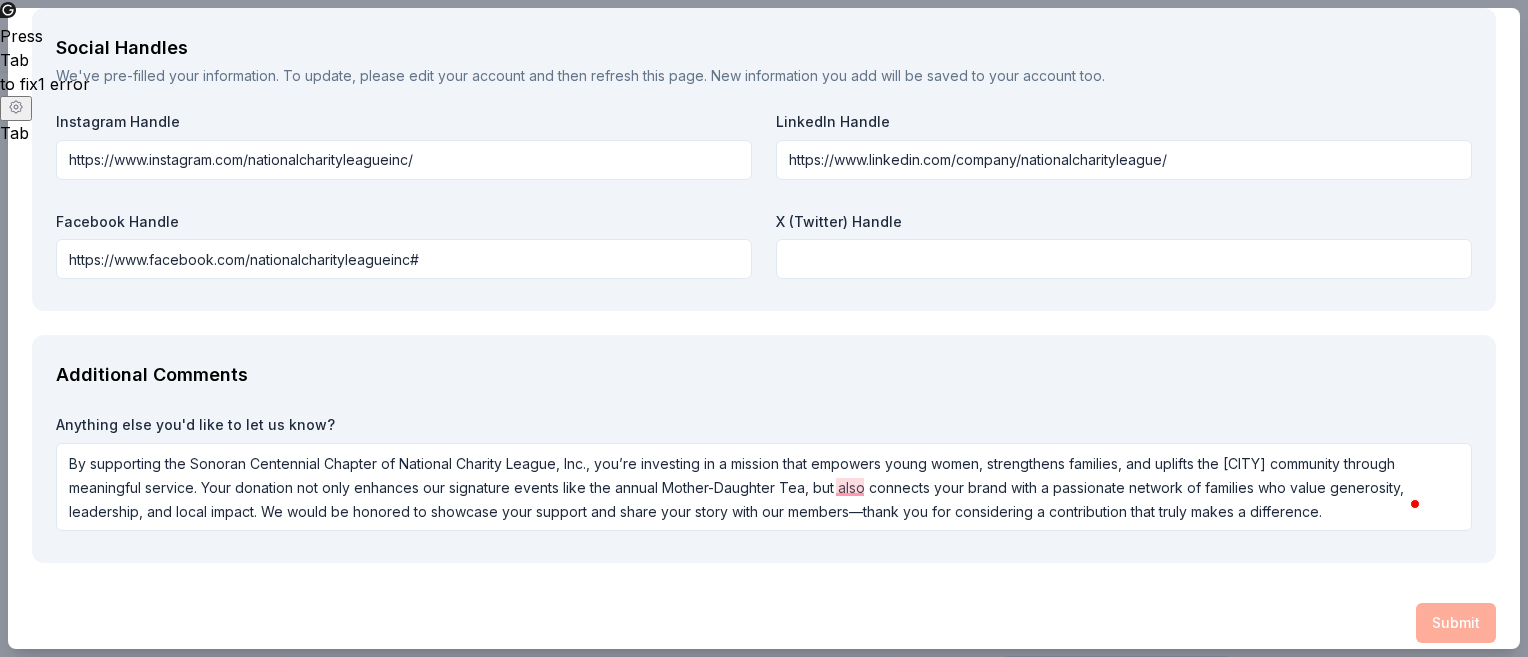 scroll, scrollTop: 2558, scrollLeft: 0, axis: vertical 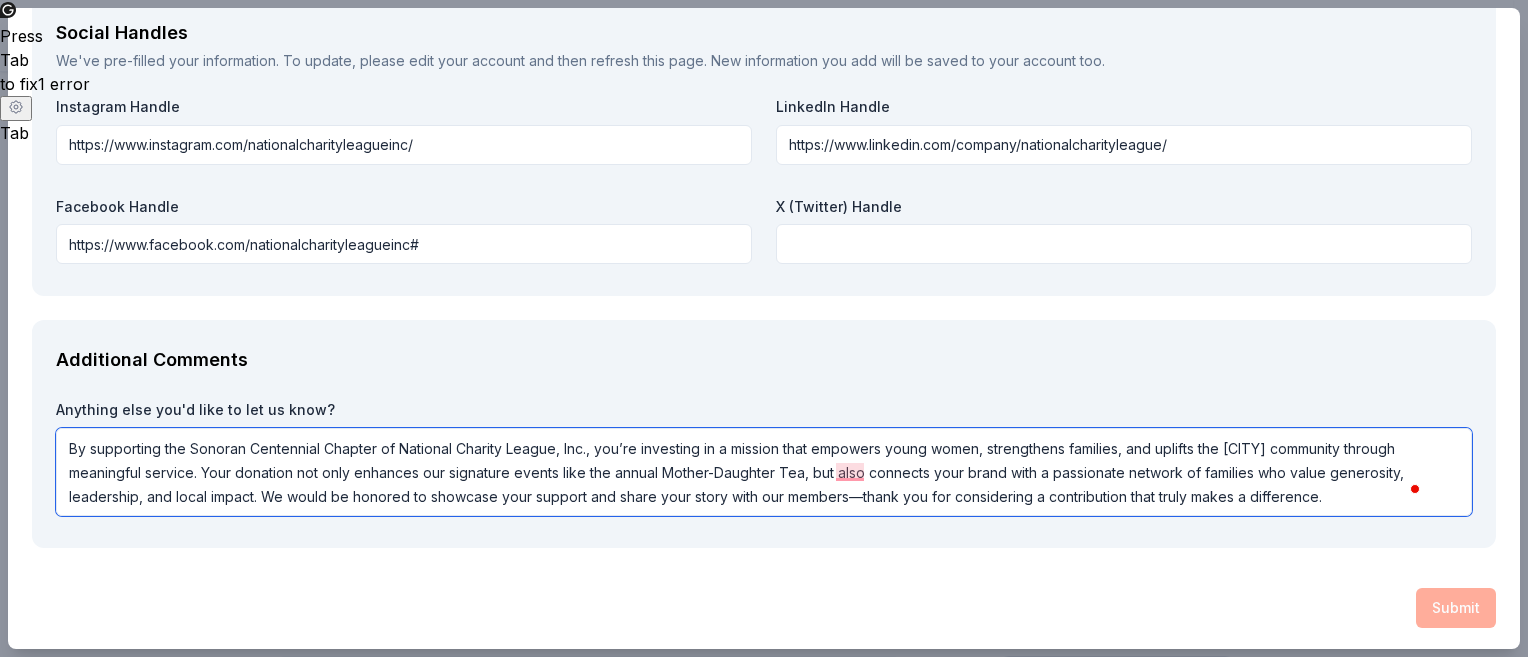 click on "By supporting the Sonoran Centennial Chapter of National Charity League, Inc., you’re investing in a mission that empowers young women, strengthens families, and uplifts the [CITY] community through meaningful service. Your donation not only enhances our signature events like the annual Mother-Daughter Tea, but also connects your brand with a passionate network of families who value generosity, leadership, and local impact. We would be honored to showcase your support and share your story with our members—thank you for considering a contribution that truly makes a difference." at bounding box center (764, 472) 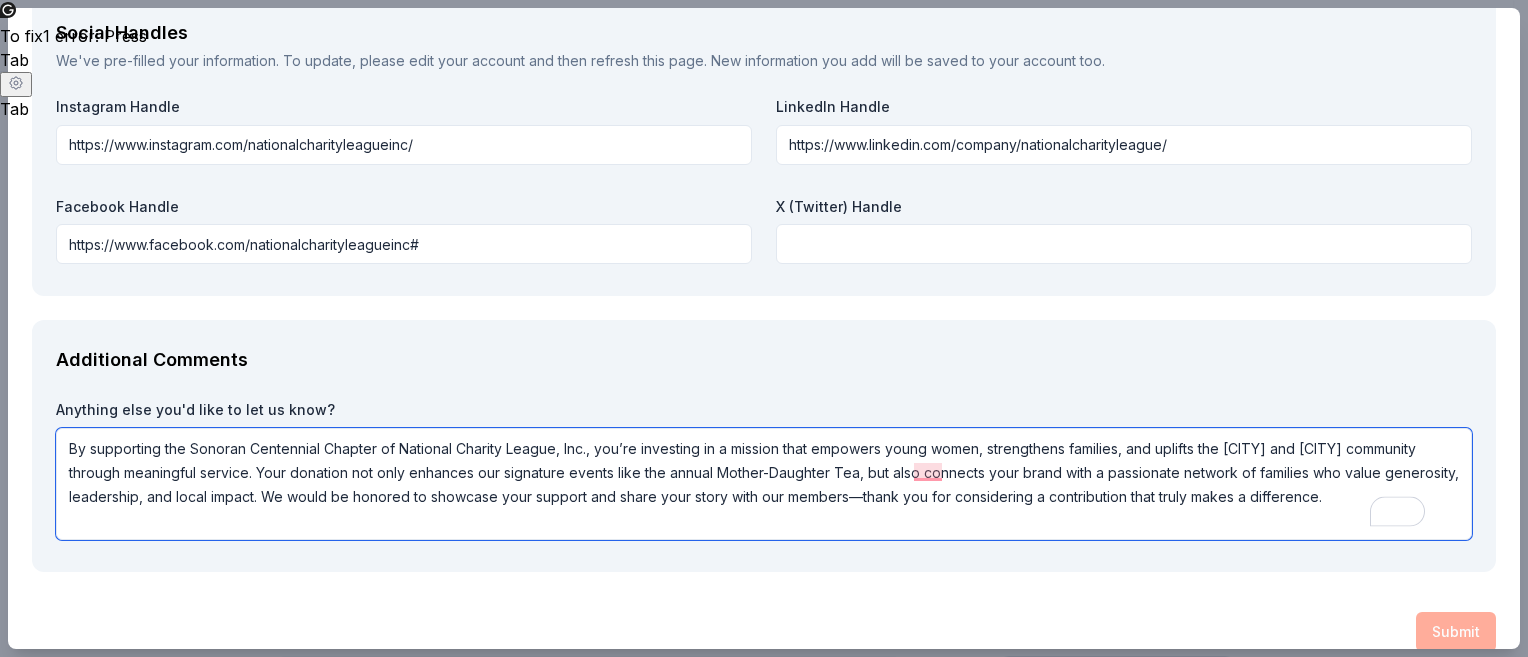 click on "By supporting the Sonoran Centennial Chapter of National Charity League, Inc., you’re investing in a mission that empowers young women, strengthens families, and uplifts the [CITY] and [CITY] community through meaningful service. Your donation not only enhances our signature events like the annual Mother-Daughter Tea, but also connects your brand with a passionate network of families who value generosity, leadership, and local impact. We would be honored to showcase your support and share your story with our members—thank you for considering a contribution that truly makes a difference." at bounding box center (764, 484) 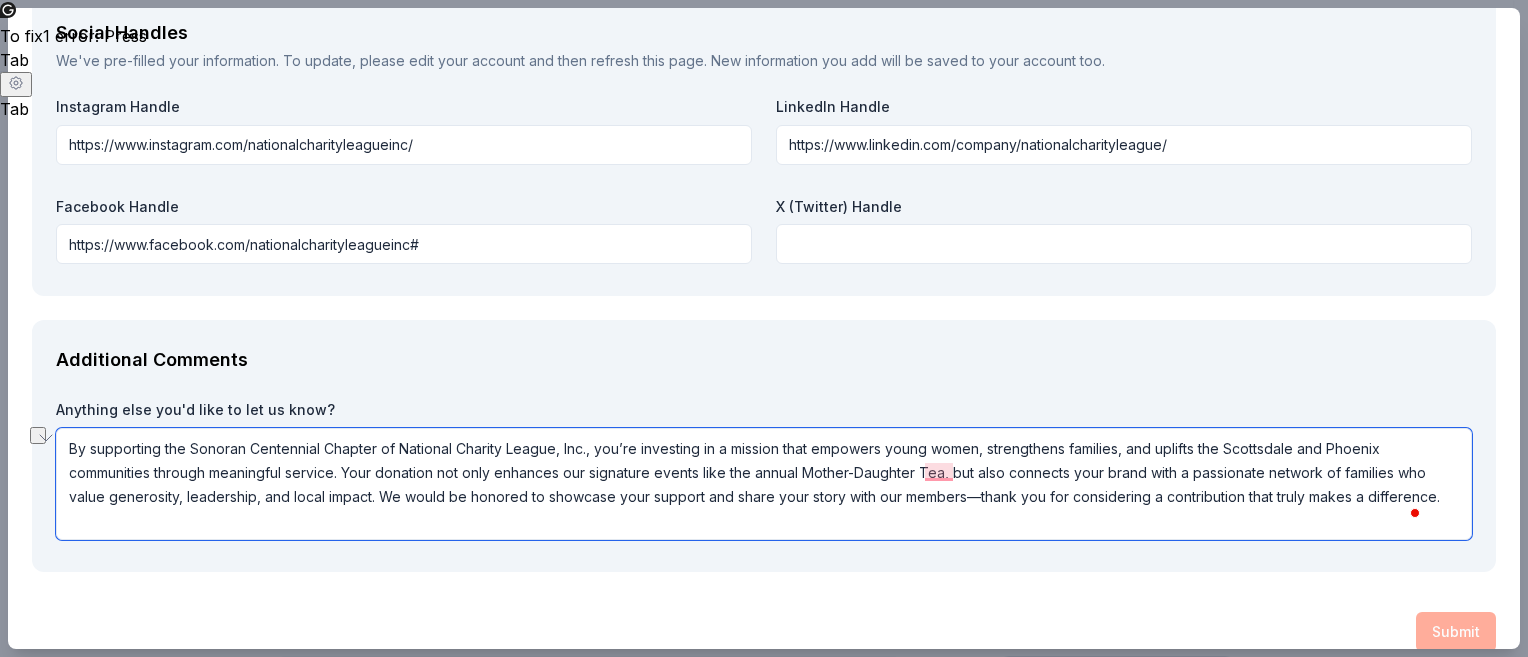 drag, startPoint x: 592, startPoint y: 469, endPoint x: 802, endPoint y: 471, distance: 210.00952 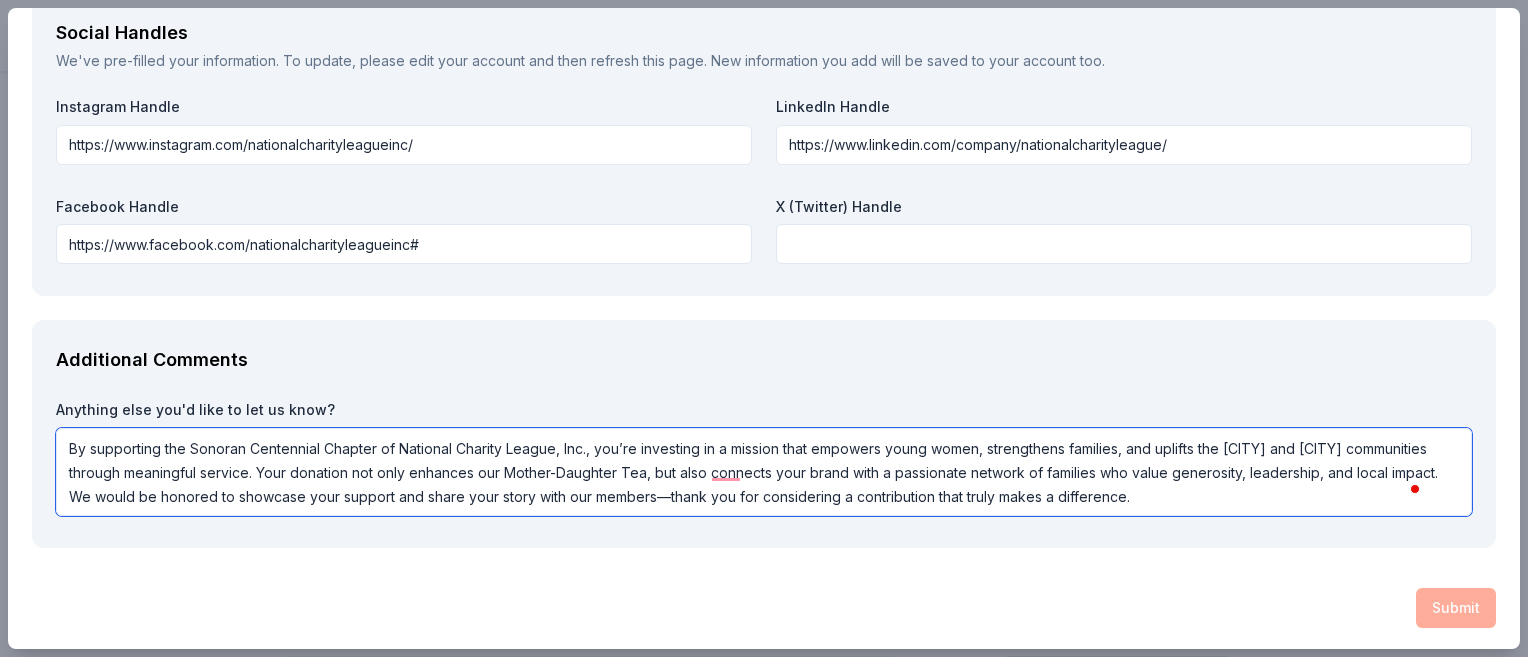 click on "By supporting the Sonoran Centennial Chapter of National Charity League, Inc., you’re investing in a mission that empowers young women, strengthens families, and uplifts the [CITY] and [CITY] communities through meaningful service. Your donation not only enhances our Mother-Daughter Tea, but also connects your brand with a passionate network of families who value generosity, leadership, and local impact. We would be honored to showcase your support and share your story with our members—thank you for considering a contribution that truly makes a difference." at bounding box center [764, 472] 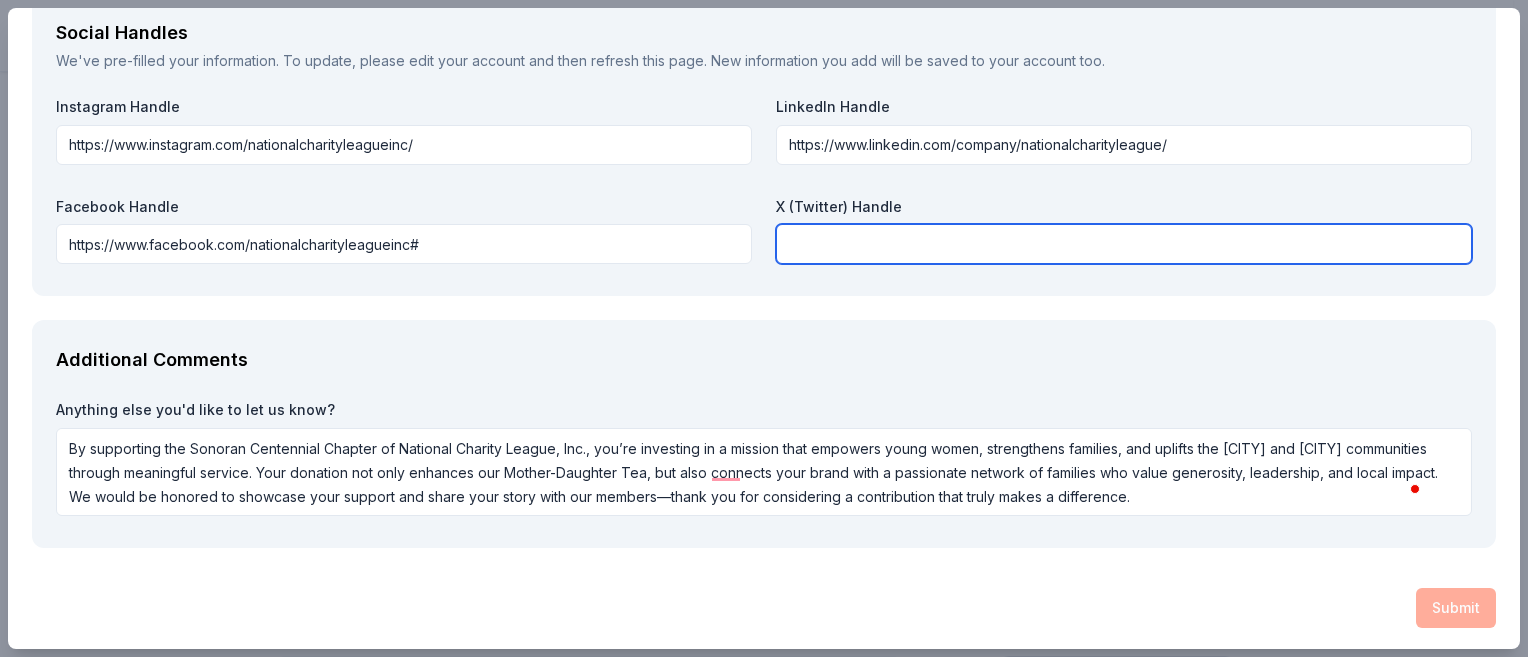 click at bounding box center [1124, 244] 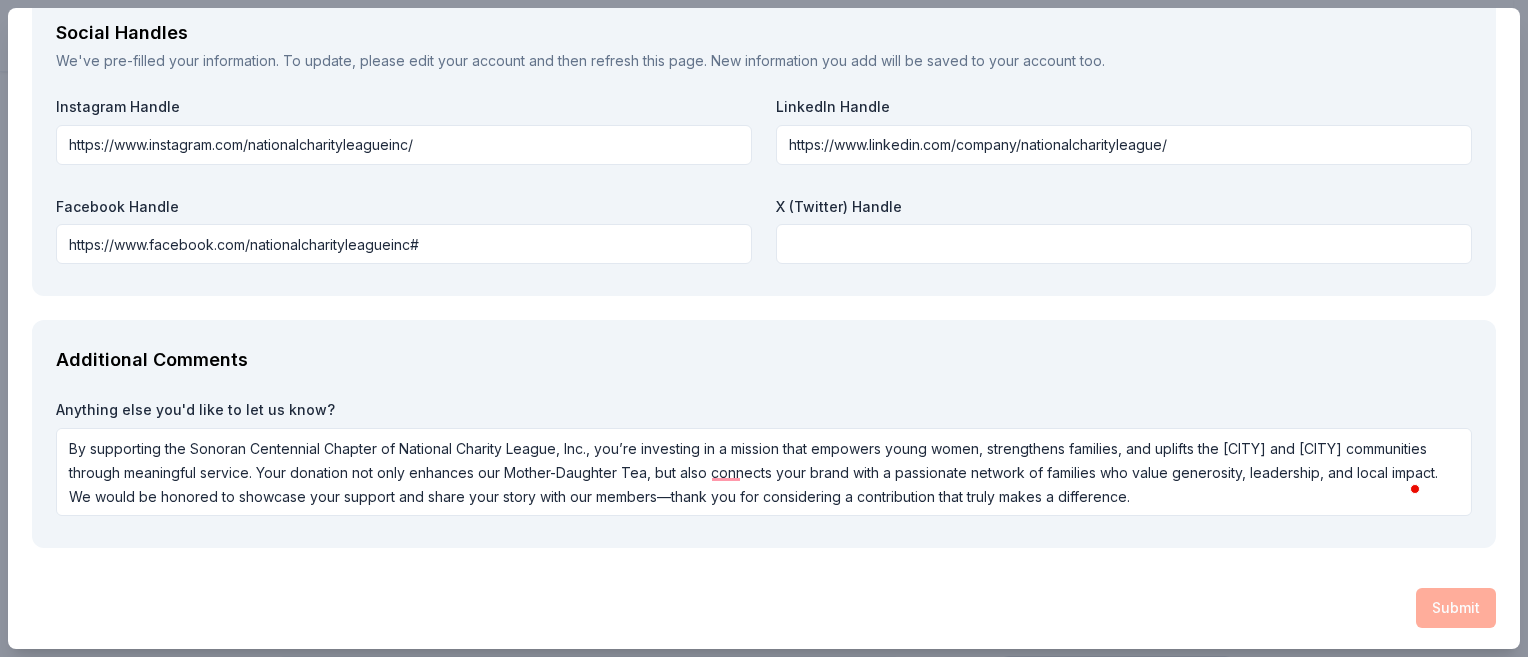 click on "Anything else you'd like to let us know?" at bounding box center (764, 410) 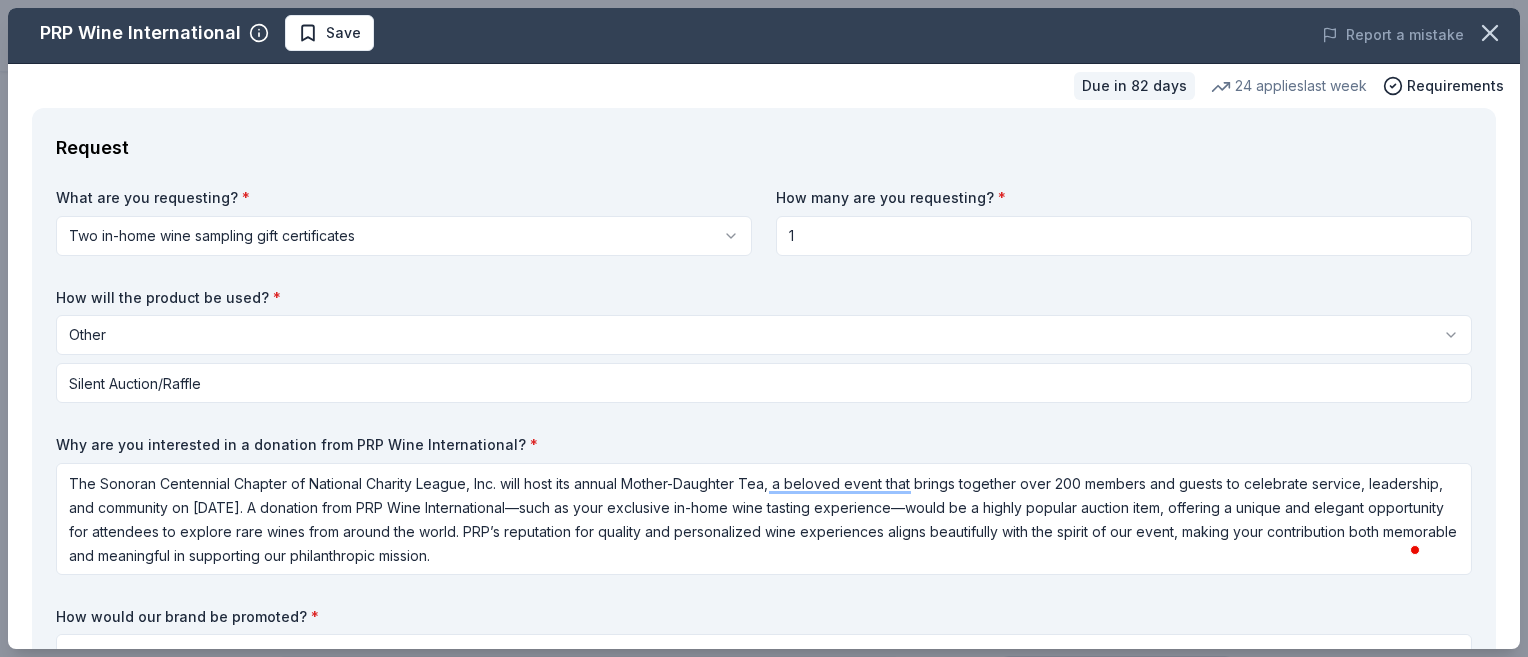 scroll, scrollTop: 0, scrollLeft: 0, axis: both 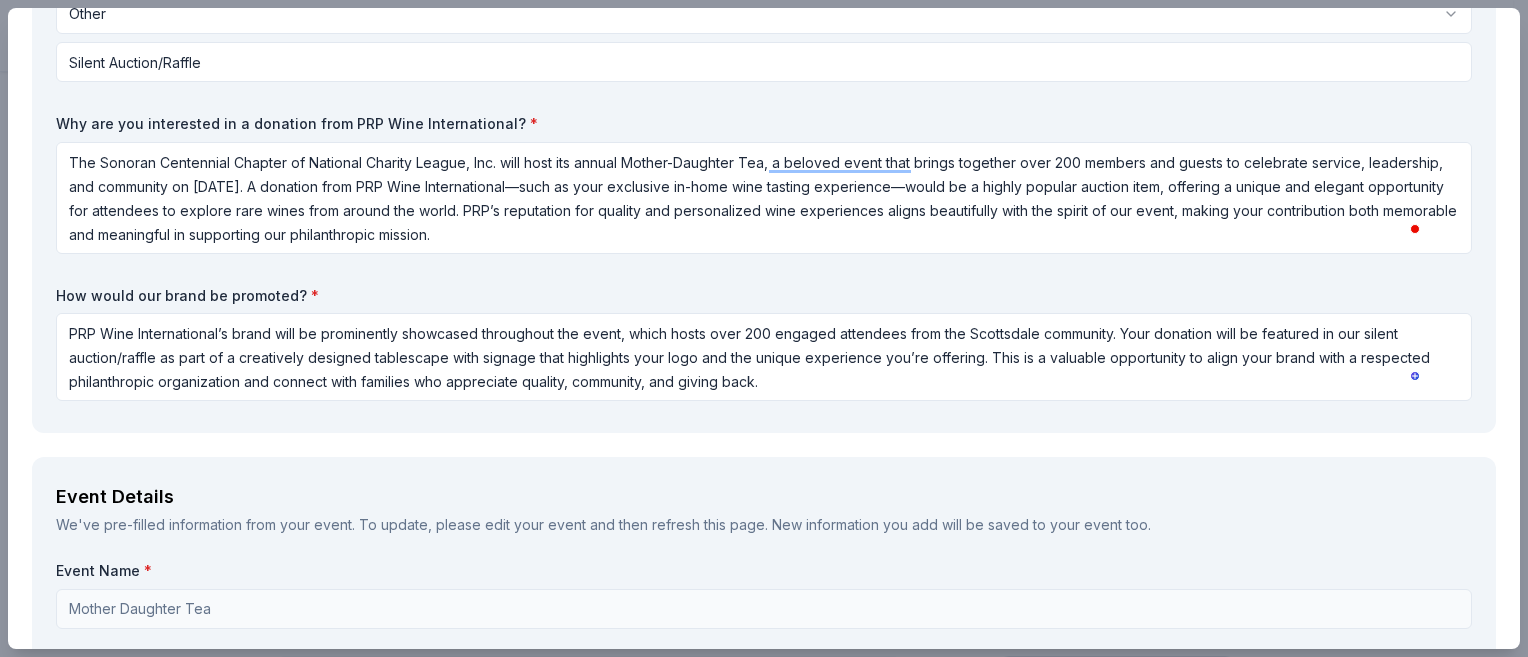 click at bounding box center [1416, 228] 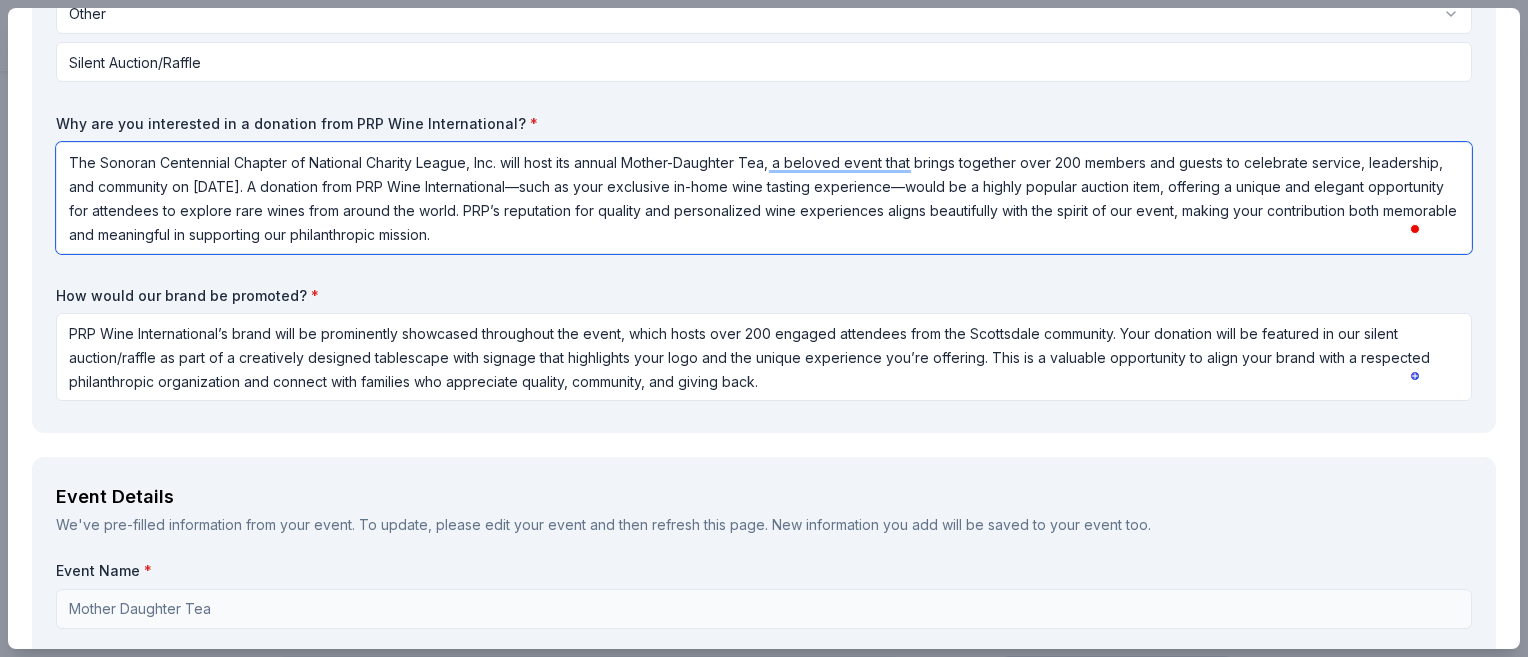 drag, startPoint x: 1268, startPoint y: 227, endPoint x: 1178, endPoint y: 207, distance: 92.19544 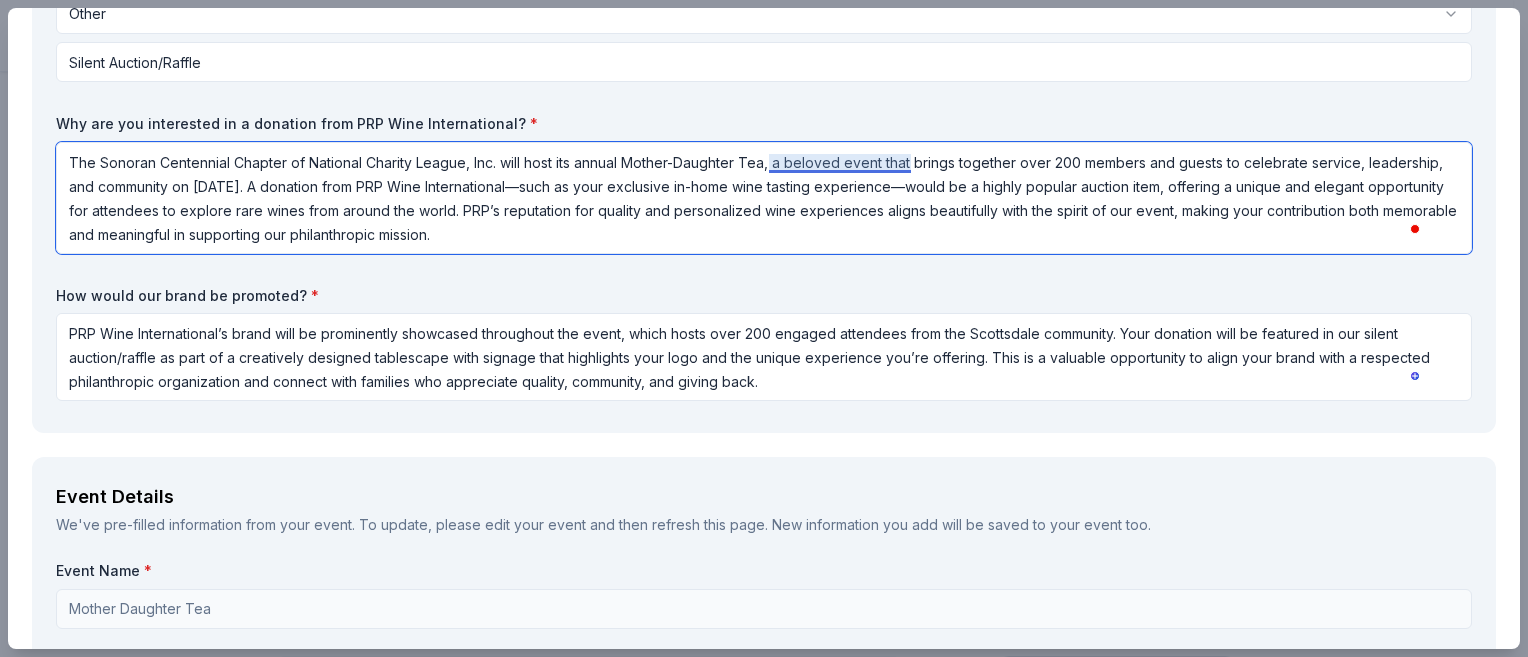 click on "The Sonoran Centennial Chapter of National Charity League, Inc. will host its annual Mother-Daughter Tea, a beloved event that brings together over 200 members and guests to celebrate service, leadership, and community on [DATE]. A donation from PRP Wine International—such as your exclusive in-home wine tasting experience—would be a highly popular auction item, offering a unique and elegant opportunity for attendees to explore rare wines from around the world. PRP’s reputation for quality and personalized wine experiences aligns beautifully with the spirit of our event, making your contribution both memorable and meaningful in supporting our philanthropic mission." at bounding box center [764, 198] 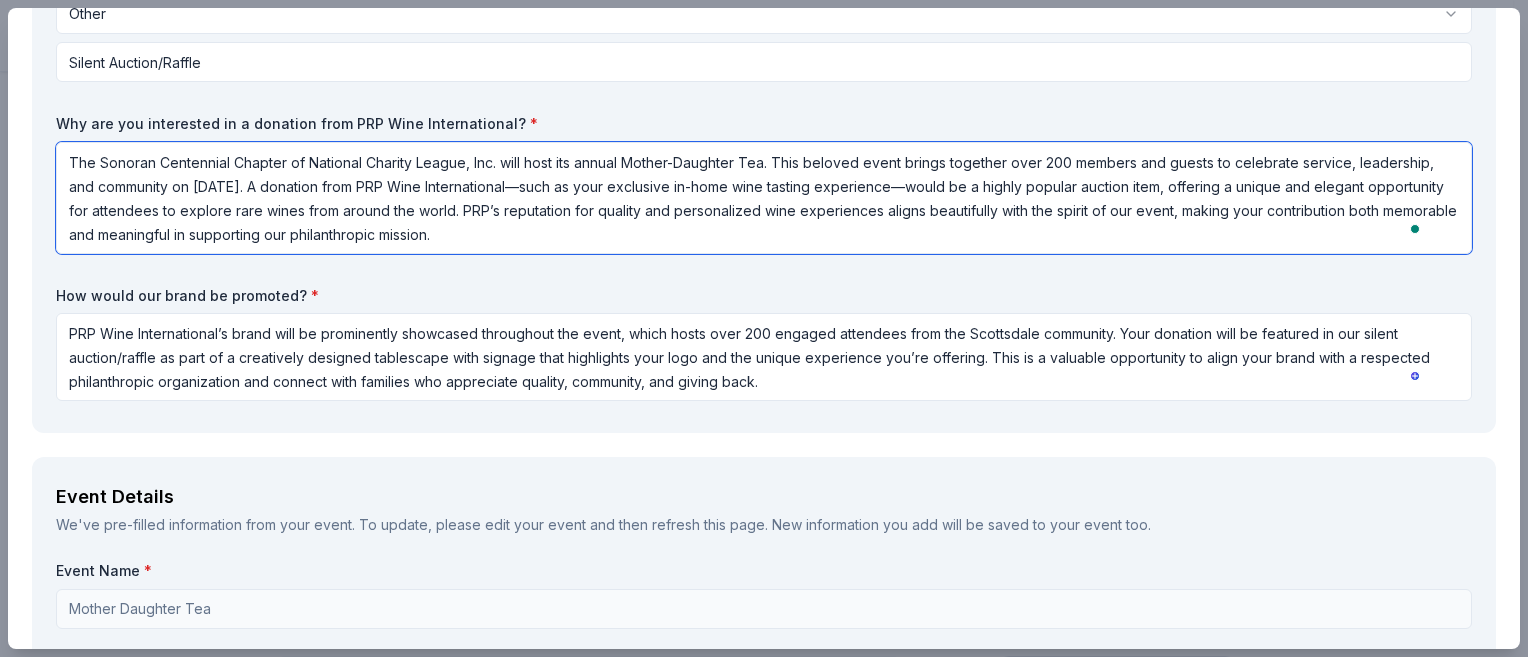 scroll, scrollTop: 1, scrollLeft: 0, axis: vertical 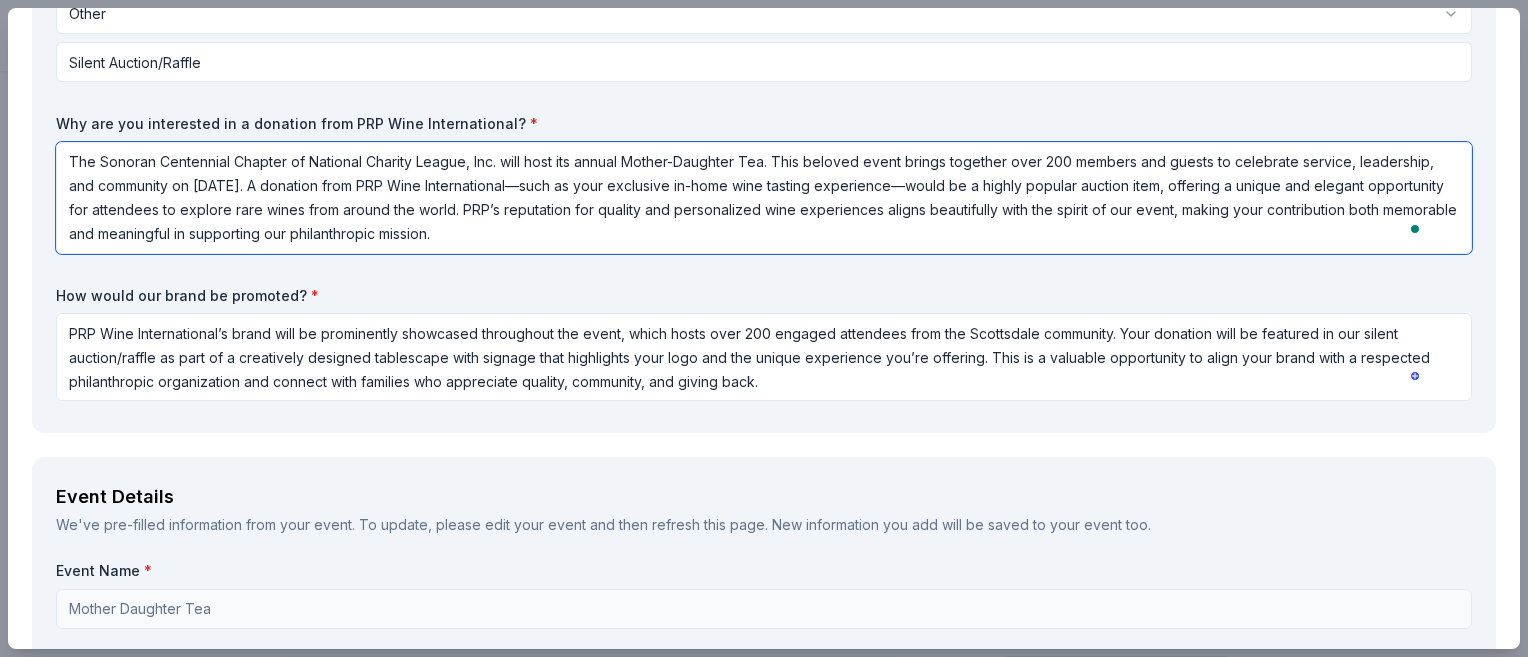 type on "The Sonoran Centennial Chapter of National Charity League, Inc. will host its annual Mother-Daughter Tea. This beloved event brings together over 200 members and guests to celebrate service, leadership, and community on [DATE]. A donation from PRP Wine International—such as your exclusive in-home wine tasting experience—would be a highly popular auction item, offering a unique and elegant opportunity for attendees to explore rare wines from around the world. PRP’s reputation for quality and personalized wine experiences aligns beautifully with the spirit of our event, making your contribution both memorable and meaningful in supporting our philanthropic mission." 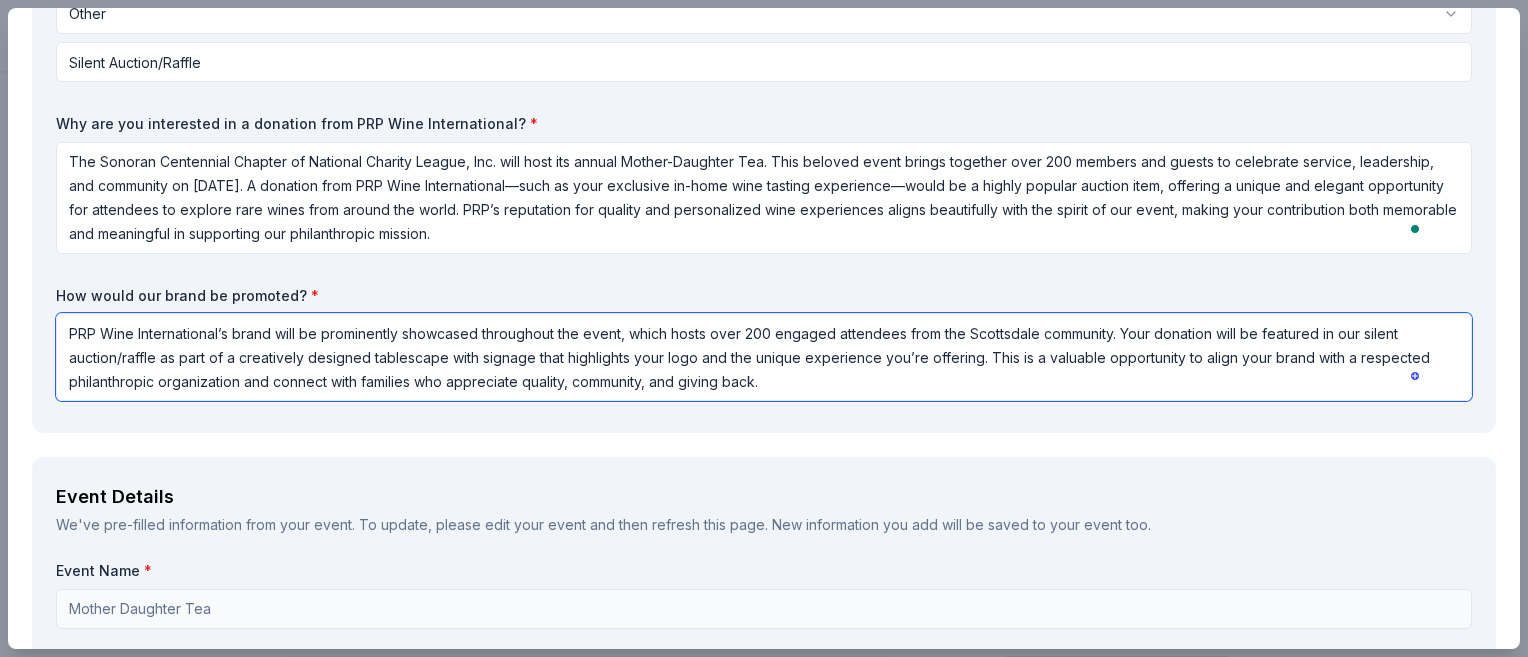 scroll, scrollTop: 1, scrollLeft: 0, axis: vertical 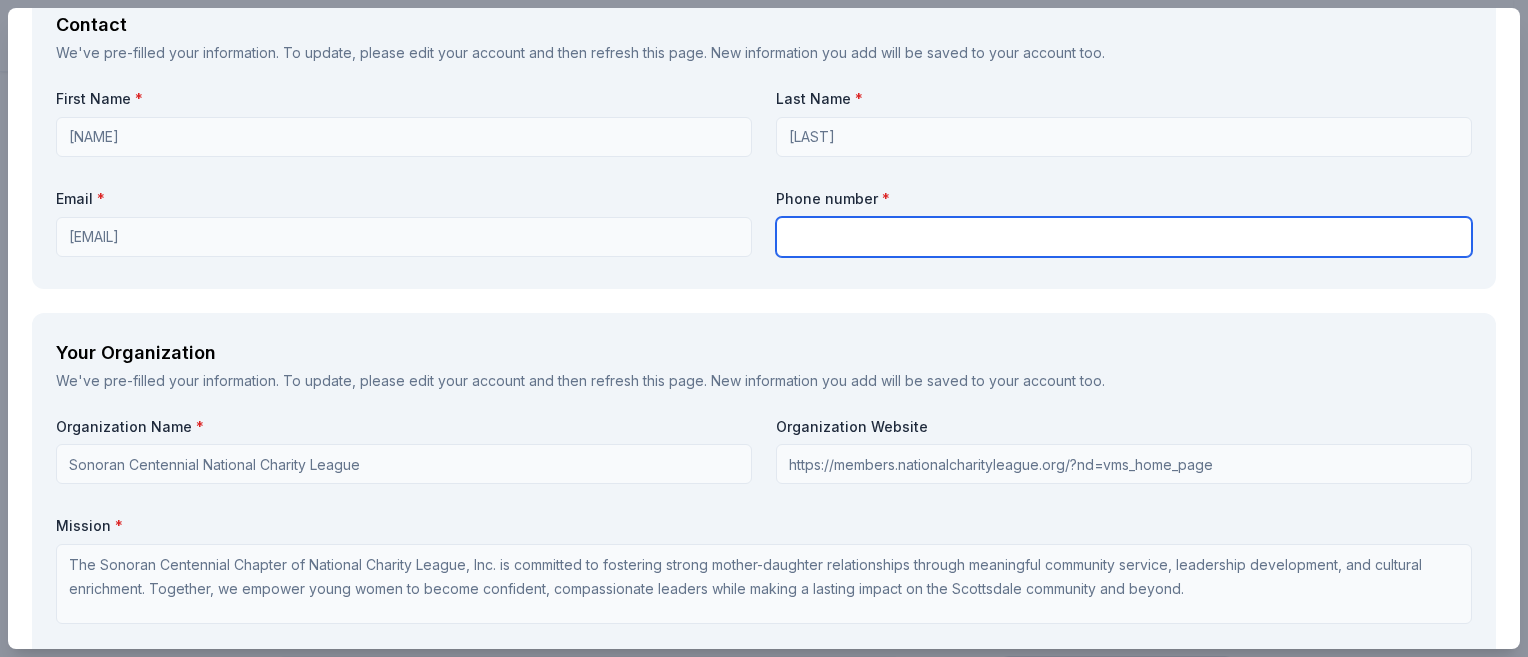 click at bounding box center [1124, 237] 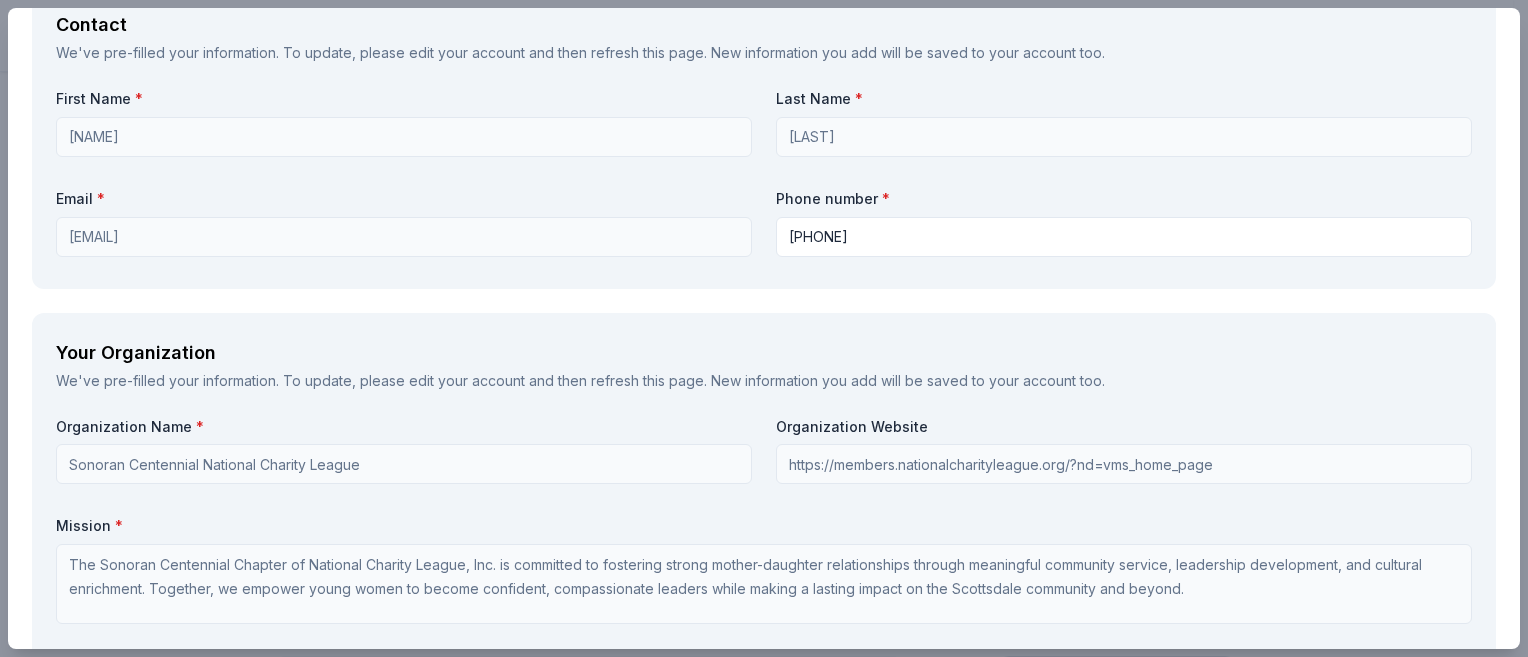 click on "Your Organization We've pre-filled your information. To update, please edit your account and then refresh this page. New information you add will be saved to your account too. Organization Name * Sonoran Centennial National Charity League Organization Website https://members.nationalcharityleague.org/?nd=vms_home_page Mission * The Sonoran Centennial Chapter of National Charity League, Inc. is committed to fostering strong mother-daughter relationships through meaningful community service, leadership development, and cultural enrichment. Together, we empower young women to become confident, compassionate leaders while making a lasting impact on the [CITY] community and beyond. Causes Education Children Poverty & Hunger EIN [EIN] 501c3 Letter Upload your 501c3 letter (PDF format only, max 10MB)" at bounding box center (764, 610) 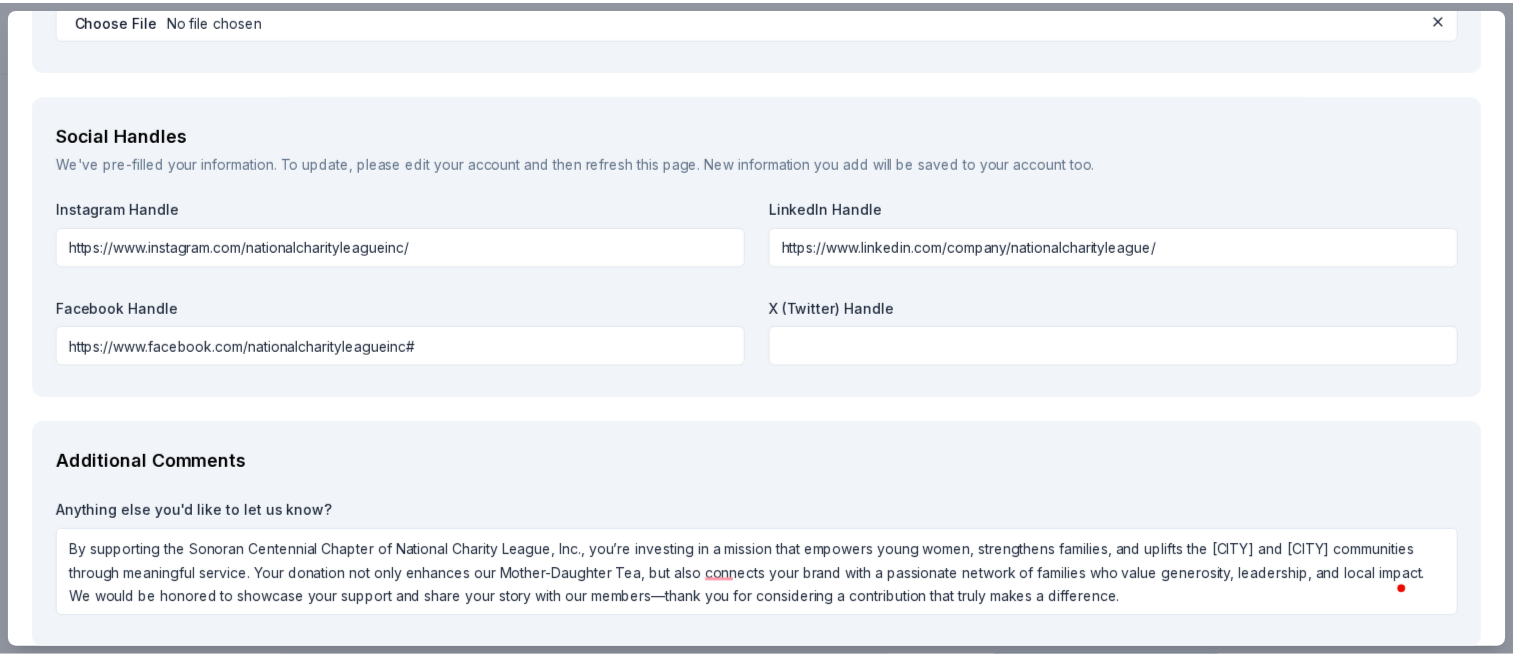 scroll, scrollTop: 2558, scrollLeft: 0, axis: vertical 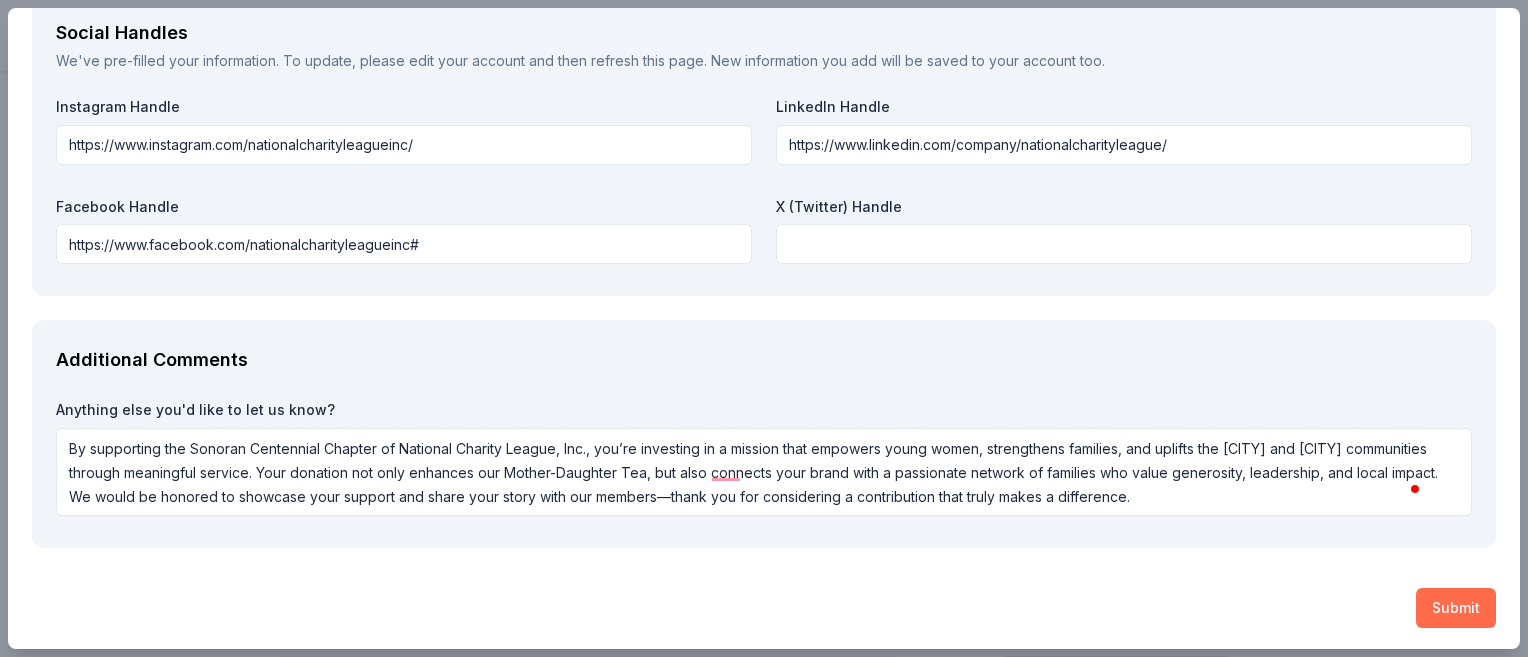 click on "Submit" at bounding box center [1456, 608] 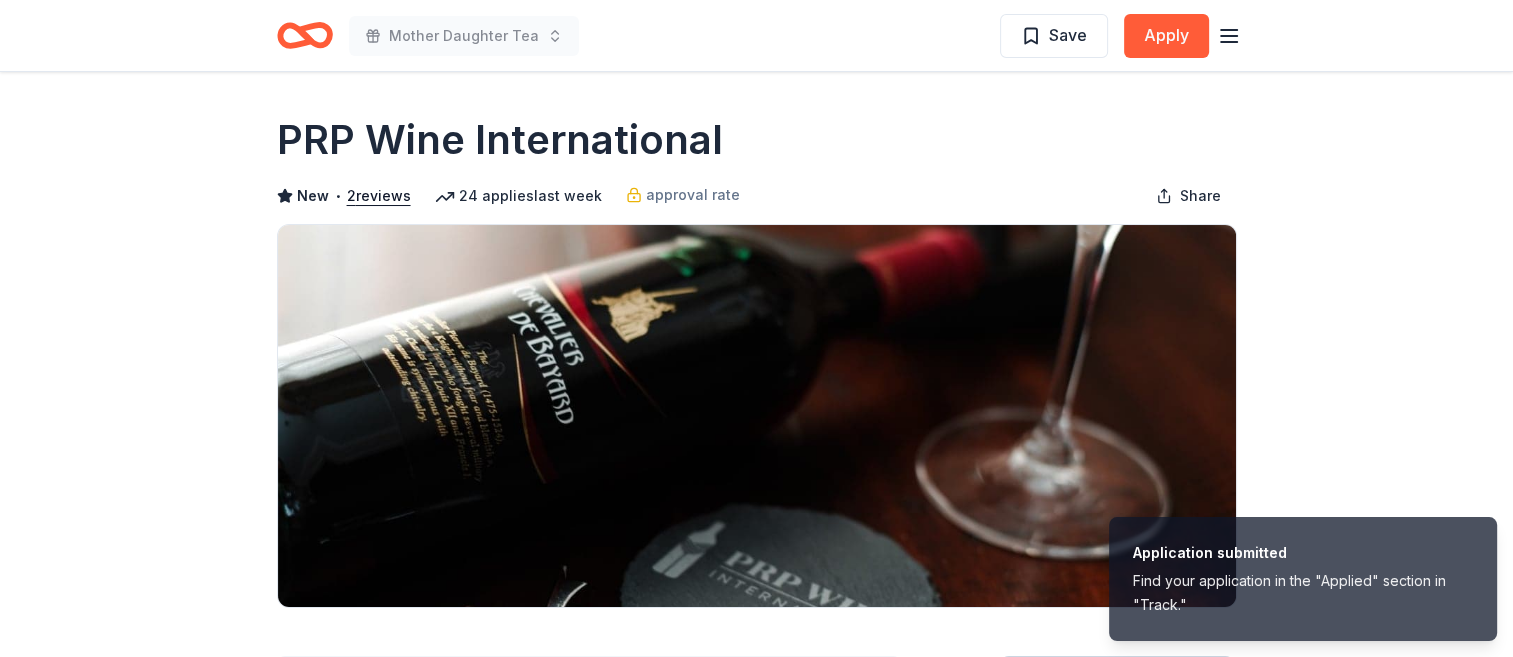 click 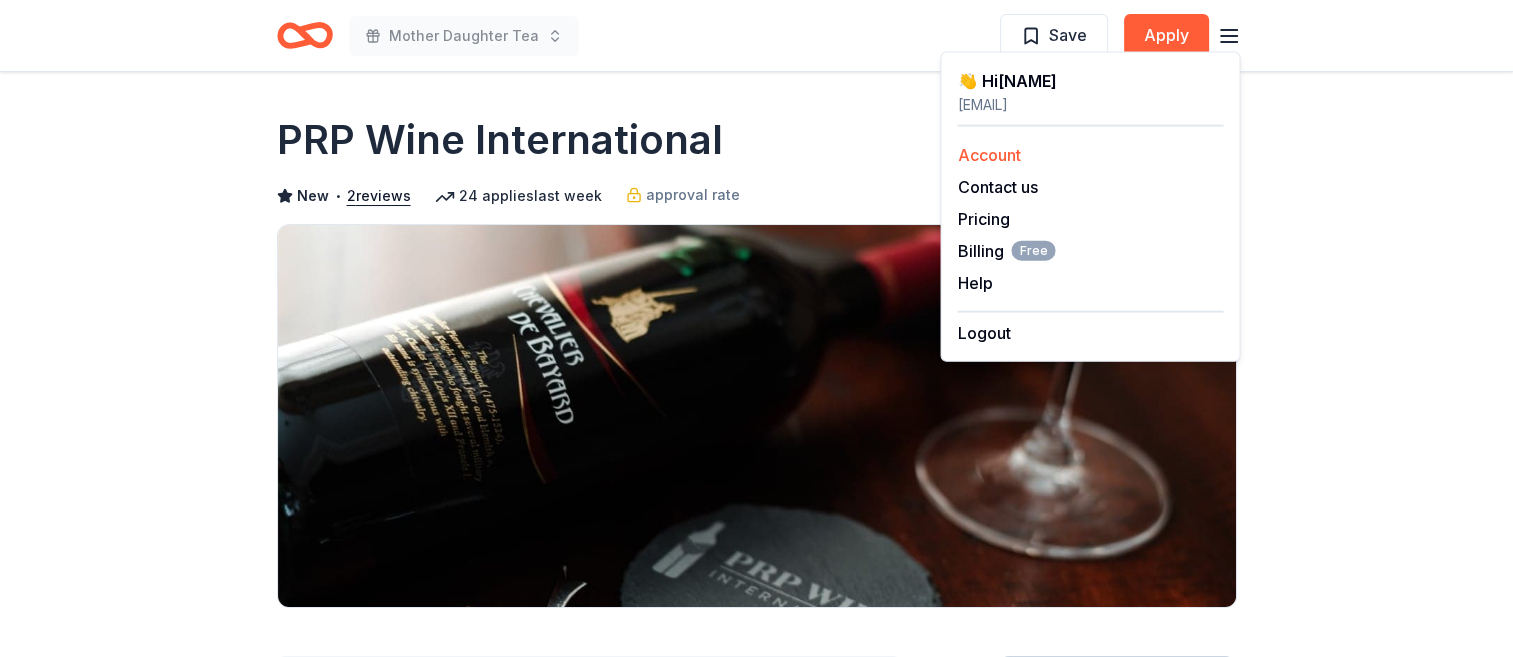 click on "Account" at bounding box center [988, 155] 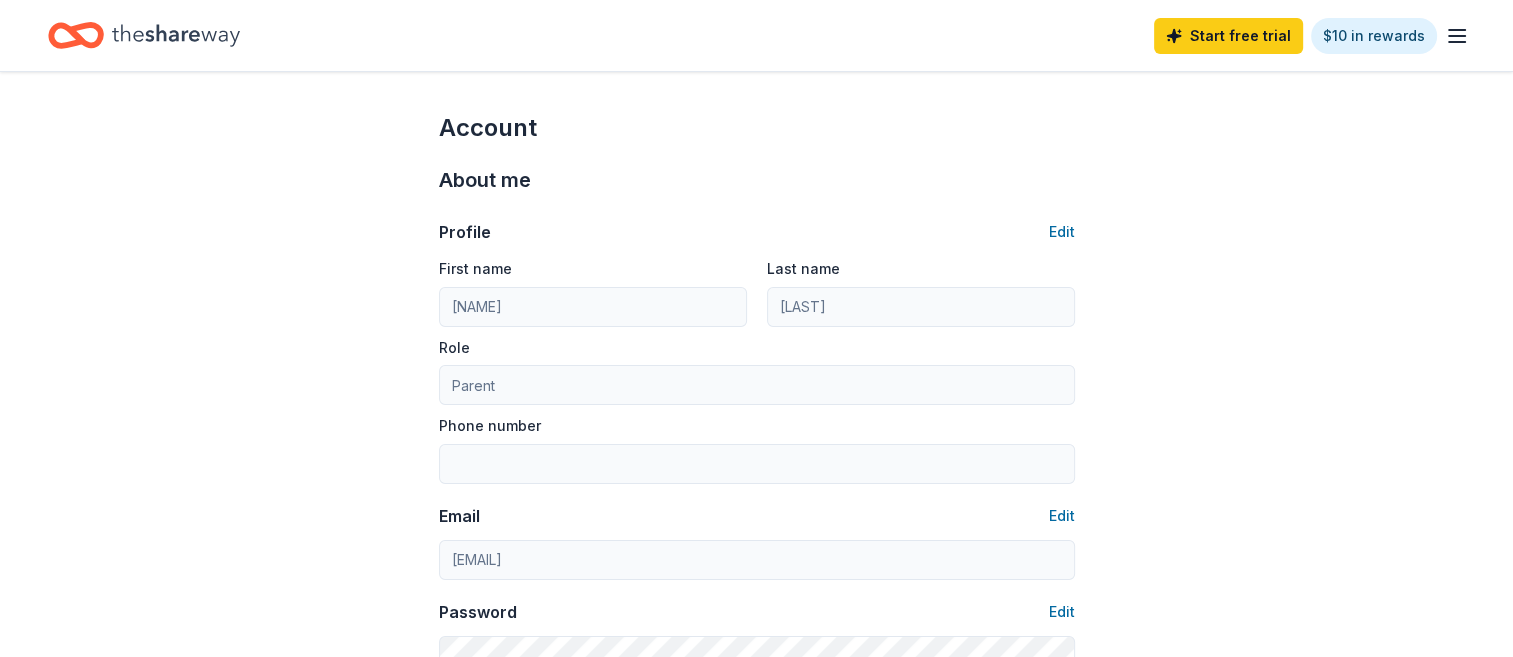 click on "About me Profile Edit First name [FIRST] Last name [LAST] Role Parent Phone number Email Edit [EMAIL] Password Edit" at bounding box center [757, 420] 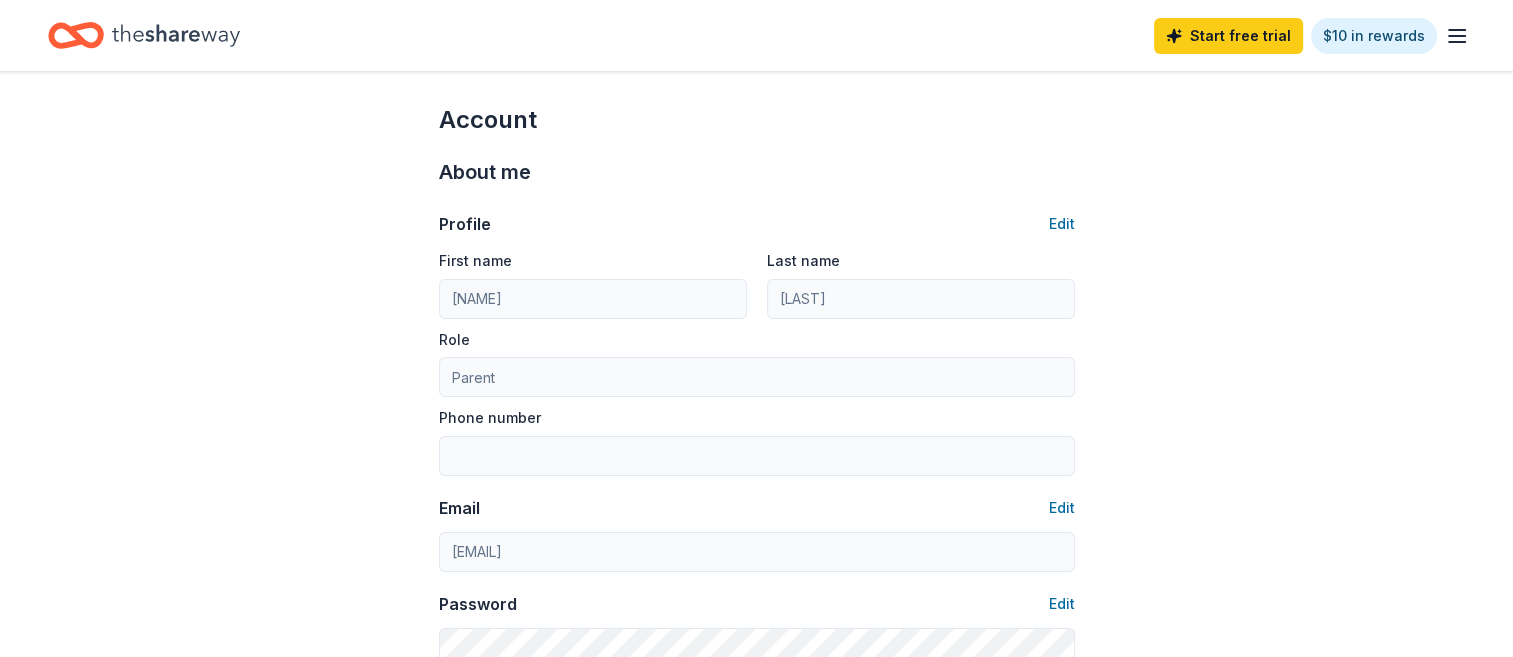 scroll, scrollTop: 0, scrollLeft: 0, axis: both 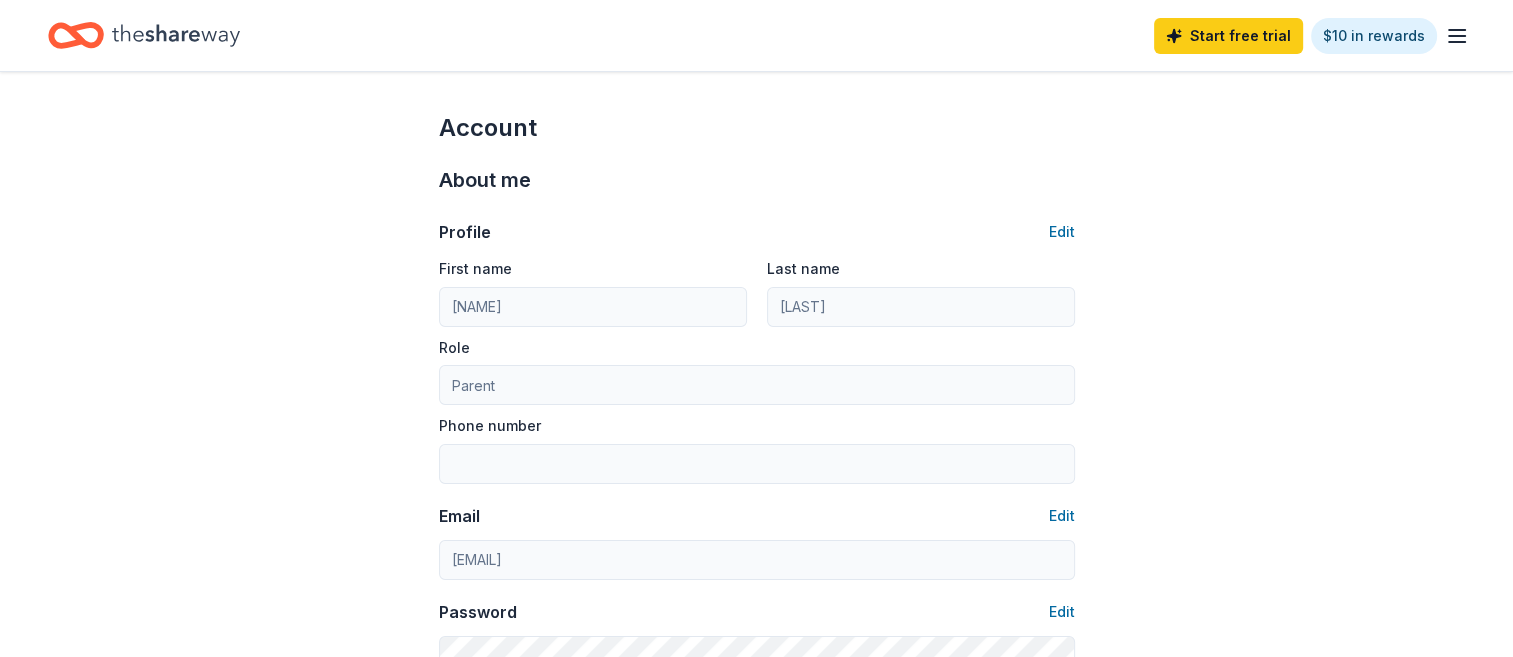click 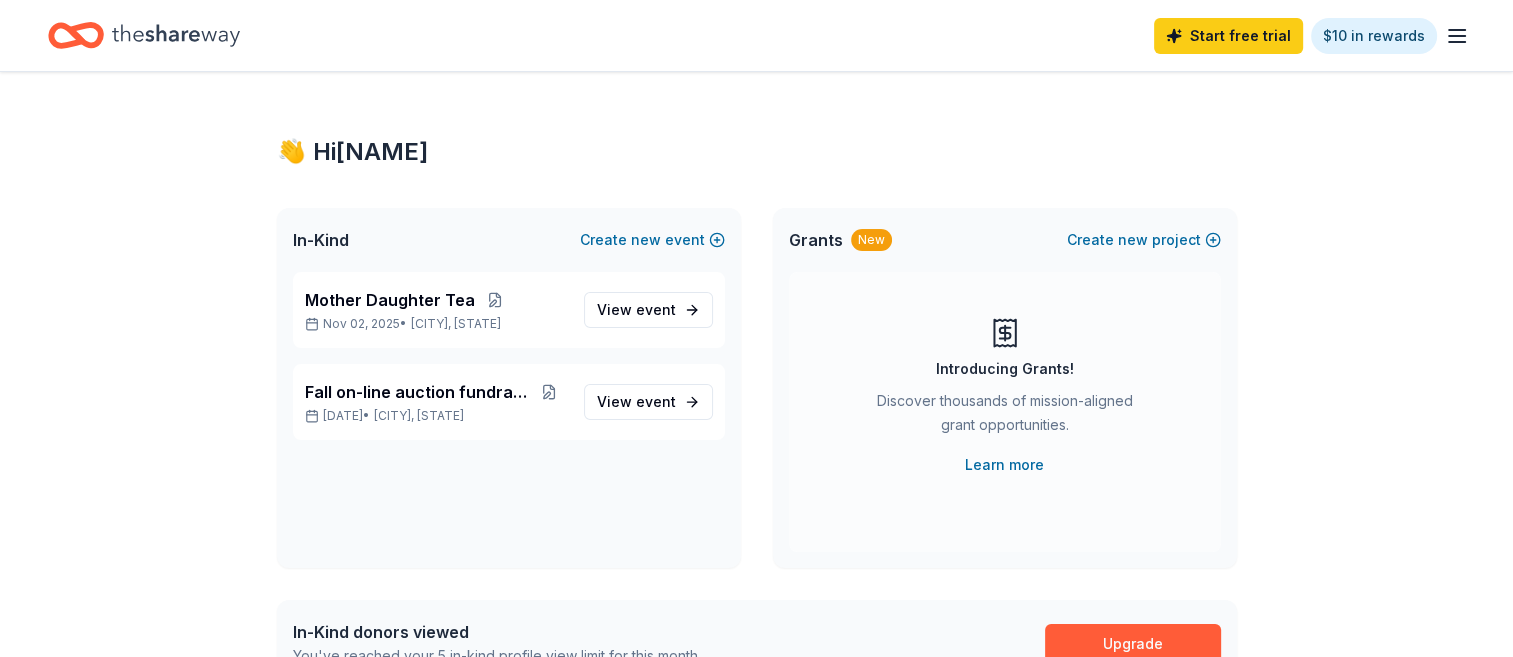 click 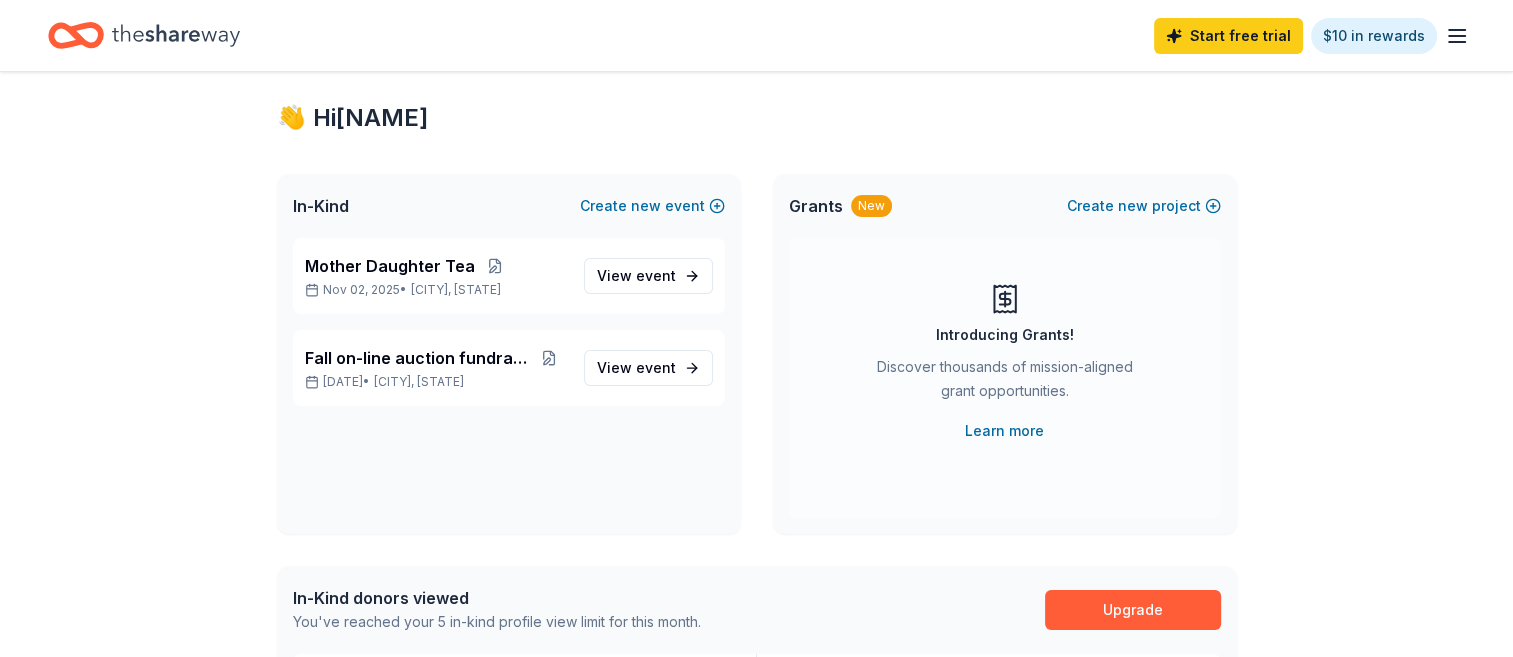 scroll, scrollTop: 68, scrollLeft: 0, axis: vertical 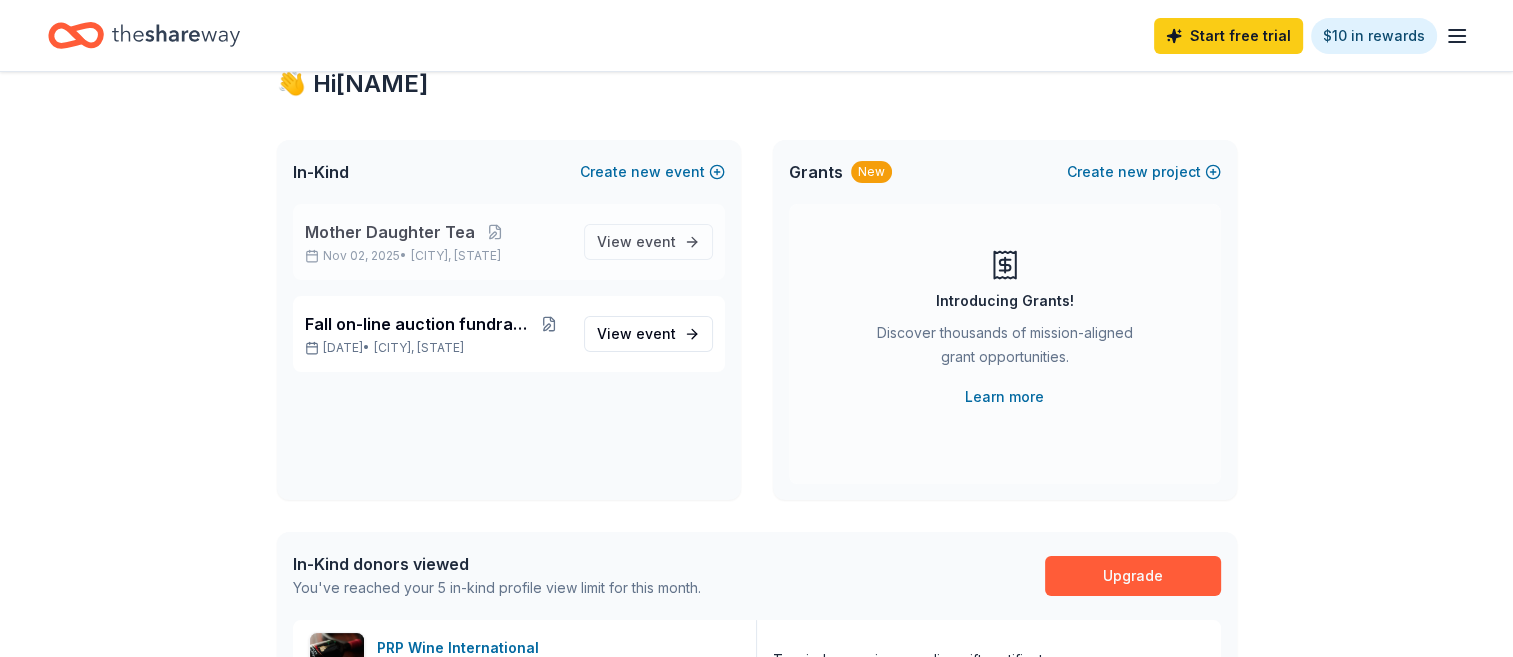 click on "Mother Daughter Tea Nov 02, 2025 • [CITY], [STATE]" at bounding box center [436, 242] 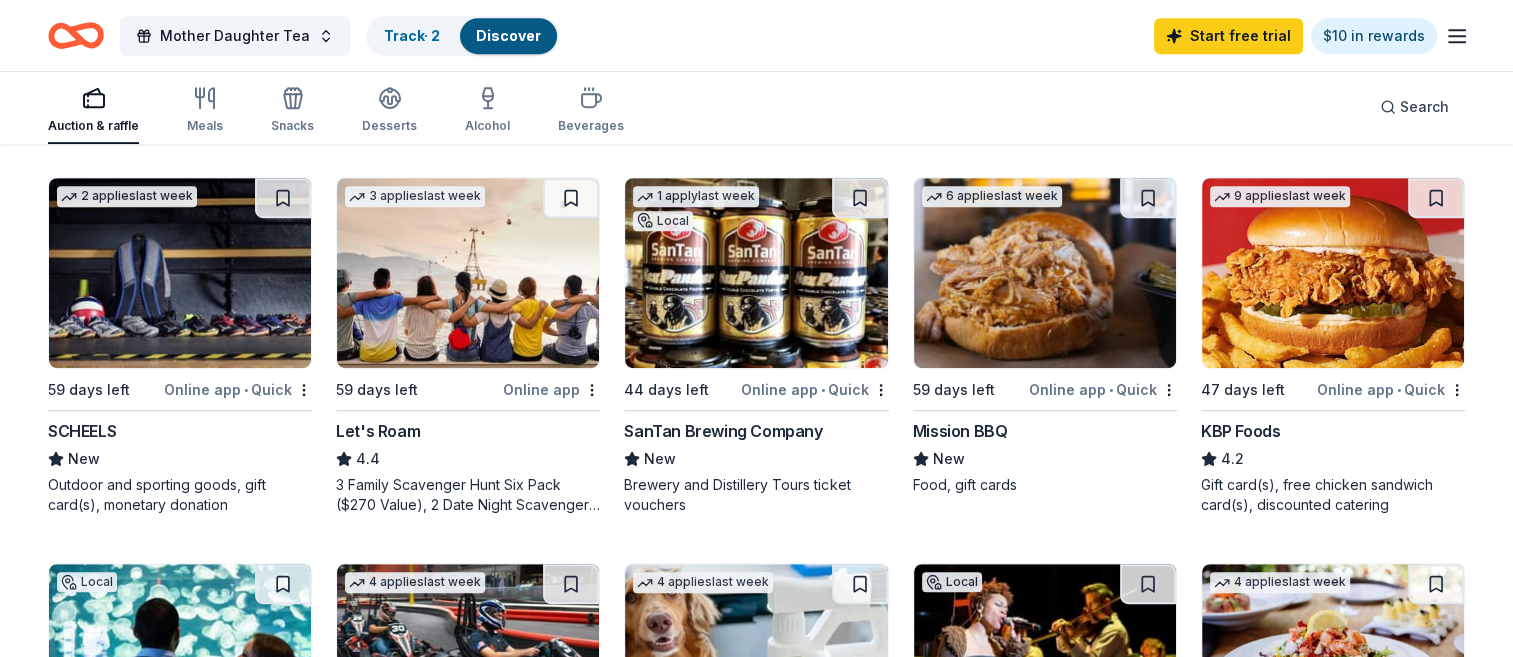 scroll, scrollTop: 921, scrollLeft: 0, axis: vertical 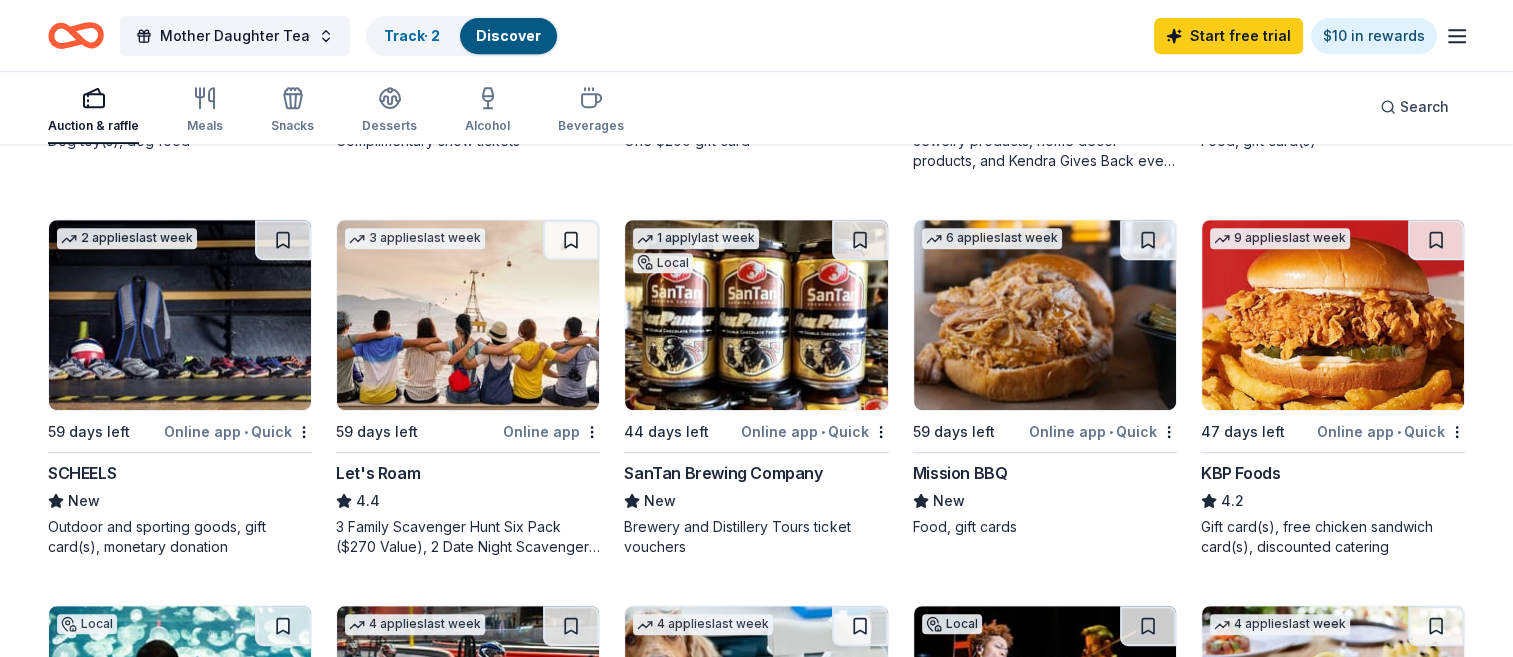 click at bounding box center (180, 315) 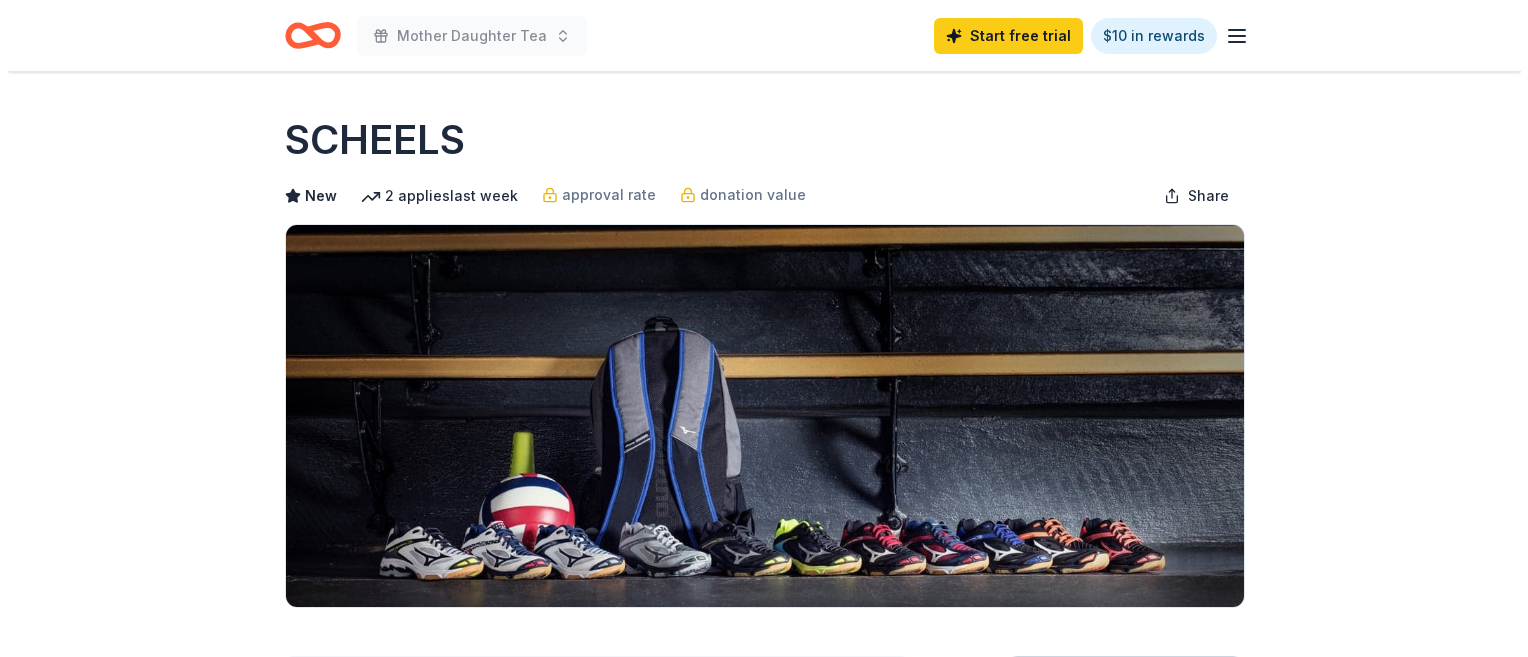 scroll, scrollTop: 0, scrollLeft: 0, axis: both 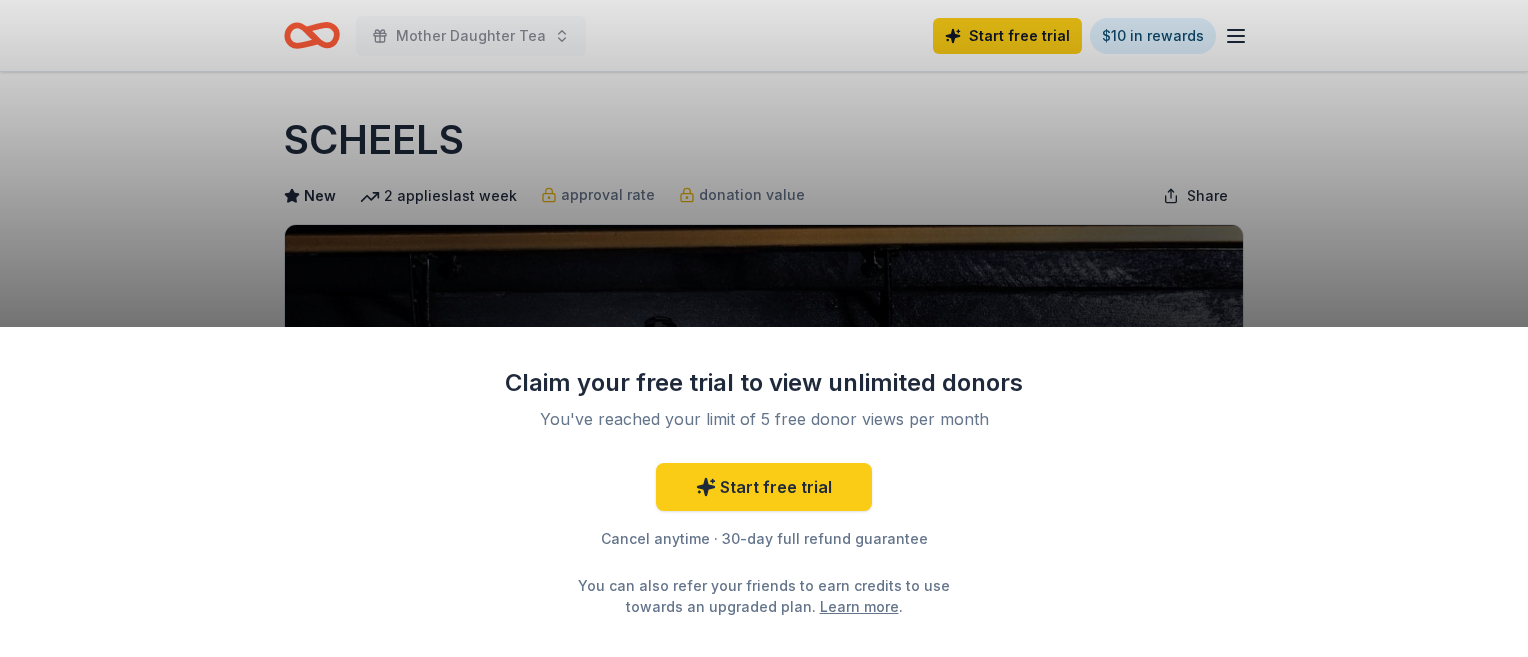 click on "Claim your free trial to view unlimited donors You've reached your limit of 5 free donor views per month Start free  trial Cancel anytime · 30-day full refund guarantee You can also refer your friends to earn credits to use towards an upgraded plan.   Learn more ." at bounding box center (764, 328) 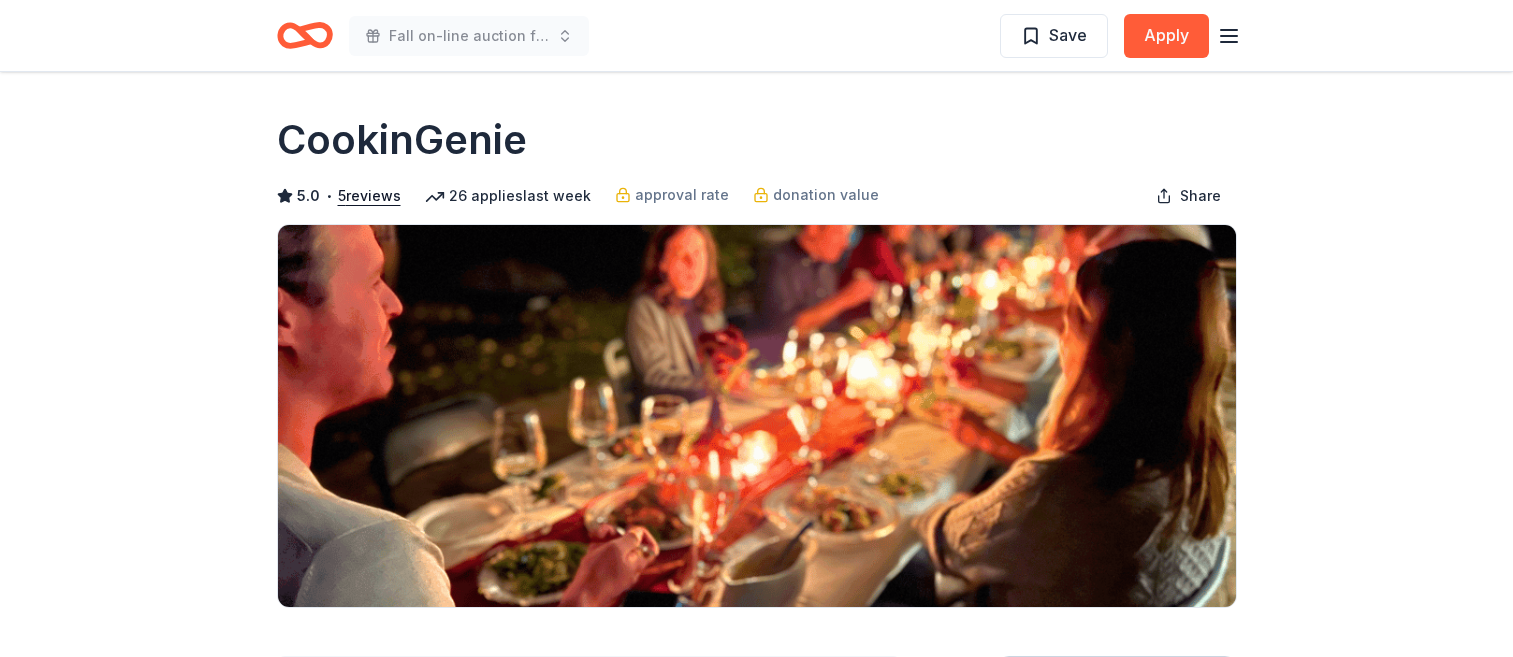 scroll, scrollTop: 0, scrollLeft: 0, axis: both 